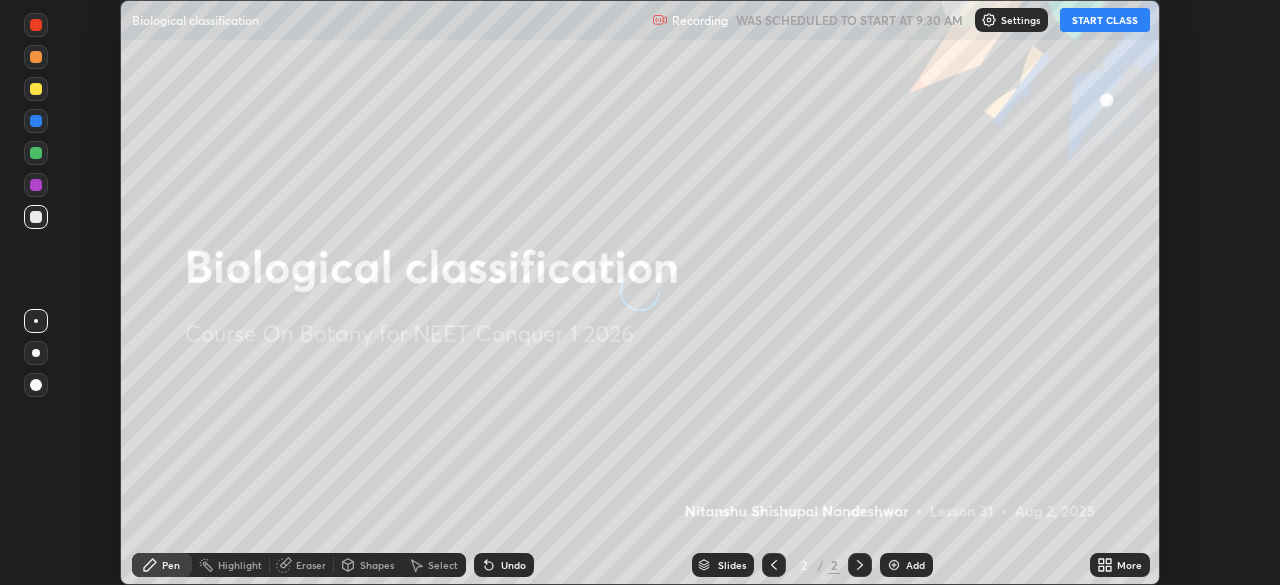 scroll, scrollTop: 0, scrollLeft: 0, axis: both 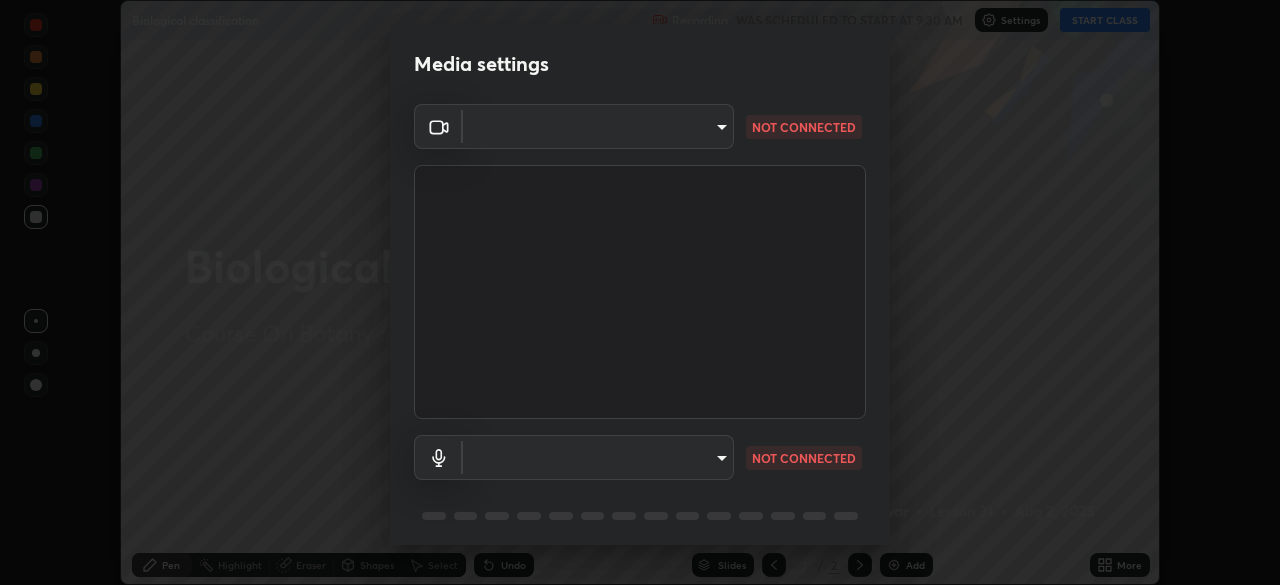 type on "1bbcfe3b1127be24ba7fa125fb83cb152f85e15c96893178e4a5d271d47187f7" 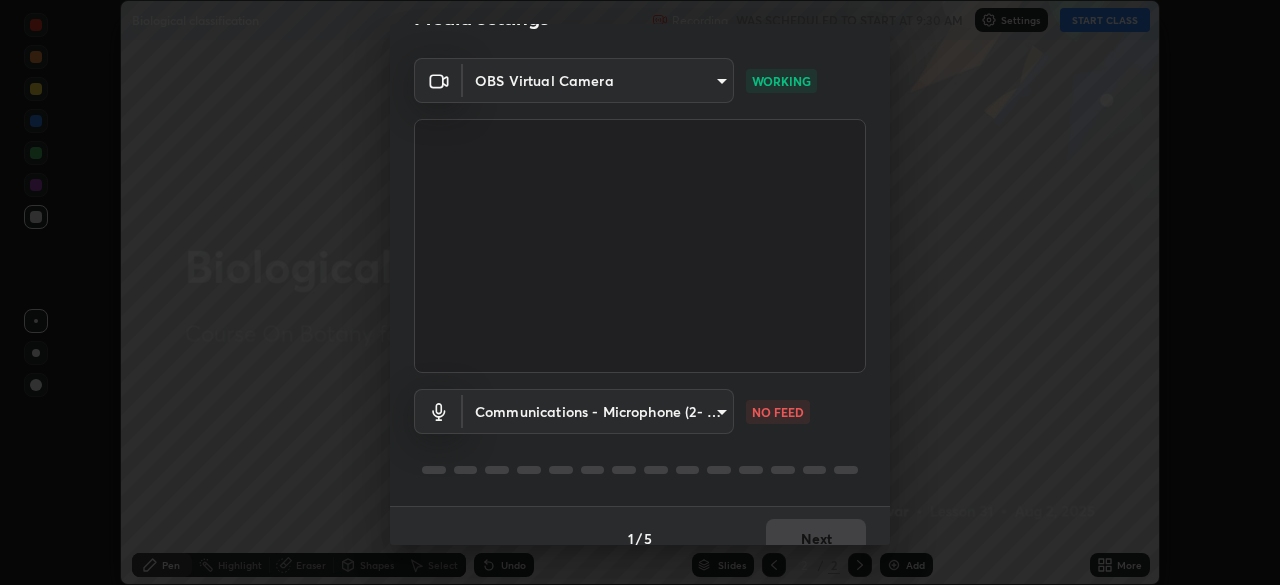 scroll, scrollTop: 71, scrollLeft: 0, axis: vertical 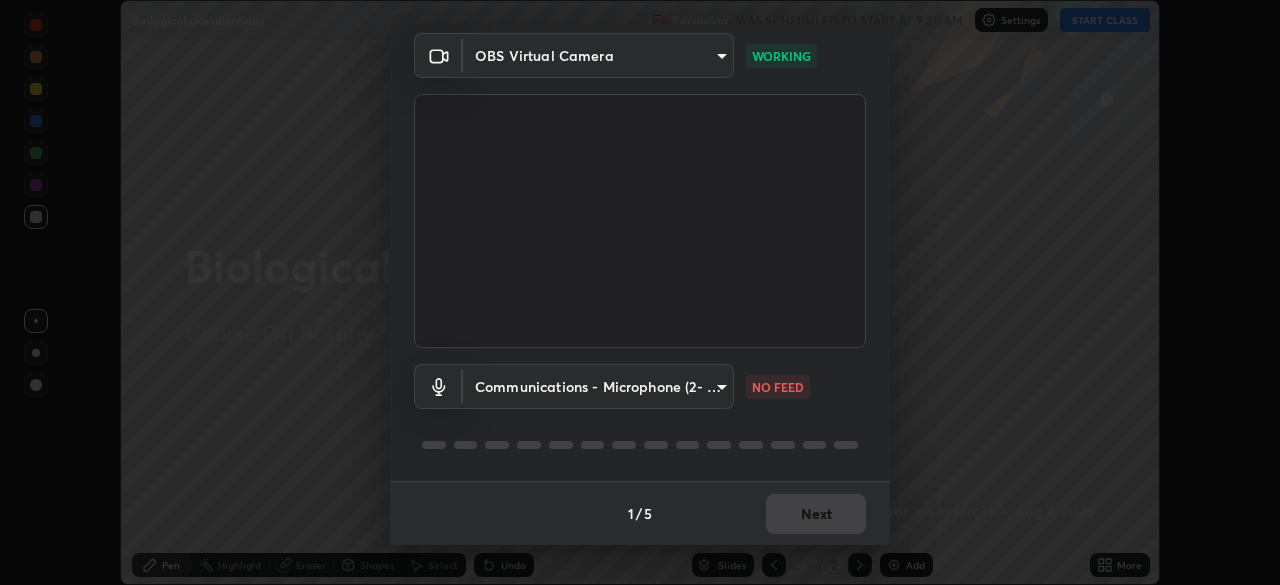 click on "Erase all Biological classification Recording WAS SCHEDULED TO START AT  9:30 AM Settings START CLASS Setting up your live class Biological classification • L31 of Course On Botany for NEET Conquer 1 2026 Nitanshu Shishupal Nandeshwar Pen Highlight Eraser Shapes Select Undo Slides 2 / 2 Add More No doubts shared Encourage your learners to ask a doubt for better clarity Report an issue Reason for reporting Buffering Chat not working Audio - Video sync issue Educator video quality low ​ Attach an image Report Media settings OBS Virtual Camera 1bbcfe3b1127be24ba7fa125fb83cb152f85e15c96893178e4a5d271d47187f7 WORKING Communications - Microphone (2- USB PnP Sound Device) communications NO FEED 1 / 5 Next" at bounding box center (640, 292) 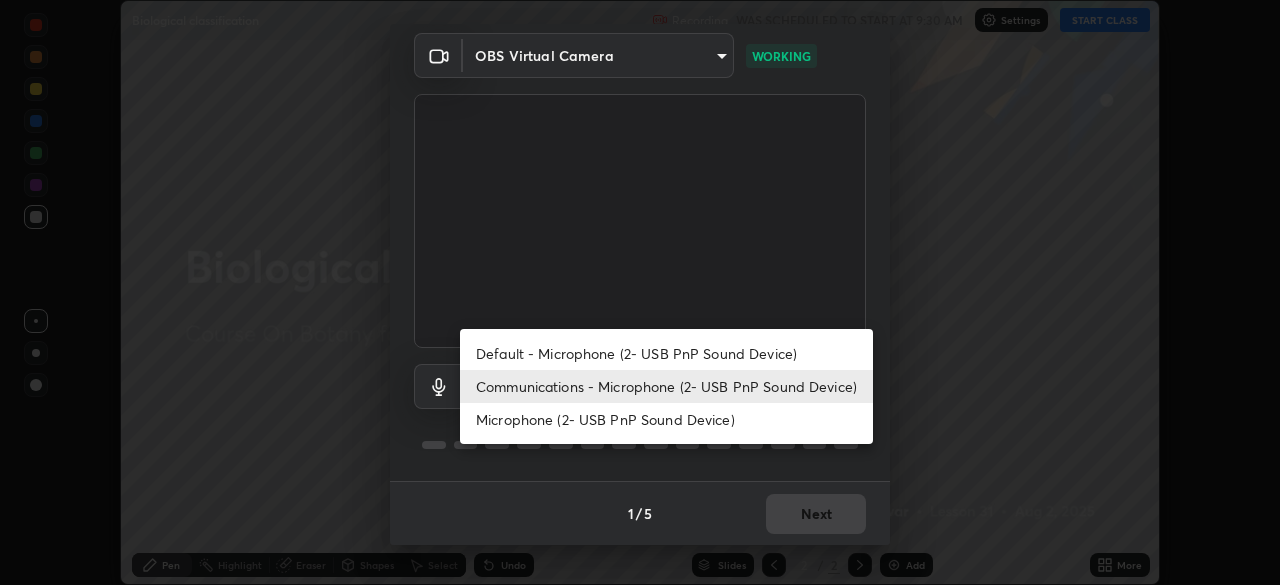 click on "Default - Microphone (2- USB PnP Sound Device)" at bounding box center [666, 353] 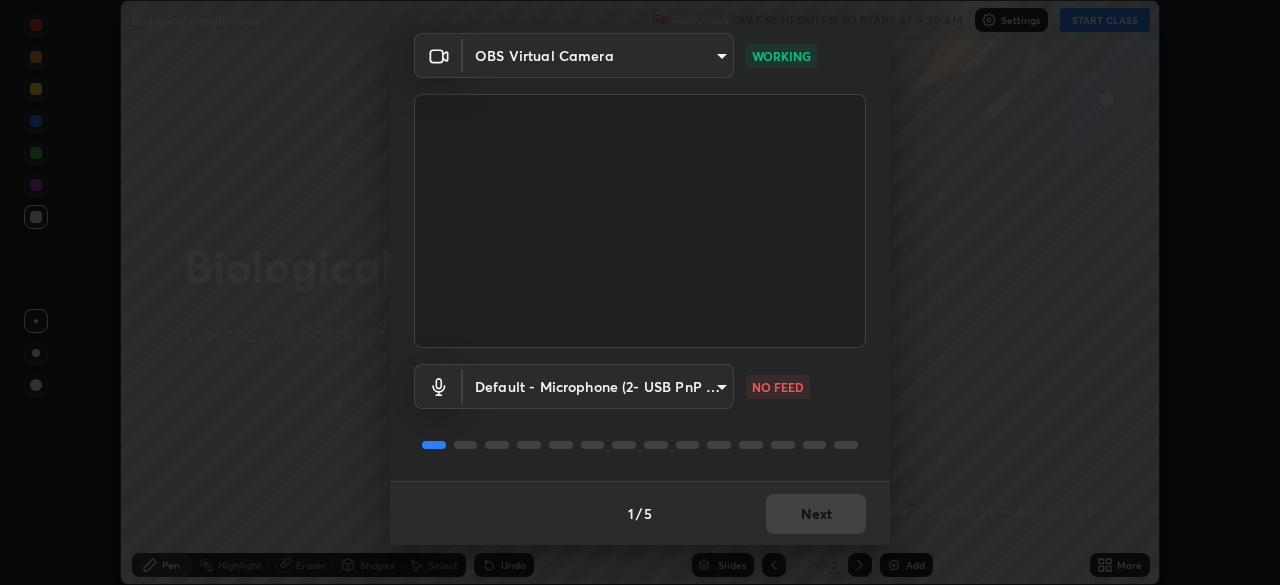 click on "Erase all Biological classification Recording WAS SCHEDULED TO START AT  9:30 AM Settings START CLASS Setting up your live class Biological classification • L31 of Course On Botany for NEET Conquer 1 2026 Nitanshu Shishupal Nandeshwar Pen Highlight Eraser Shapes Select Undo Slides 2 / 2 Add More No doubts shared Encourage your learners to ask a doubt for better clarity Report an issue Reason for reporting Buffering Chat not working Audio - Video sync issue Educator video quality low ​ Attach an image Report Media settings OBS Virtual Camera 1bbcfe3b1127be24ba7fa125fb83cb152f85e15c96893178e4a5d271d47187f7 WORKING Default - Microphone (2- USB PnP Sound Device) default NO FEED 1 / 5 Next" at bounding box center [640, 292] 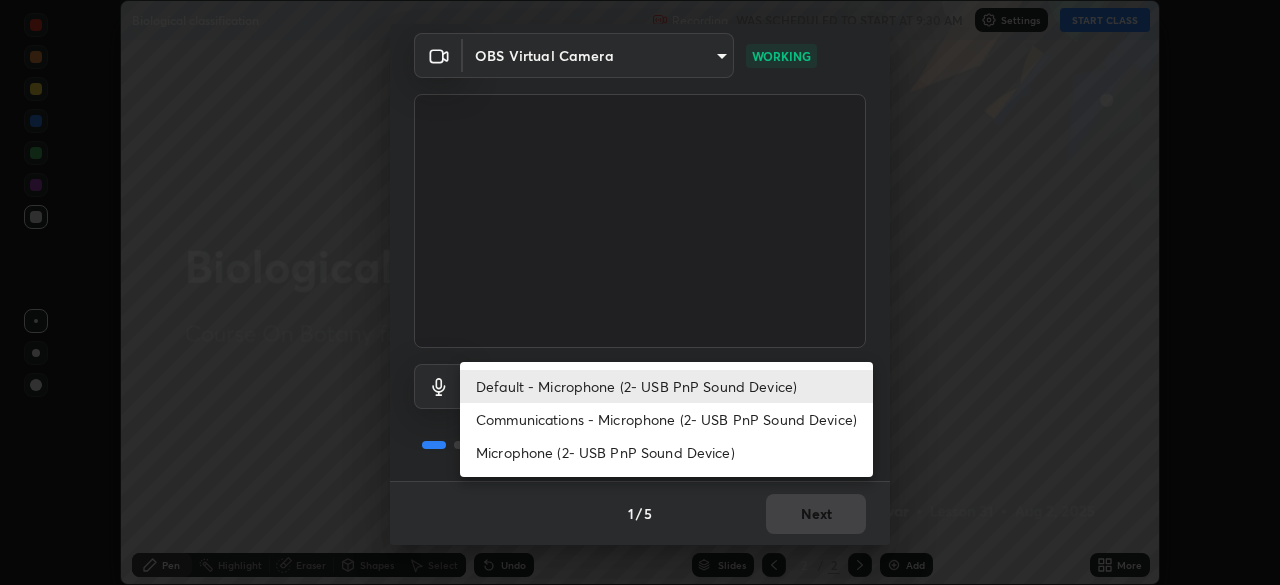 click on "Communications - Microphone (2- USB PnP Sound Device)" at bounding box center [666, 419] 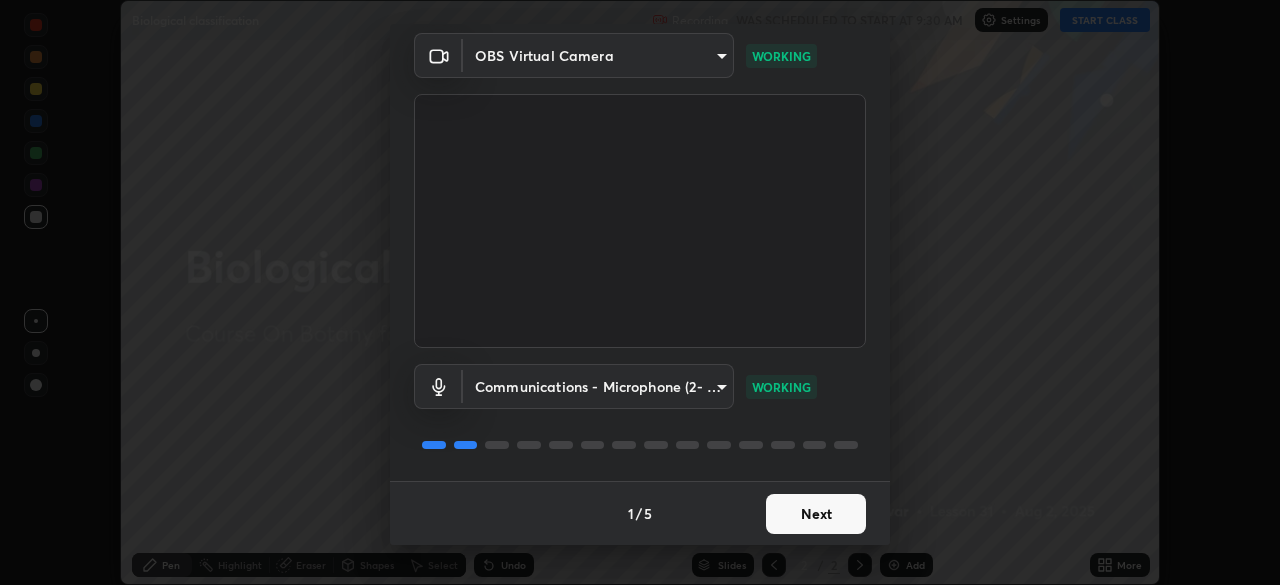 click on "Next" at bounding box center [816, 514] 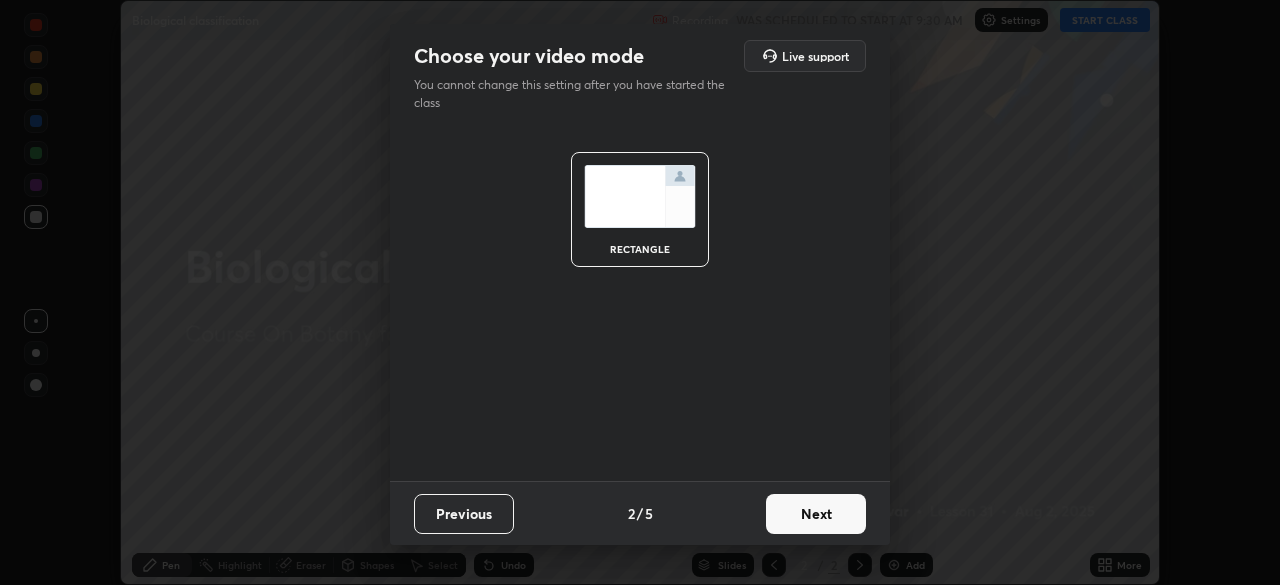 scroll, scrollTop: 0, scrollLeft: 0, axis: both 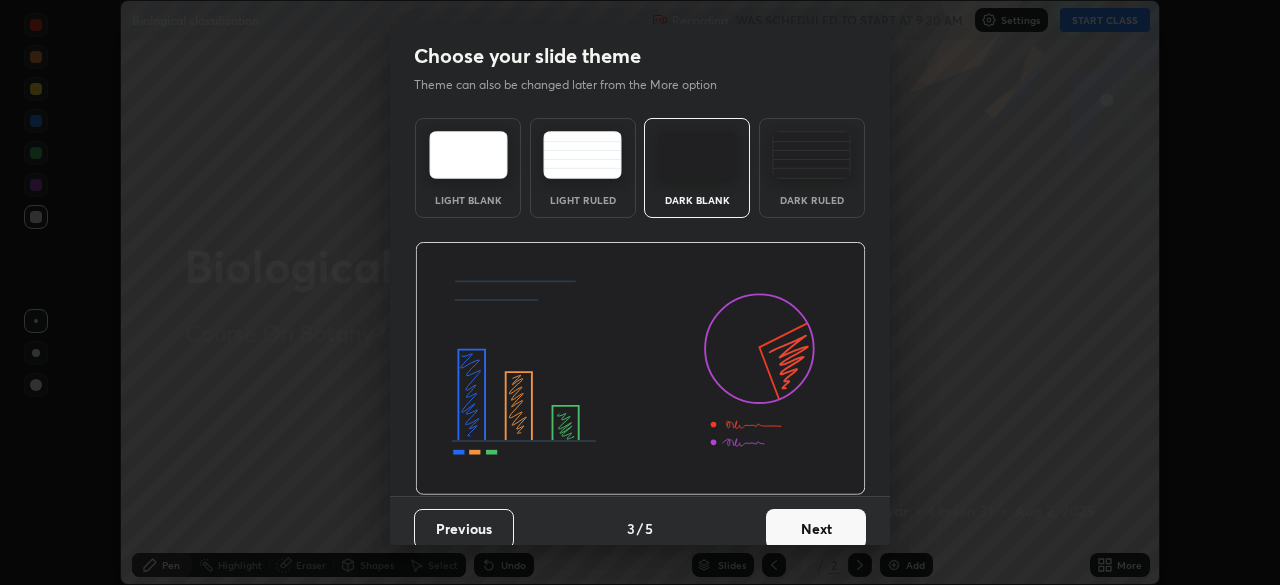 click on "Dark Ruled" at bounding box center [812, 200] 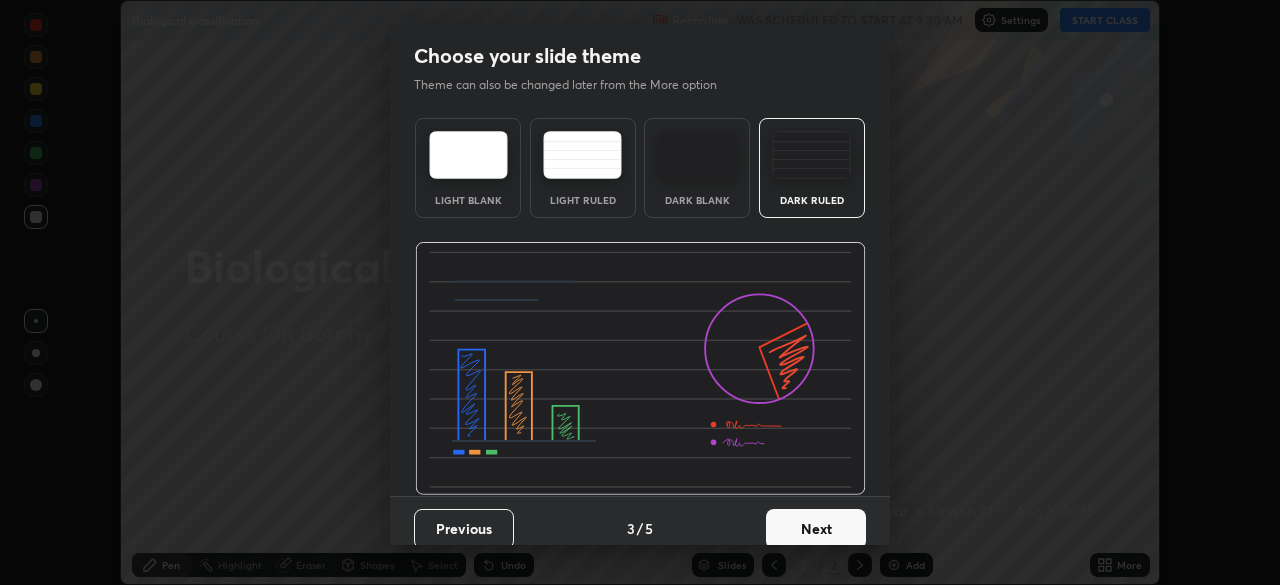 scroll, scrollTop: 15, scrollLeft: 0, axis: vertical 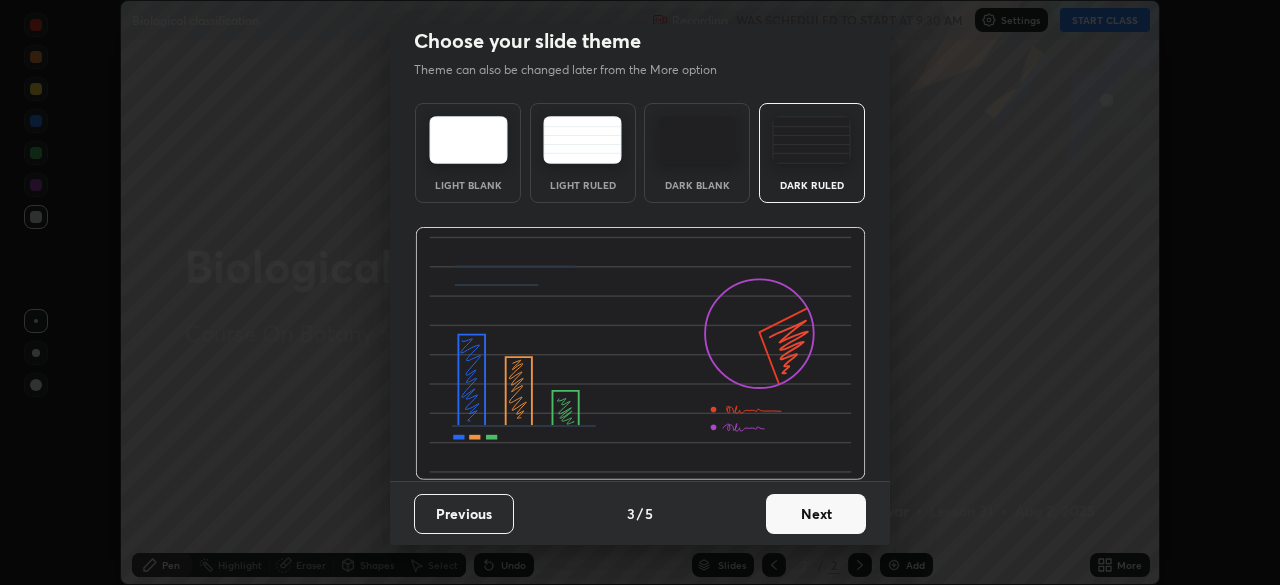 click on "Next" at bounding box center (816, 514) 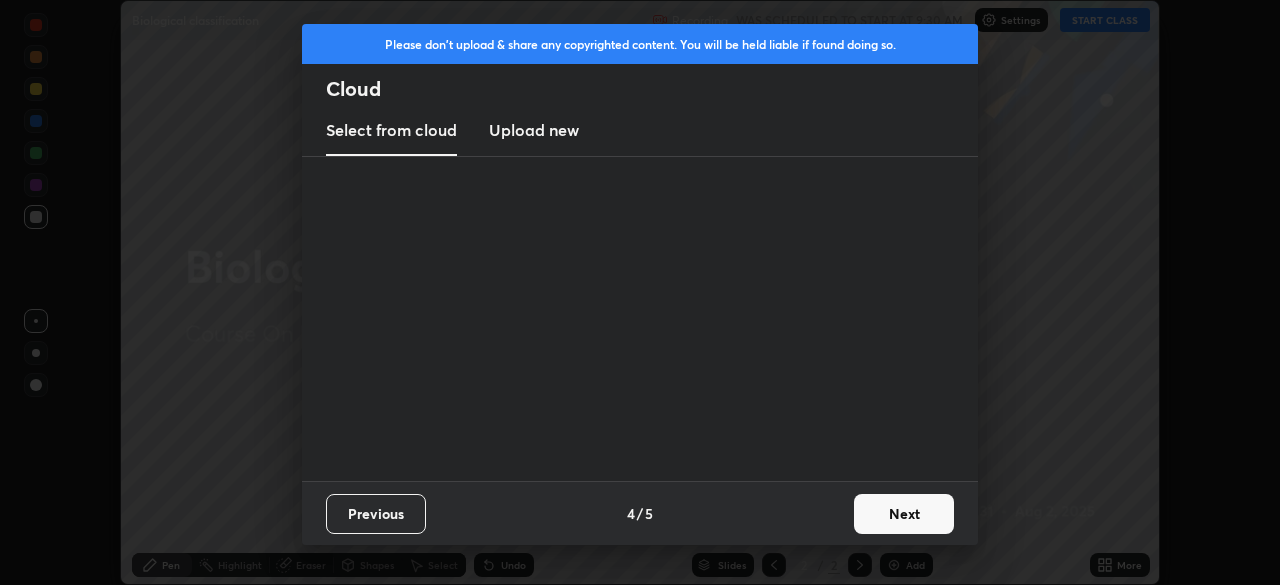 scroll, scrollTop: 0, scrollLeft: 0, axis: both 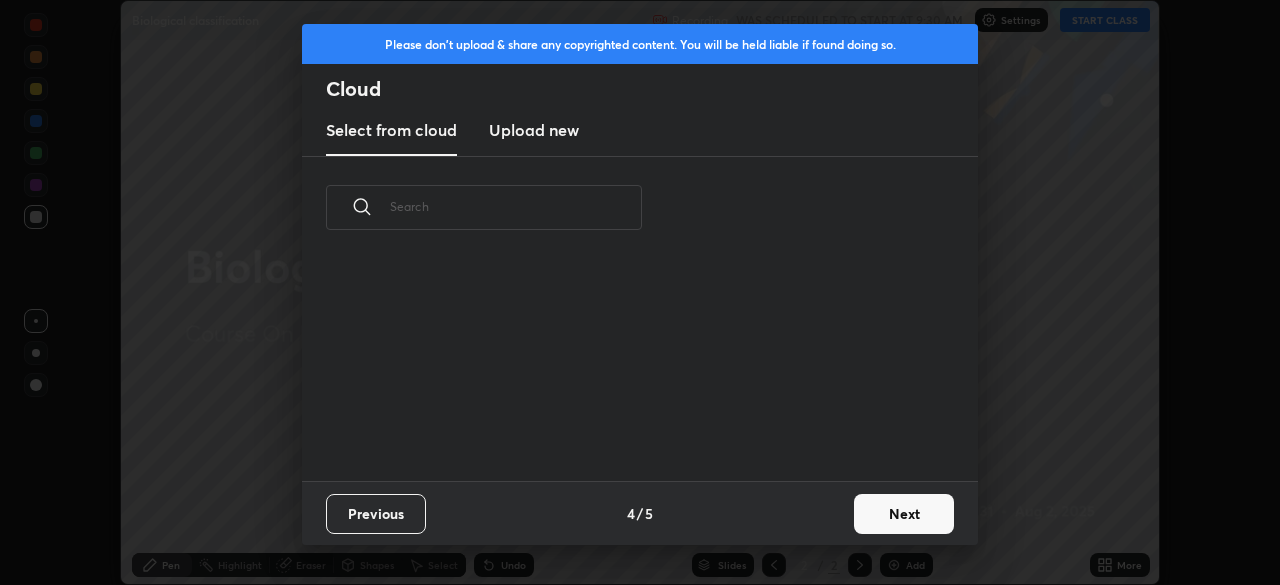 click on "Next" at bounding box center [904, 514] 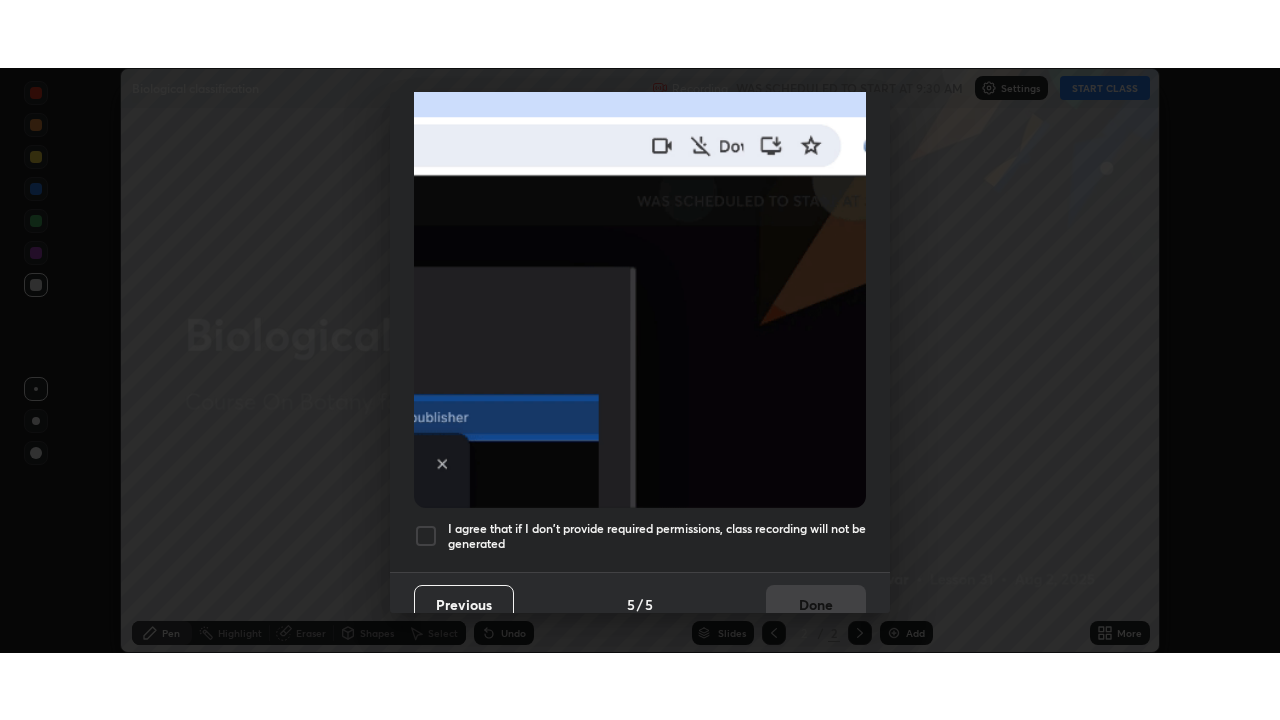 scroll, scrollTop: 479, scrollLeft: 0, axis: vertical 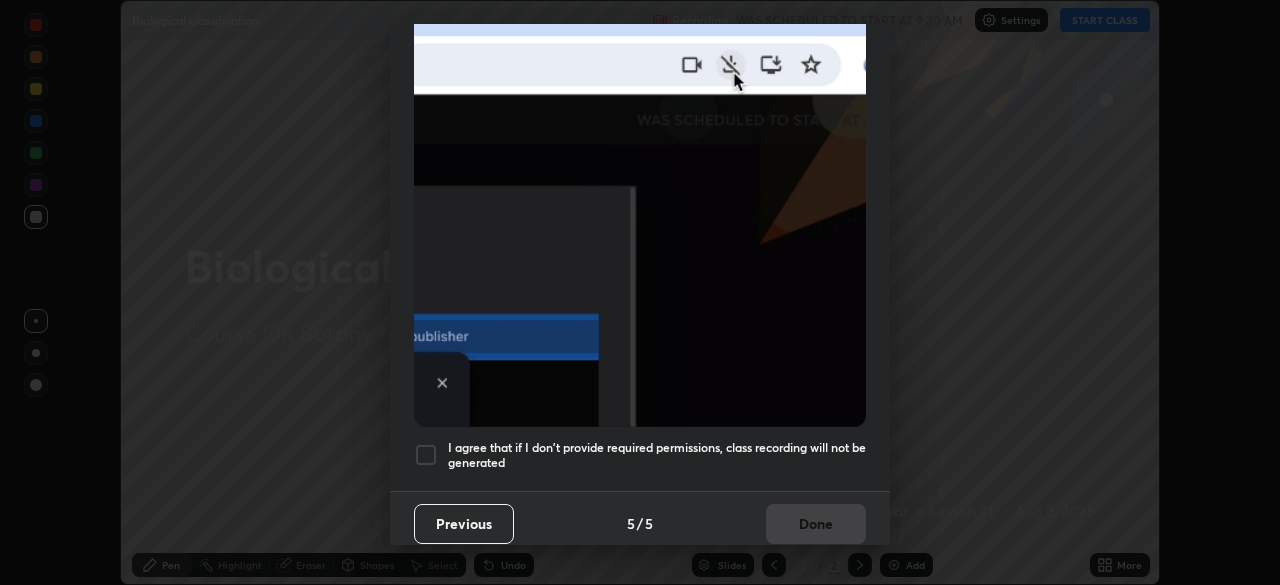 click at bounding box center [426, 455] 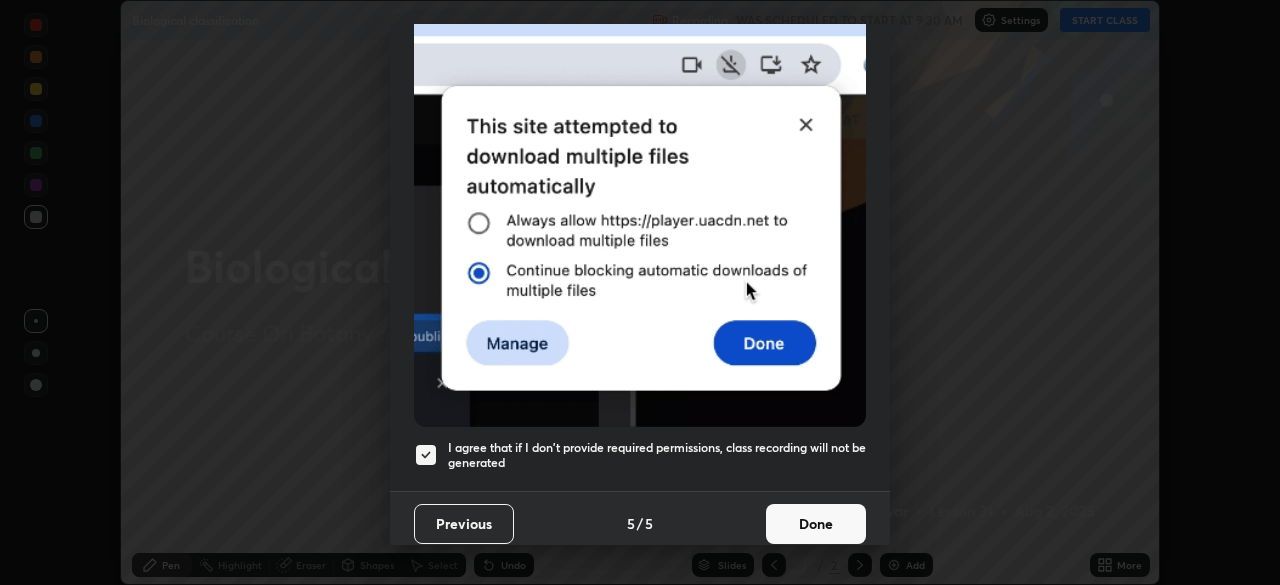 click on "Done" at bounding box center (816, 524) 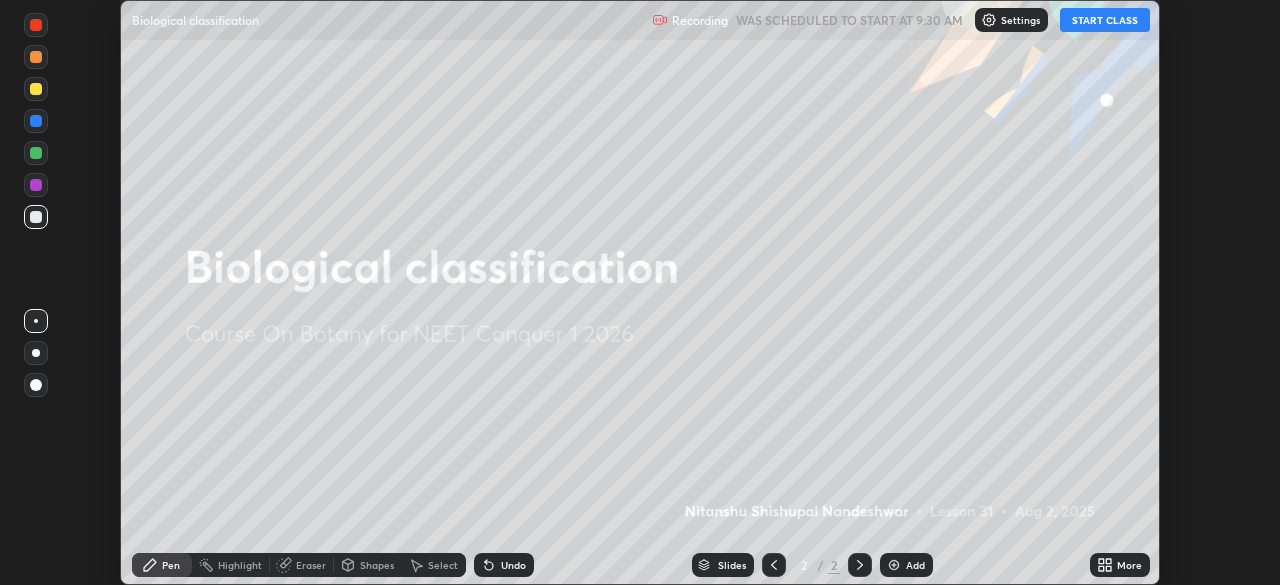 click 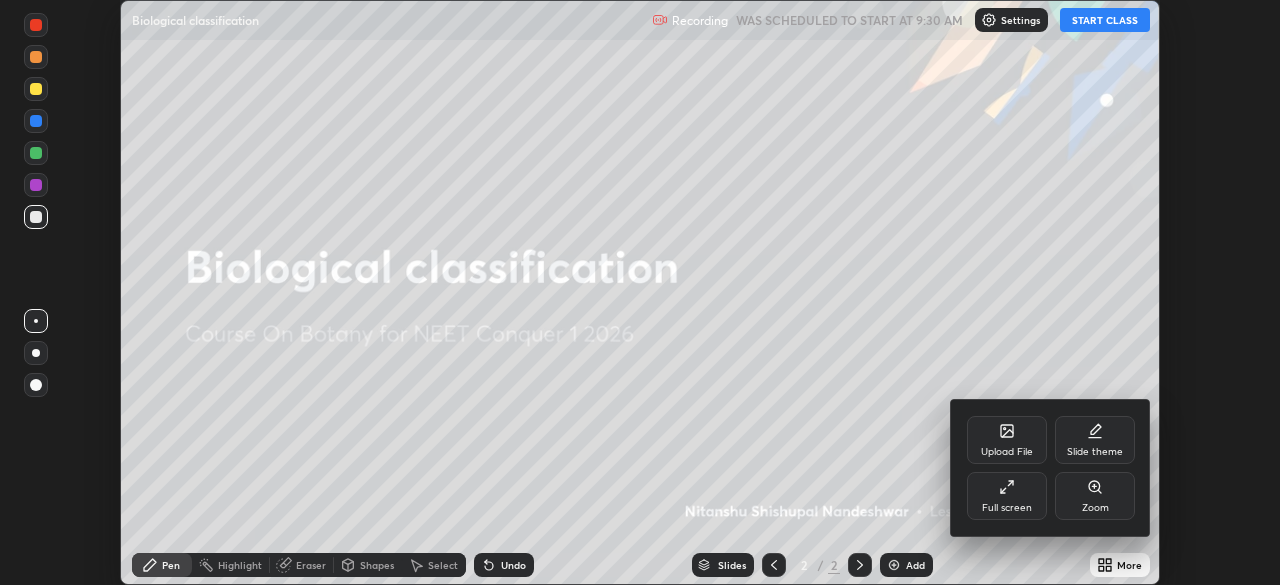 click 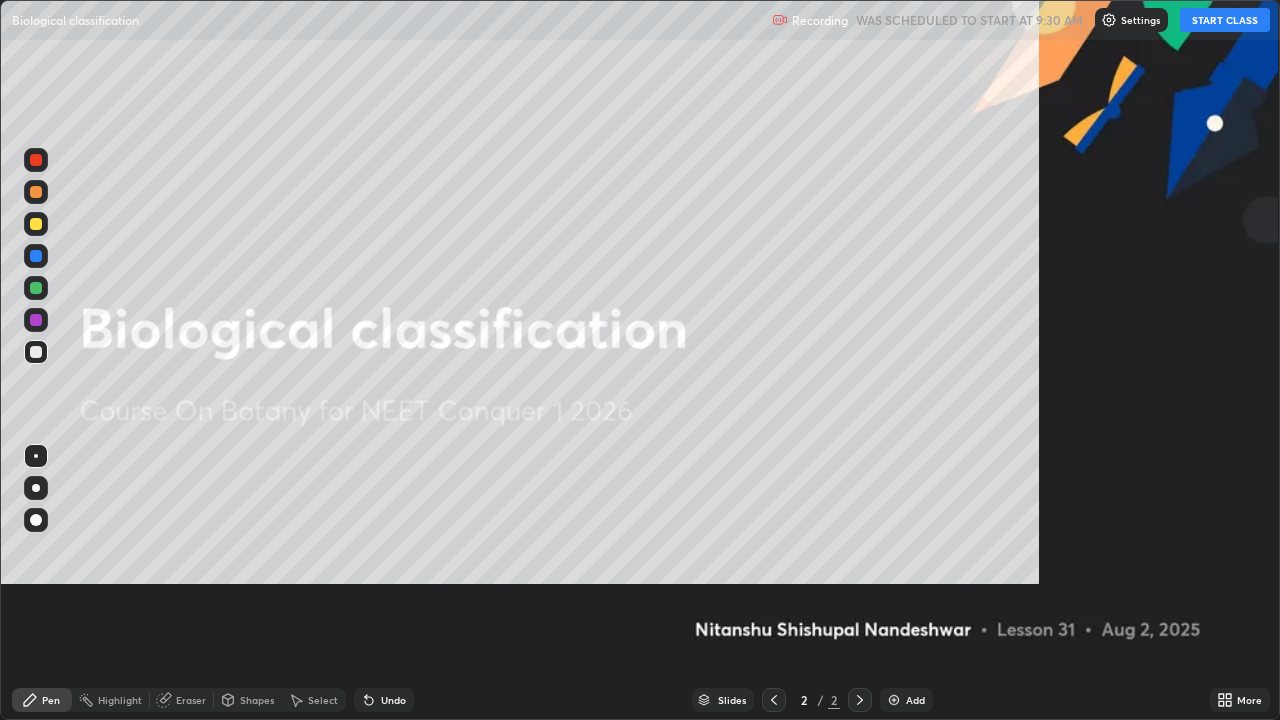 scroll, scrollTop: 99280, scrollLeft: 98720, axis: both 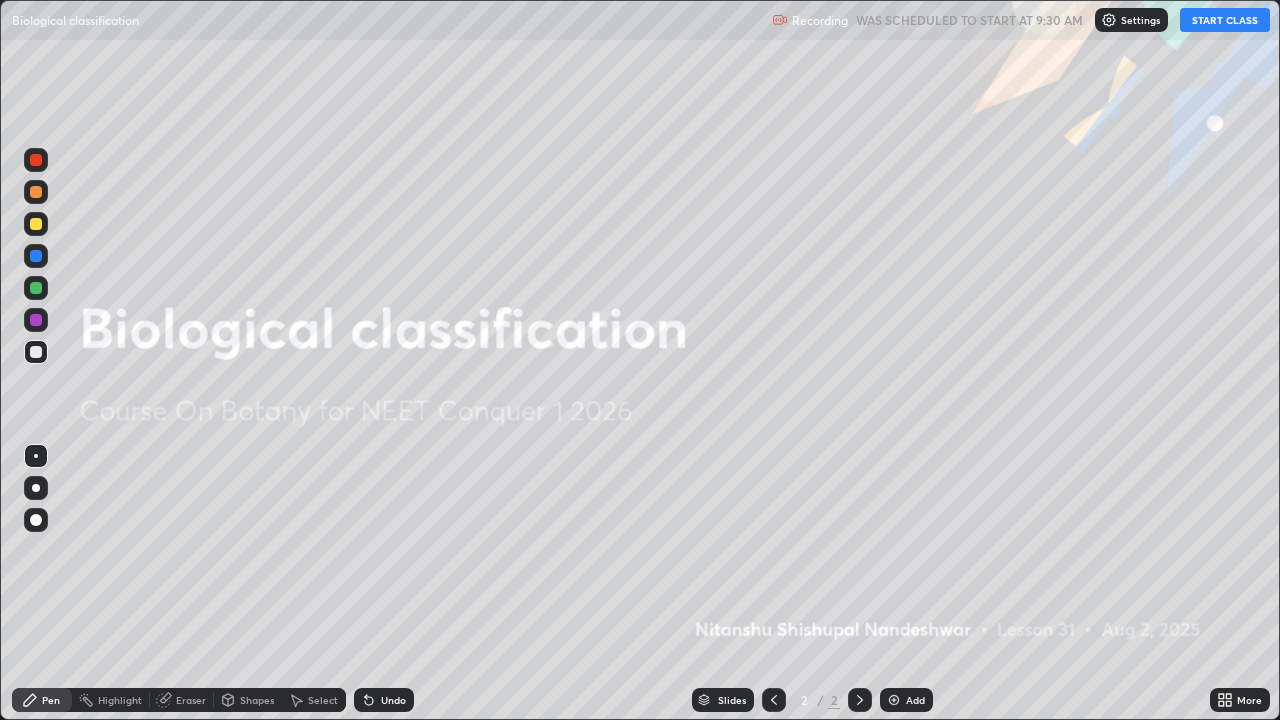click on "START CLASS" at bounding box center (1225, 20) 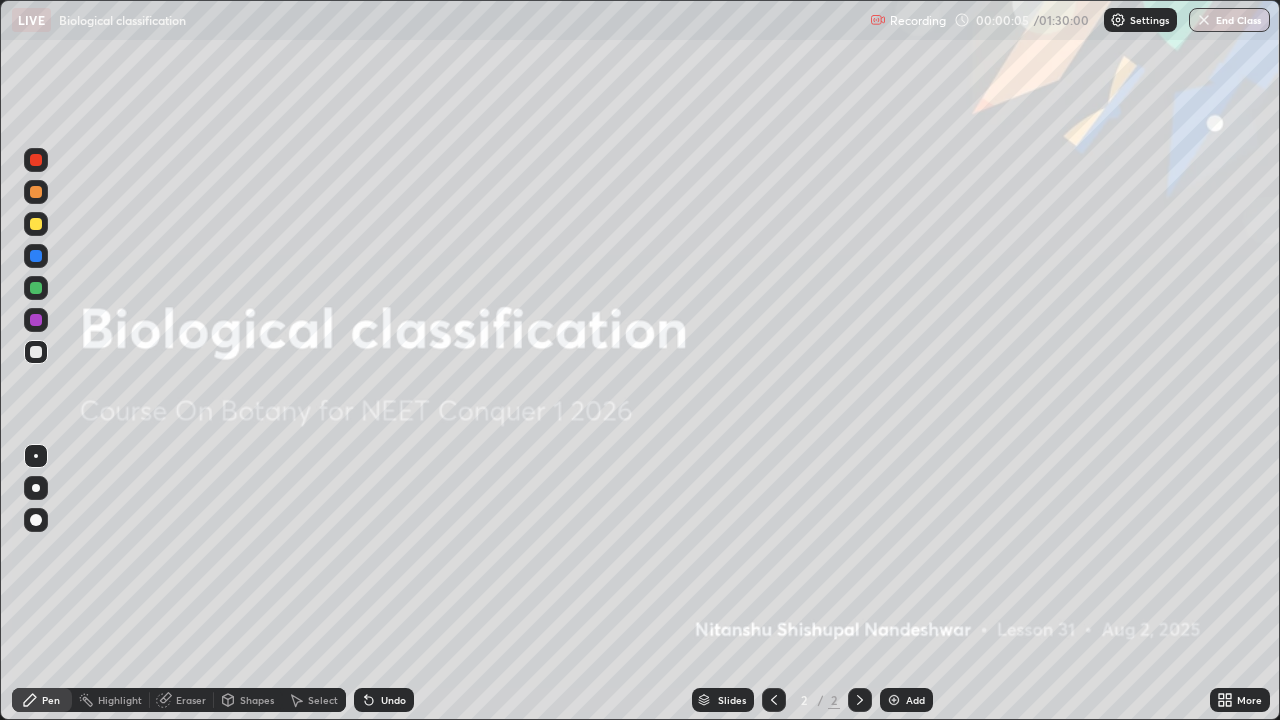 click at bounding box center (894, 700) 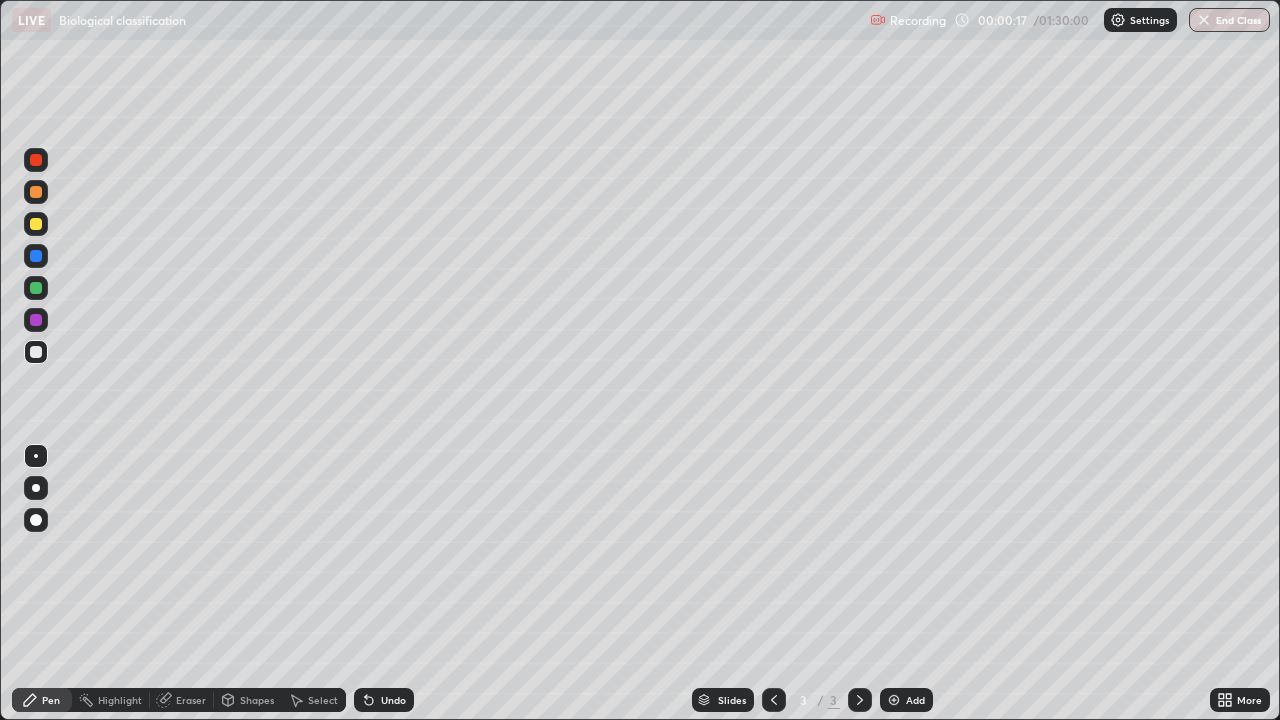 click at bounding box center (36, 192) 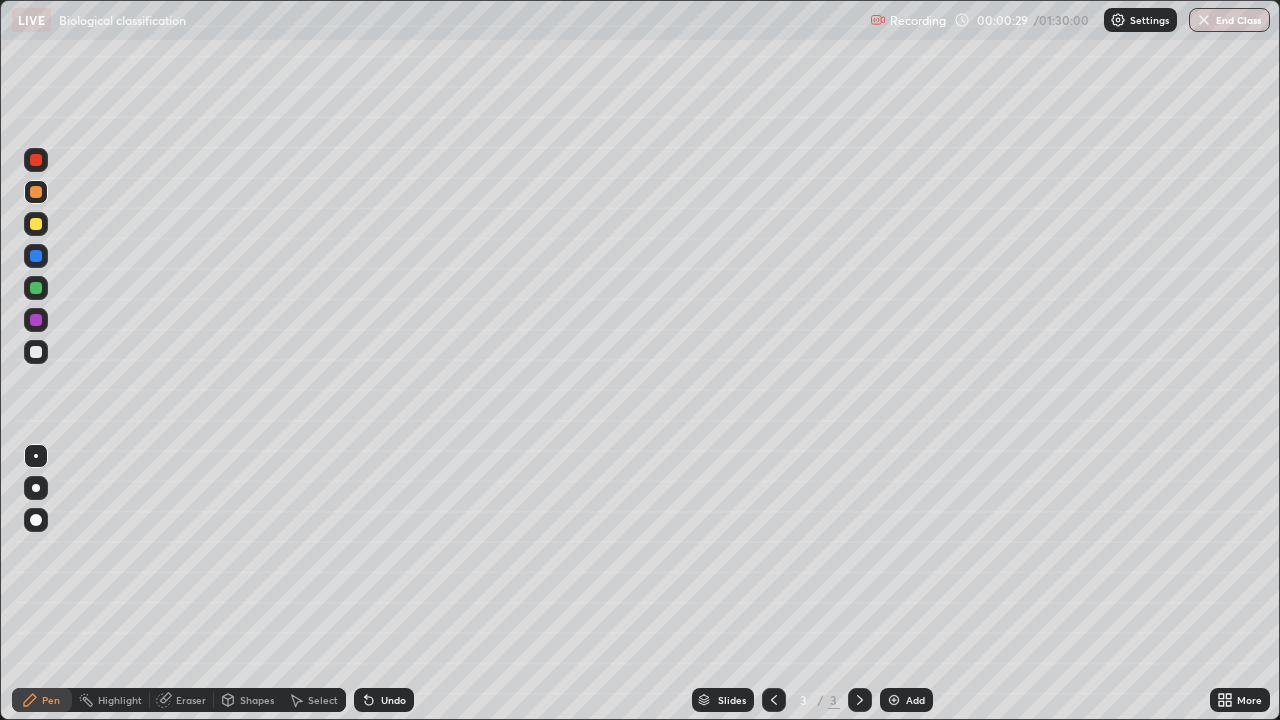 click at bounding box center [36, 352] 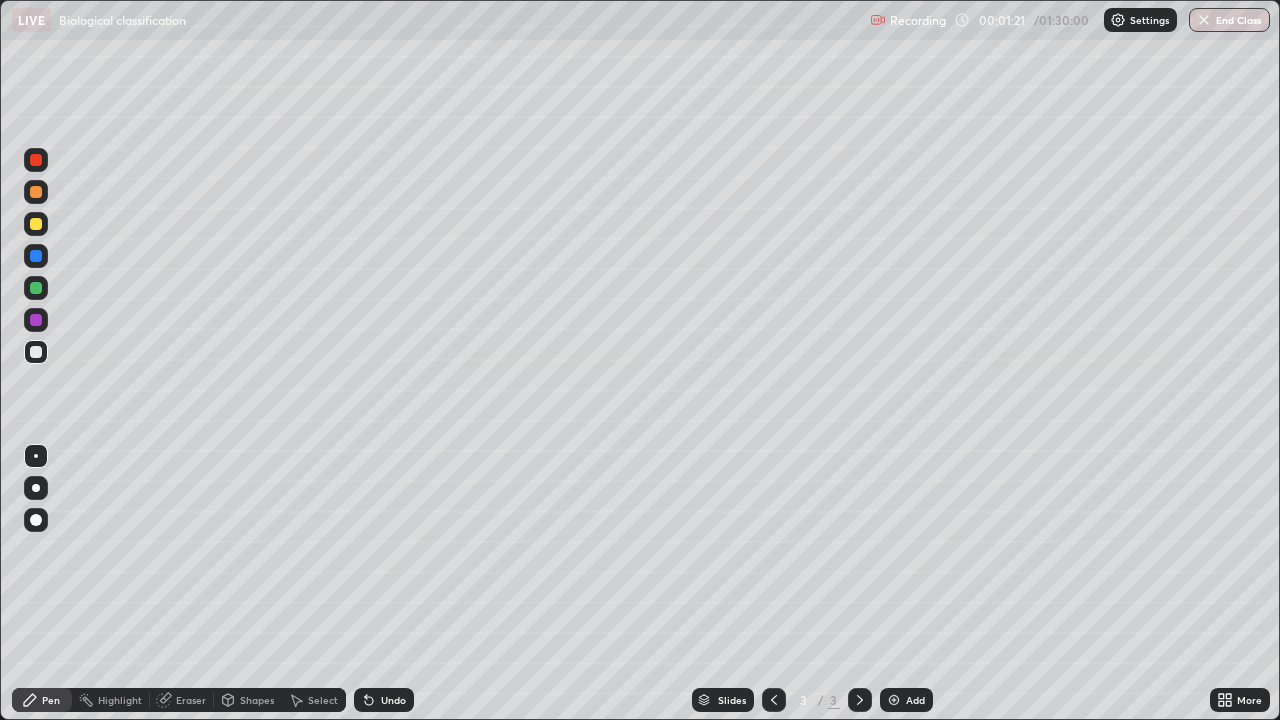 click at bounding box center (36, 352) 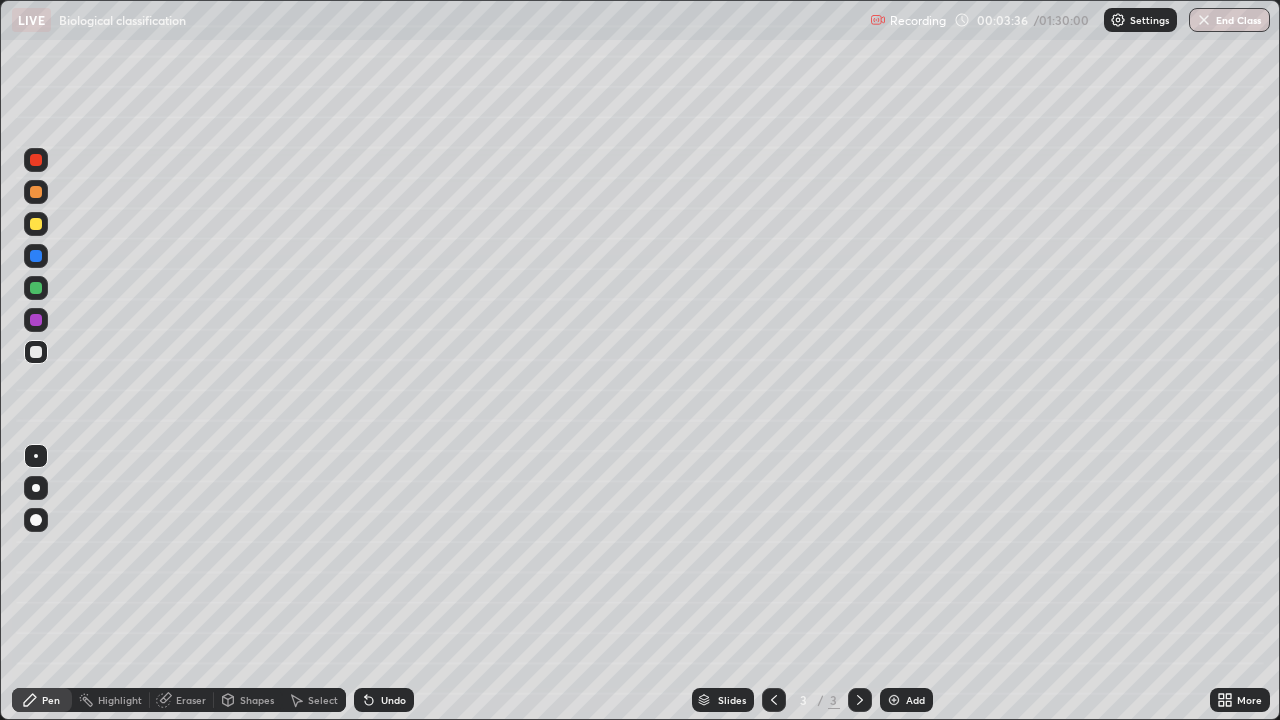 click on "Undo" at bounding box center (384, 700) 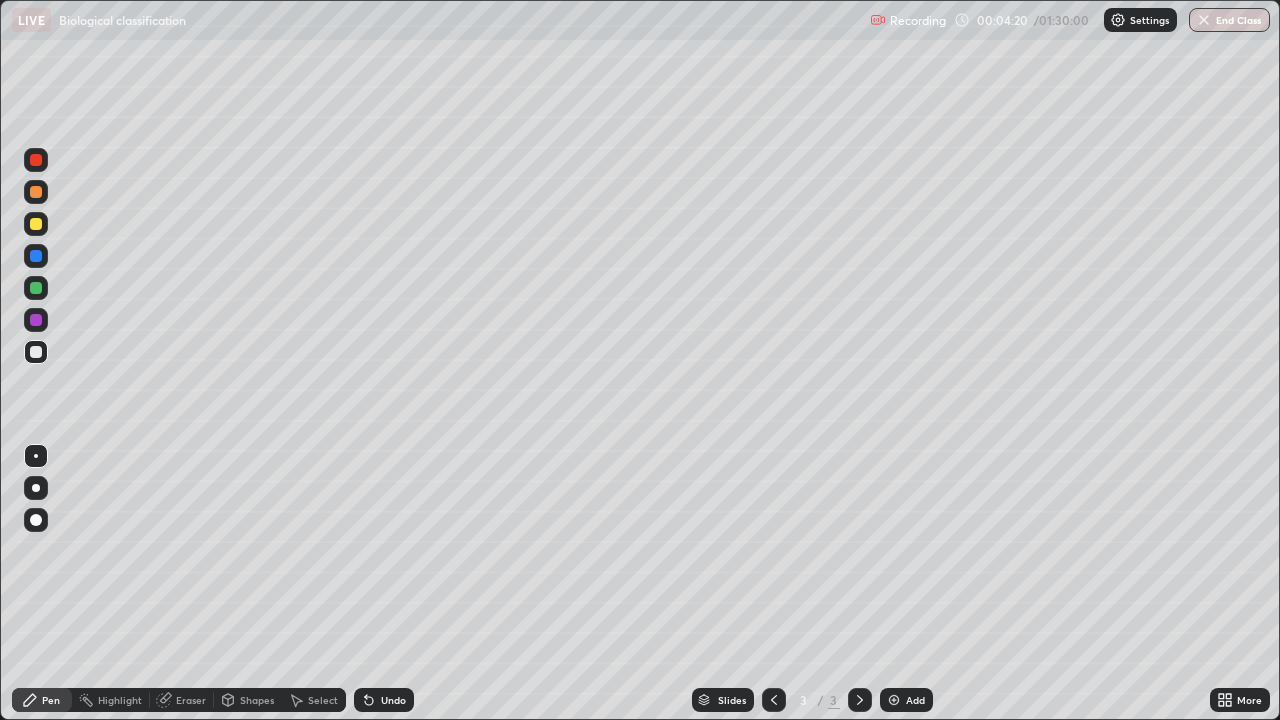 click 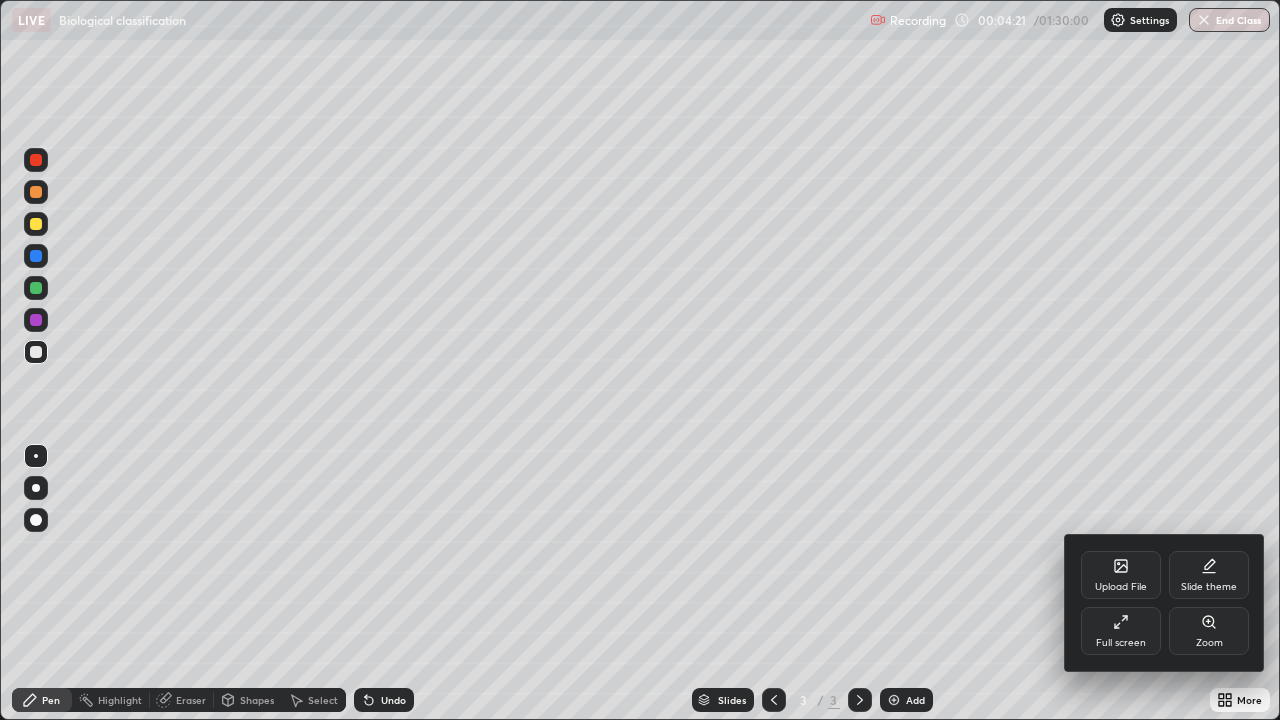 click on "Full screen" at bounding box center (1121, 631) 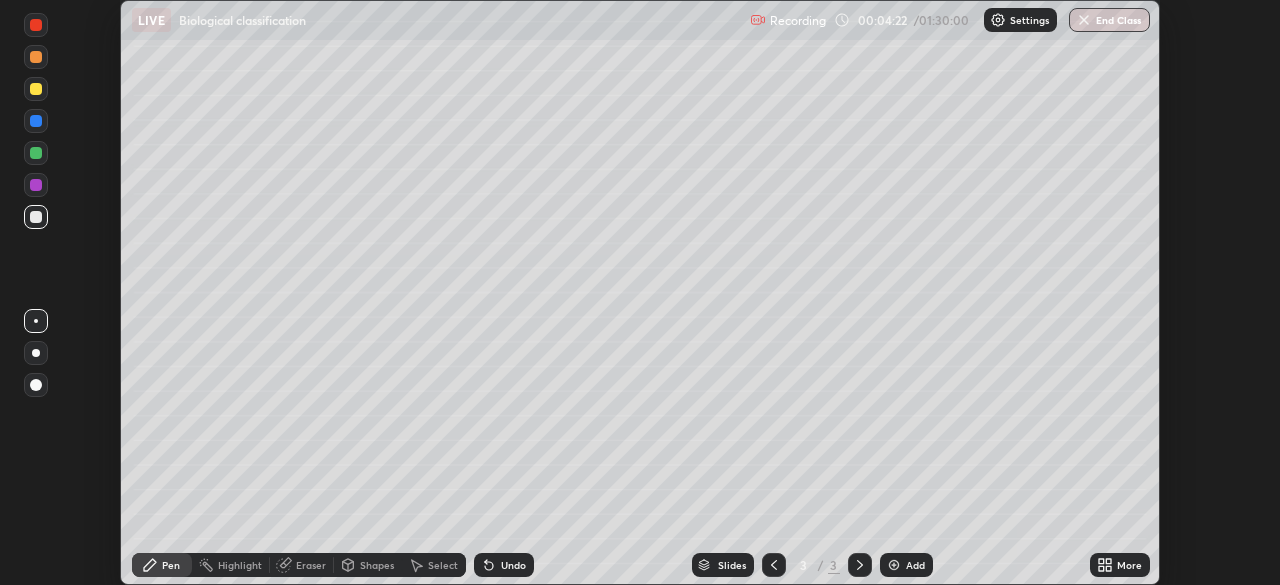 scroll, scrollTop: 585, scrollLeft: 1280, axis: both 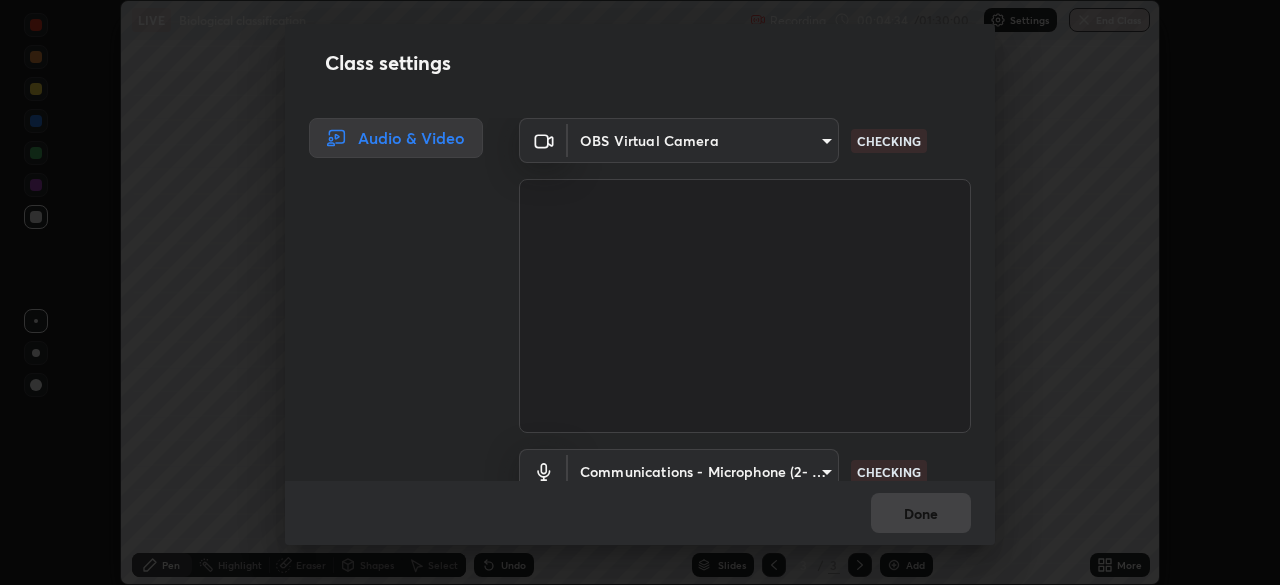 click on "Class settings Audio & Video OBS Virtual Camera 1bbcfe3b1127be24ba7fa125fb83cb152f85e15c96893178e4a5d271d47187f7 CHECKING Communications - Microphone (2- USB PnP Sound Device) communications CHECKING Done" at bounding box center [640, 292] 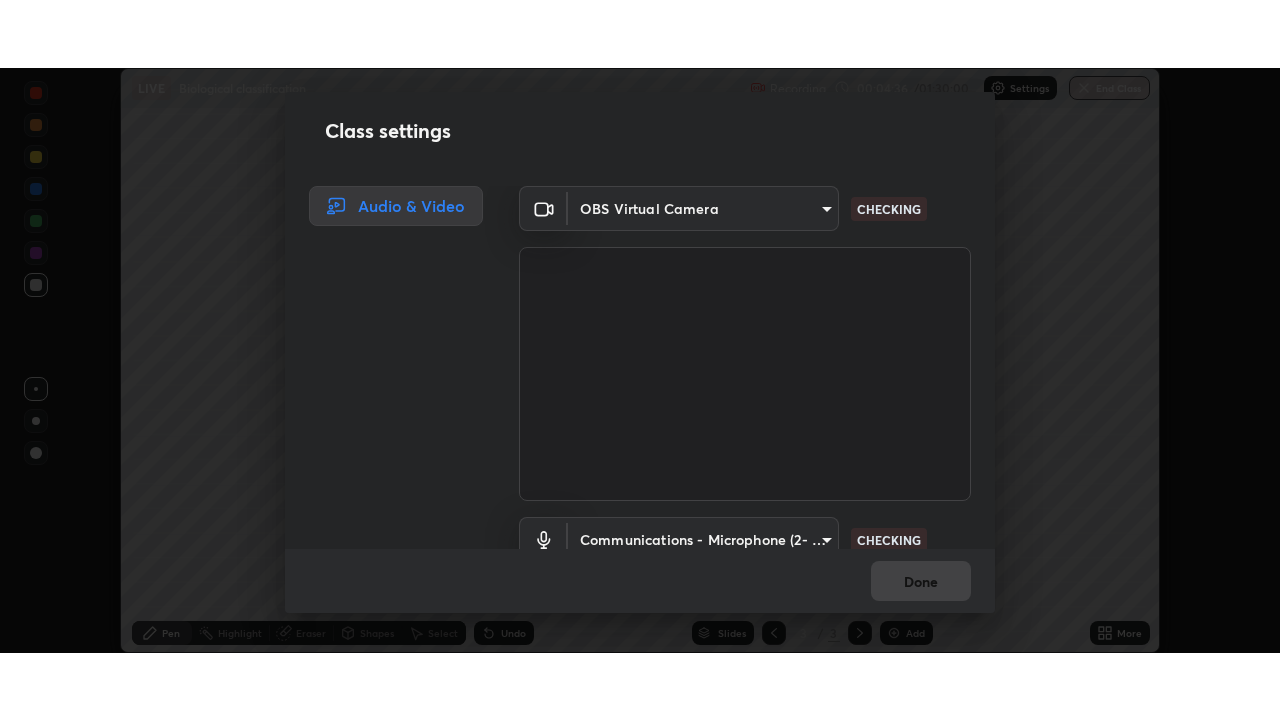 scroll, scrollTop: 91, scrollLeft: 0, axis: vertical 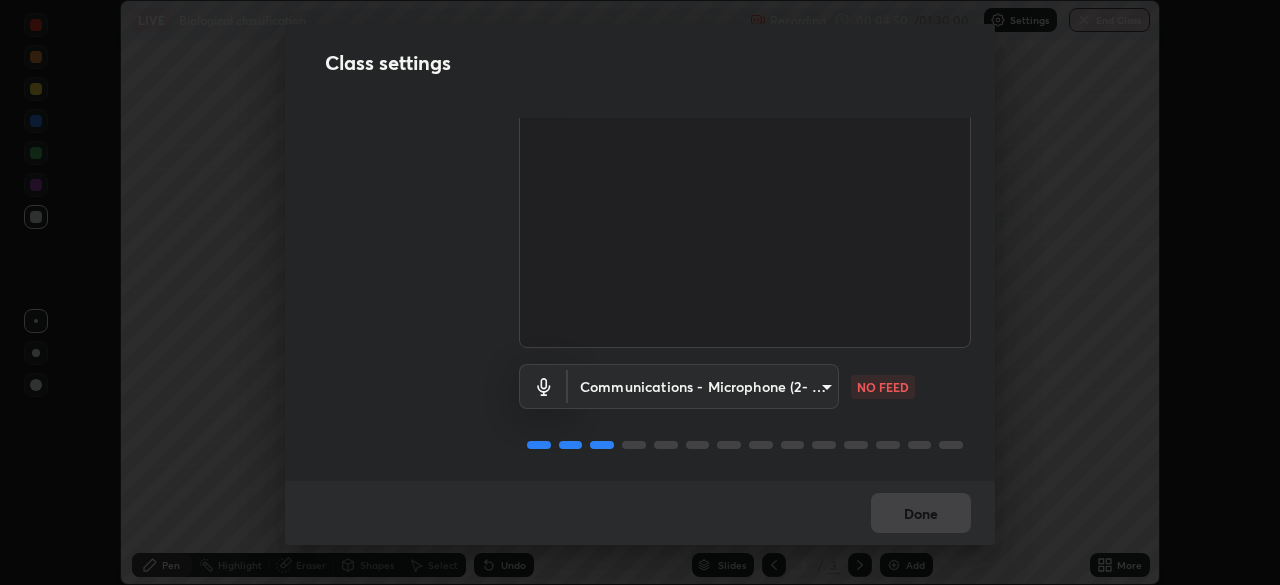 click on "Erase all LIVE Biological classification Recording 00:04:50 /  01:30:00 Settings End Class Setting up your live class Biological classification • L31 of Course On Botany for NEET Conquer 1 2026 [FIRST] [LAST] Pen Highlight Eraser Shapes Select Undo Slides 3 / 3 Add More No doubts shared Encourage your learners to ask a doubt for better clarity Report an issue Reason for reporting Buffering Chat not working Audio - Video sync issue Educator video quality low ​ Attach an image Report Class settings Audio & Video OBS Virtual Camera 1bbcfe3b1127be24ba7fa125fb83cb152f85e15c96893178e4a5d271d47187f7 WORKING Communications - Microphone (2- USB PnP Sound Device) communications NO FEED Done" at bounding box center (640, 292) 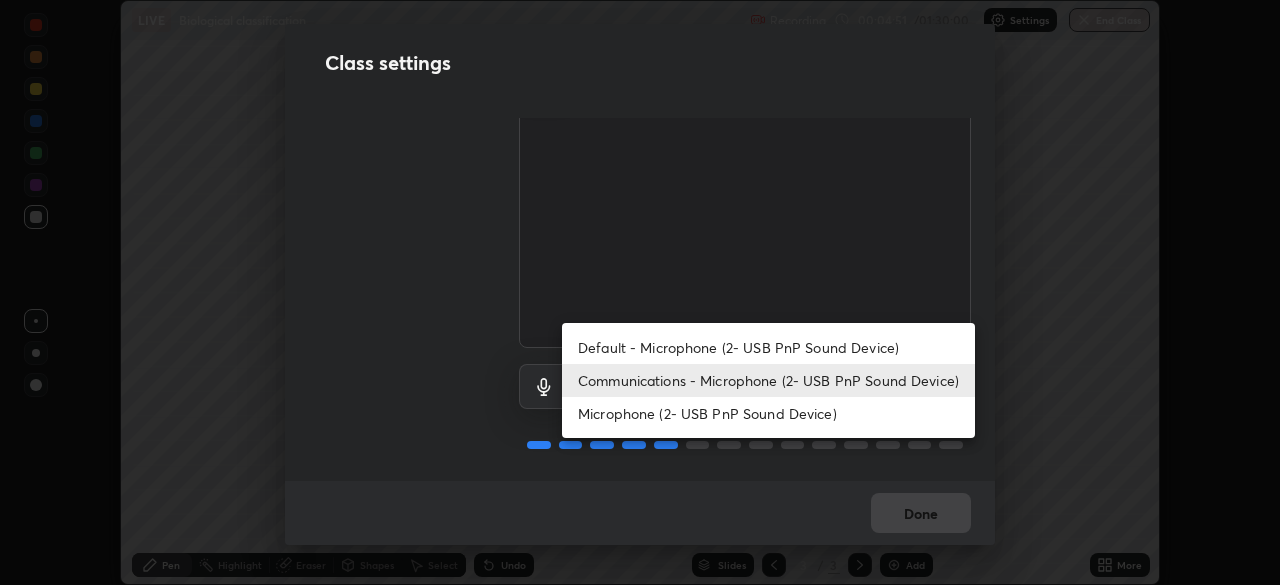 click on "Default - Microphone (2- USB PnP Sound Device)" at bounding box center (768, 347) 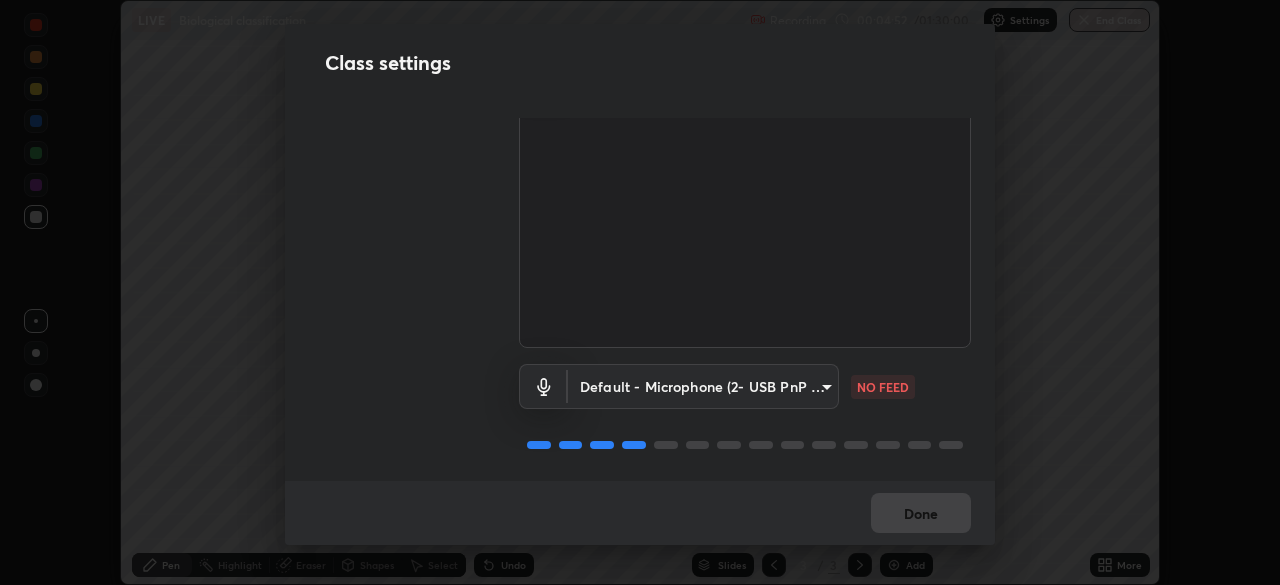 click on "Erase all LIVE Biological classification Recording 00:04:52 /  01:30:00 Settings End Class Setting up your live class Biological classification • L31 of Course On Botany for NEET Conquer 1 2026 [FIRST] [LAST] Pen Highlight Eraser Shapes Select Undo Slides 3 / 3 Add More No doubts shared Encourage your learners to ask a doubt for better clarity Report an issue Reason for reporting Buffering Chat not working Audio - Video sync issue Educator video quality low ​ Attach an image Report Class settings Audio & Video OBS Virtual Camera 1bbcfe3b1127be24ba7fa125fb83cb152f85e15c96893178e4a5d271d47187f7 WORKING Default - Microphone (2- USB PnP Sound Device) default NO FEED Done" at bounding box center (640, 292) 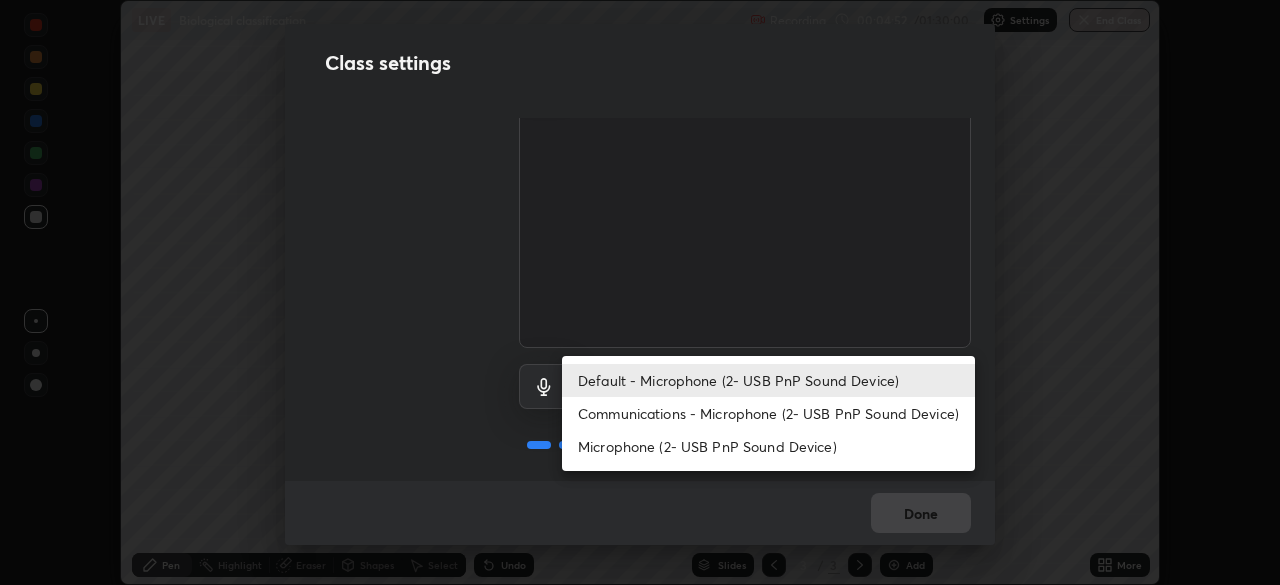 click on "Communications - Microphone (2- USB PnP Sound Device)" at bounding box center (768, 413) 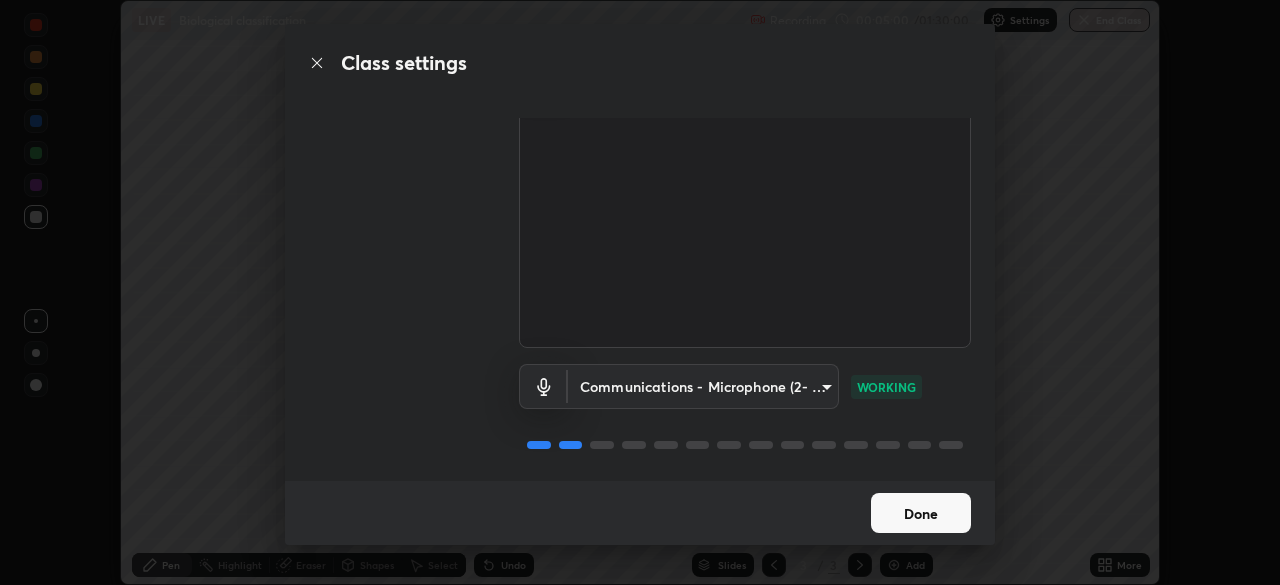click on "Done" at bounding box center (921, 513) 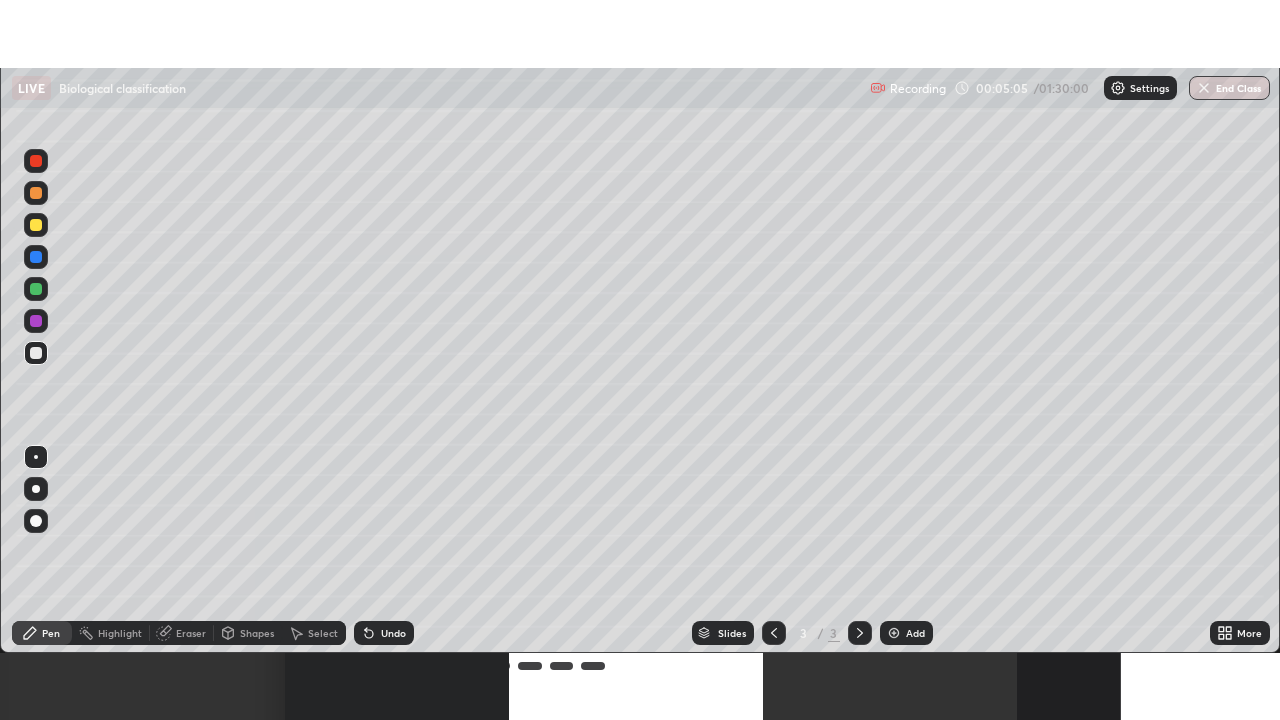 scroll, scrollTop: 99280, scrollLeft: 98720, axis: both 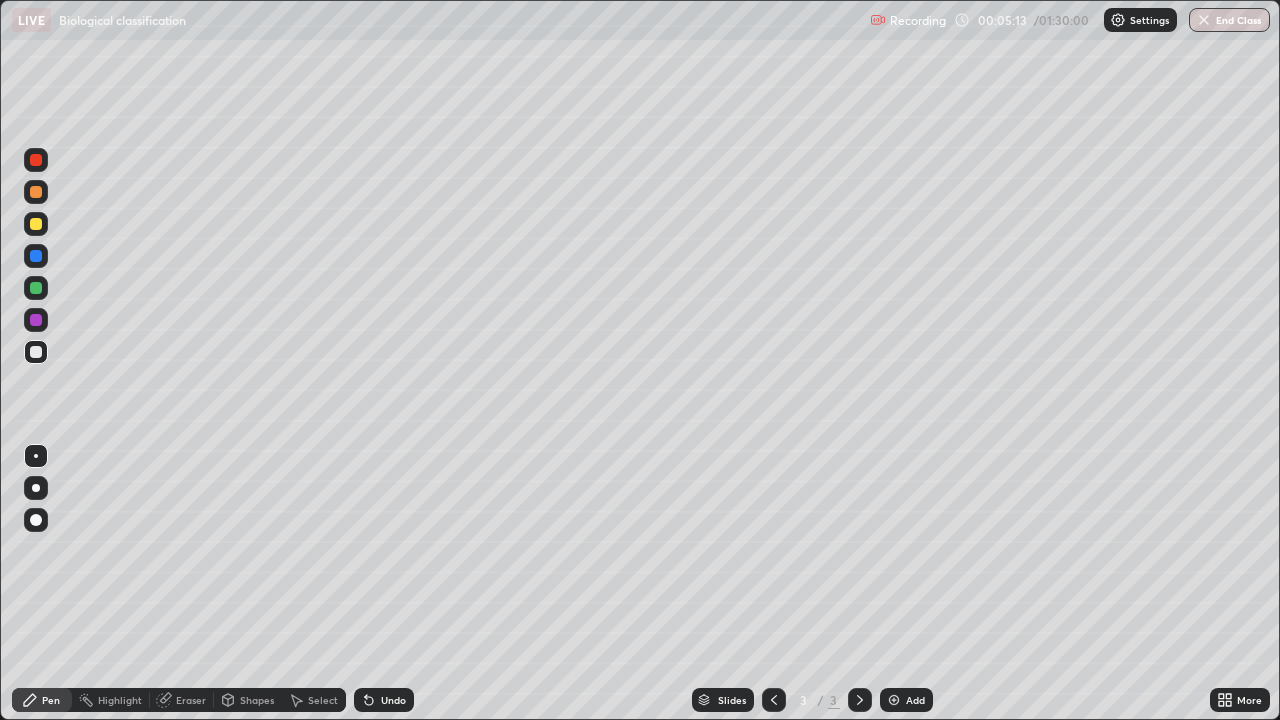 click at bounding box center (36, 352) 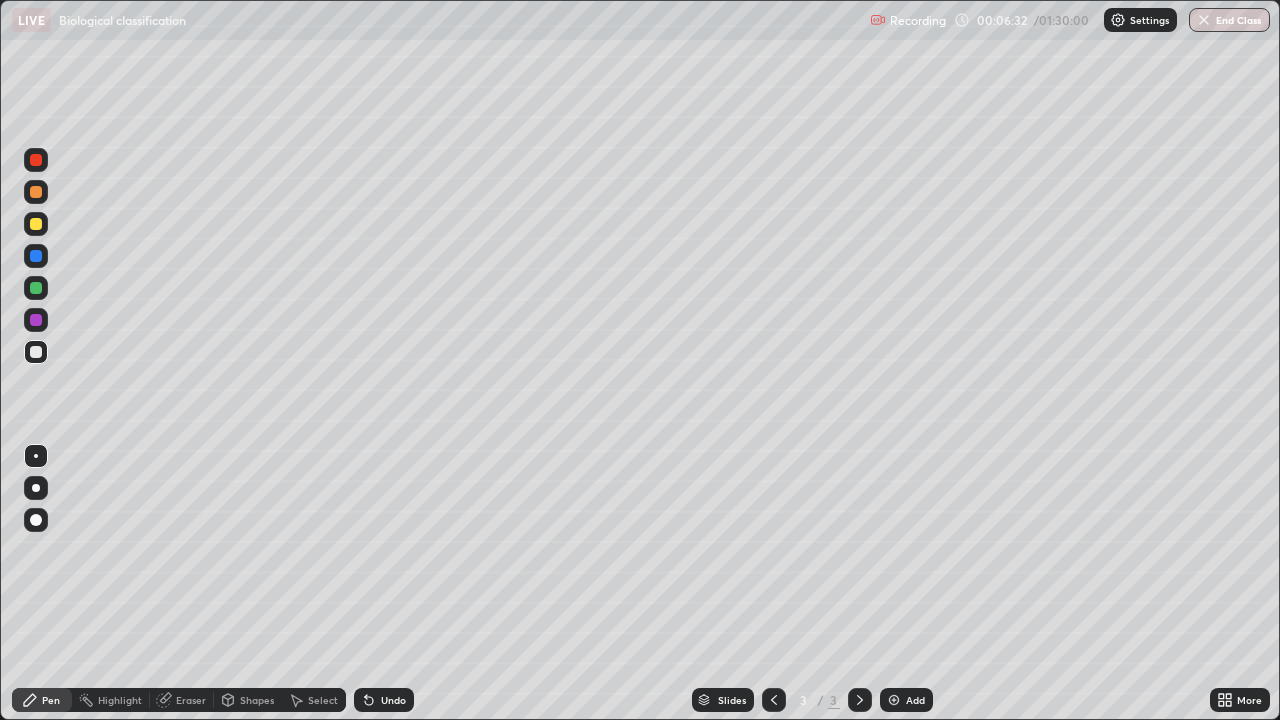 click on "Undo" at bounding box center [393, 700] 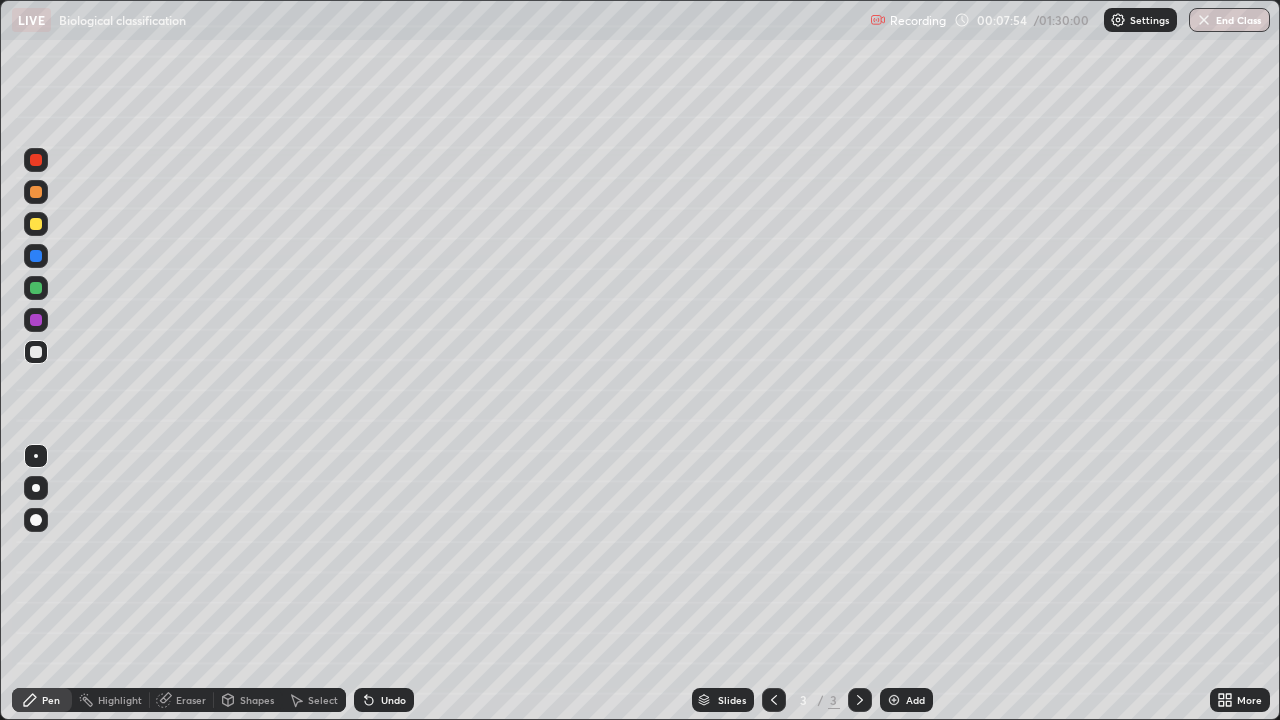 click on "More" at bounding box center [1249, 700] 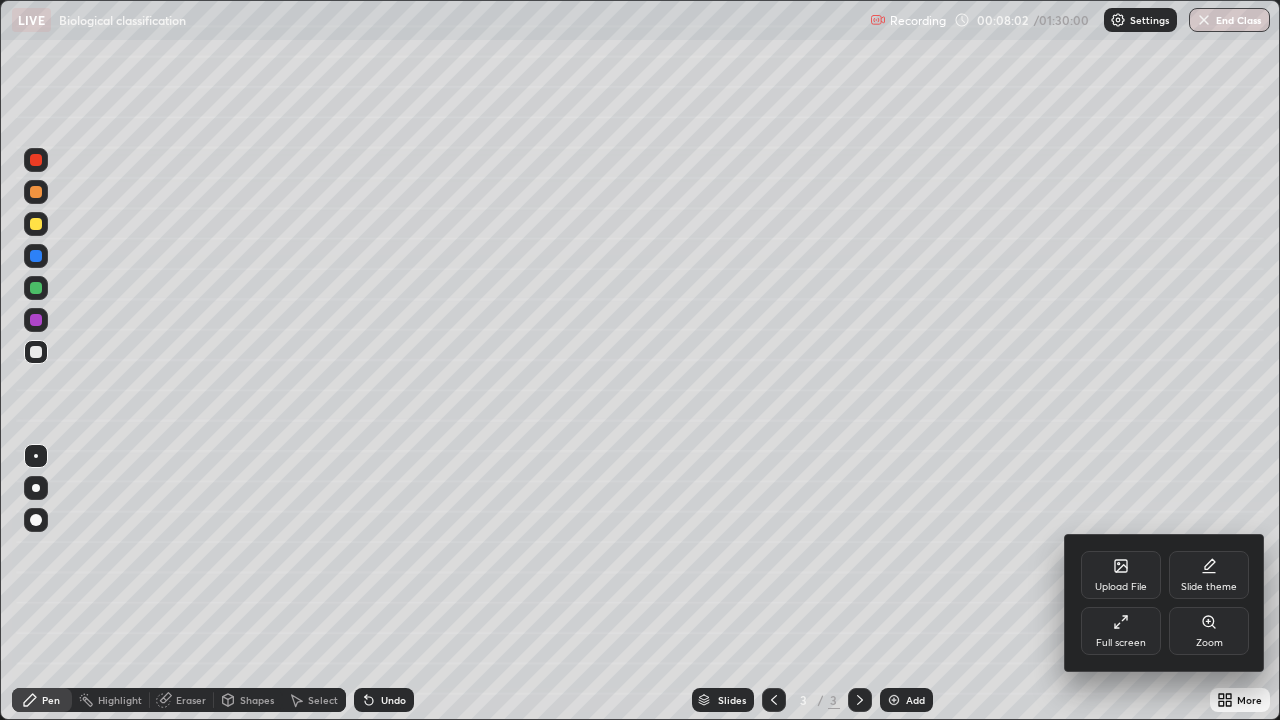 click at bounding box center [640, 360] 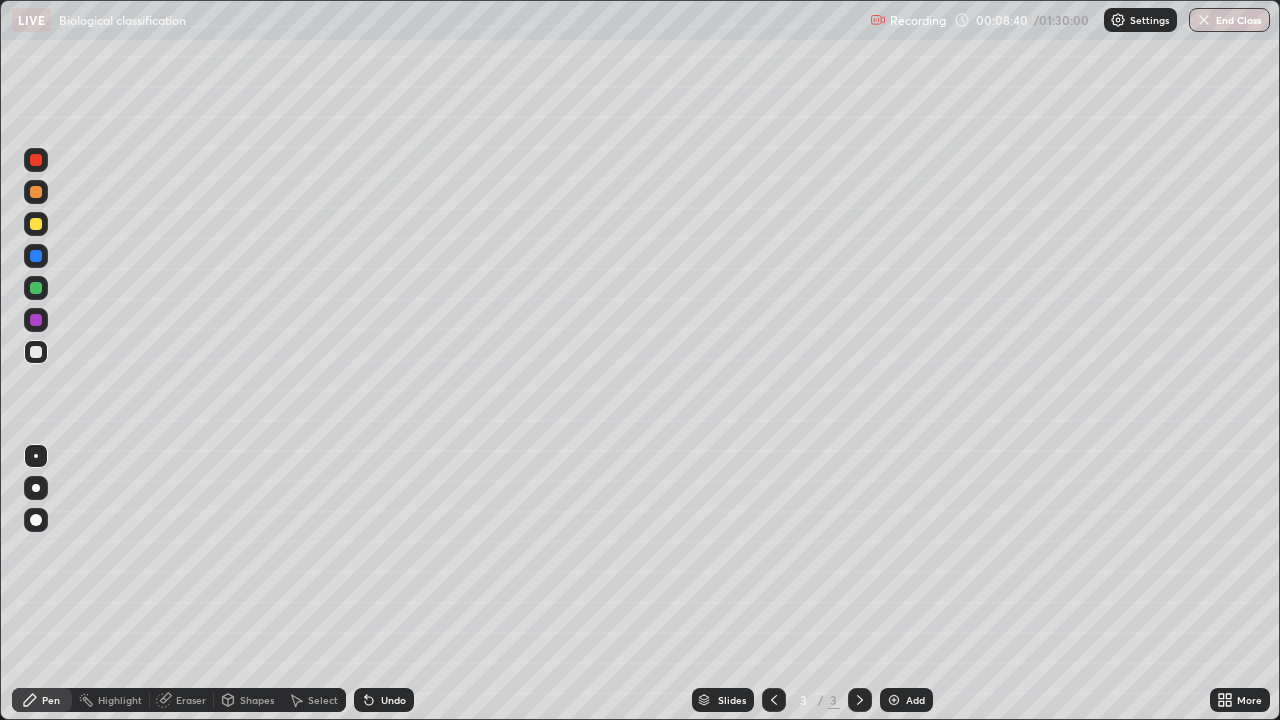 click on "Undo" at bounding box center [393, 700] 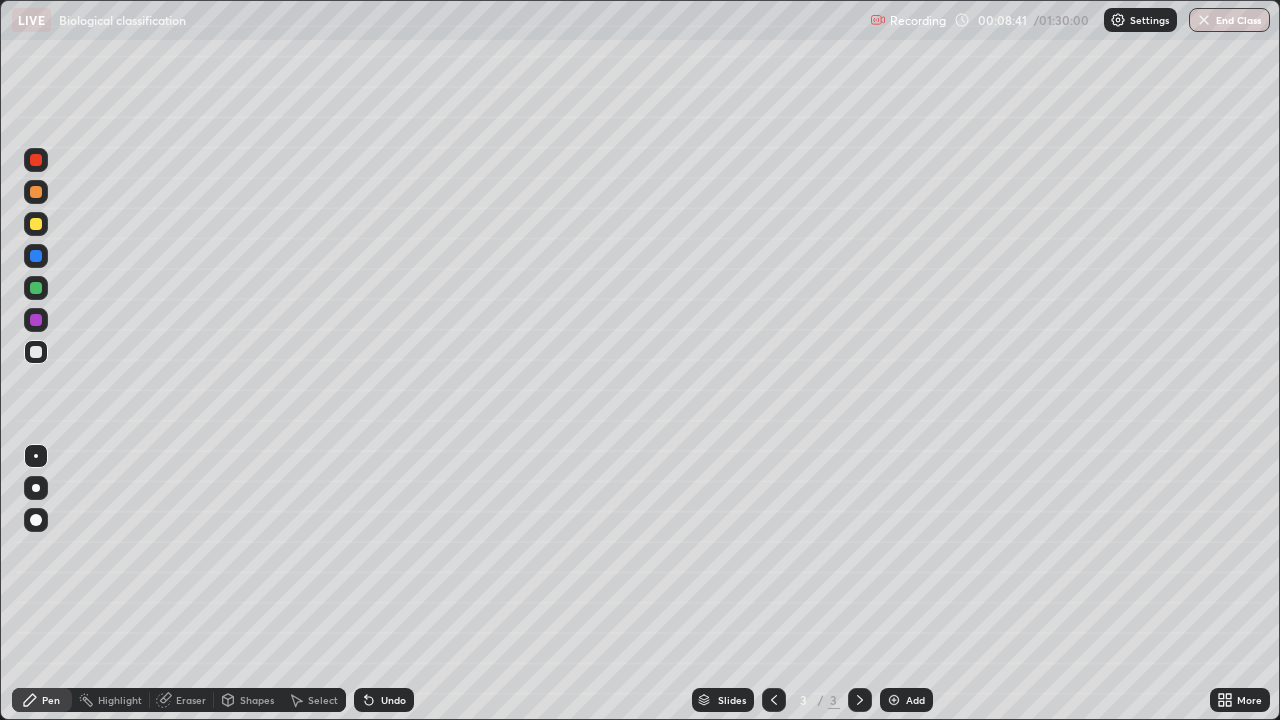 click 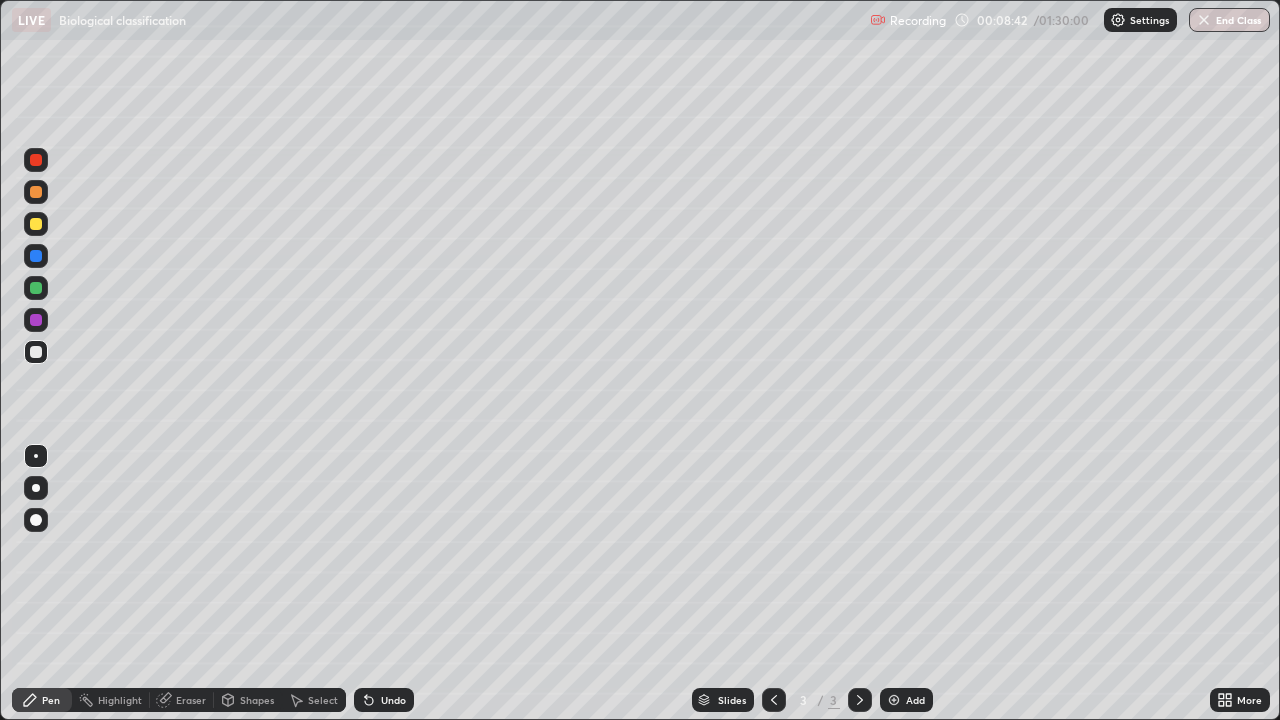 click 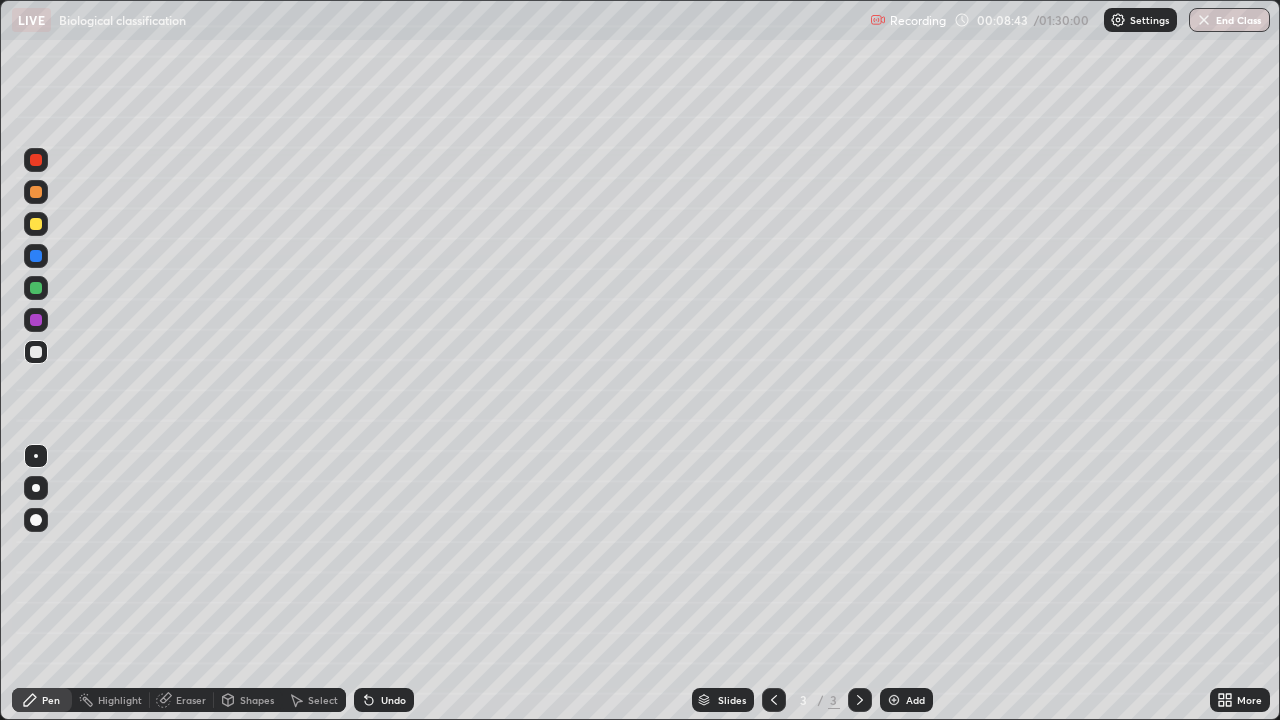 click on "Undo" at bounding box center (393, 700) 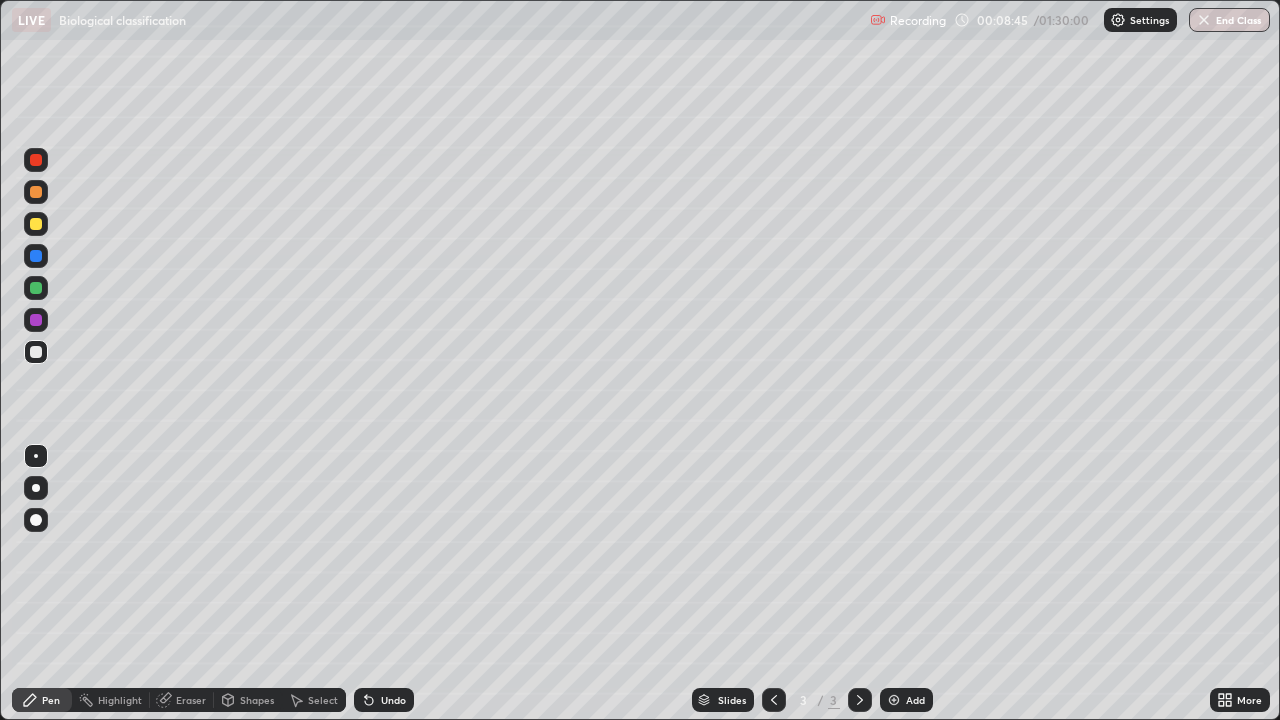 click on "Undo" at bounding box center [384, 700] 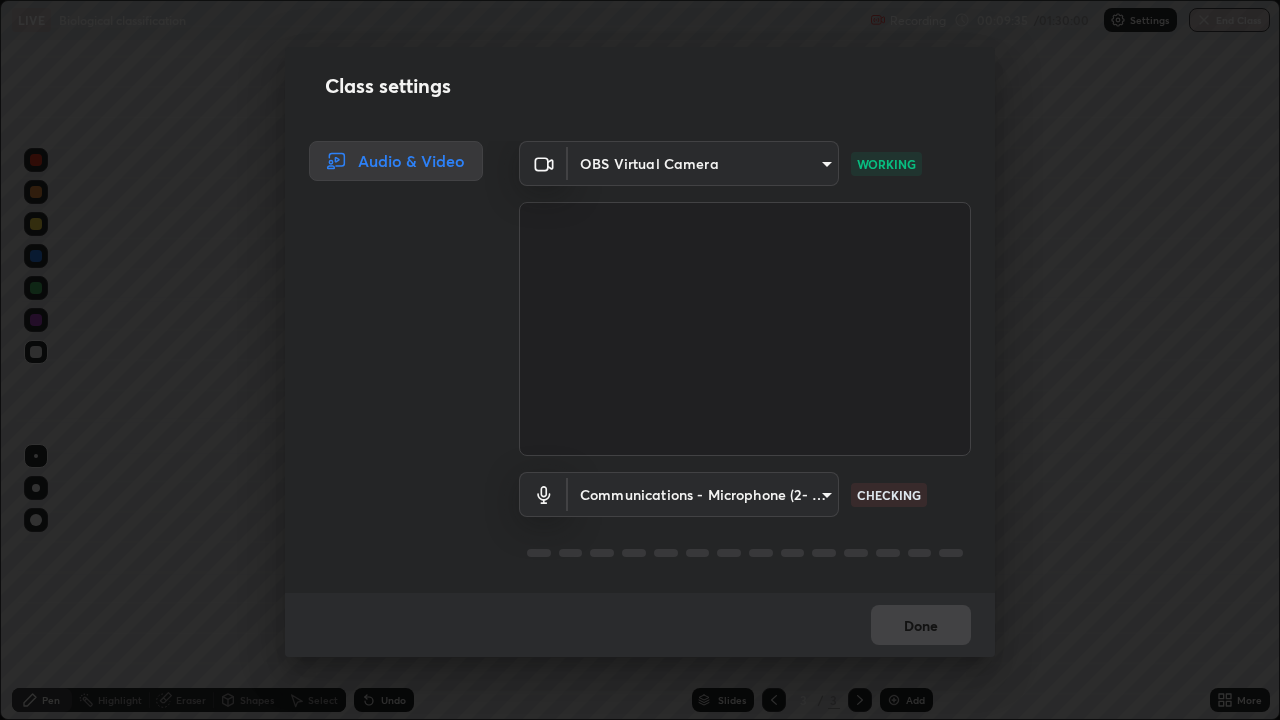 click on "Erase all LIVE Biological classification Recording 00:09:35 /  01:30:00 Settings End Class Setting up your live class Biological classification • L31 of Course On Botany for NEET Conquer 1 2026 [FIRST] [LAST] Pen Highlight Eraser Shapes Select Undo Slides 3 / 3 Add More No doubts shared Encourage your learners to ask a doubt for better clarity Report an issue Reason for reporting Buffering Chat not working Audio - Video sync issue Educator video quality low ​ Attach an image Report Class settings Audio & Video OBS Virtual Camera 1bbcfe3b1127be24ba7fa125fb83cb152f85e15c96893178e4a5d271d47187f7 WORKING Communications - Microphone (2- USB PnP Sound Device) communications CHECKING Done" at bounding box center (640, 360) 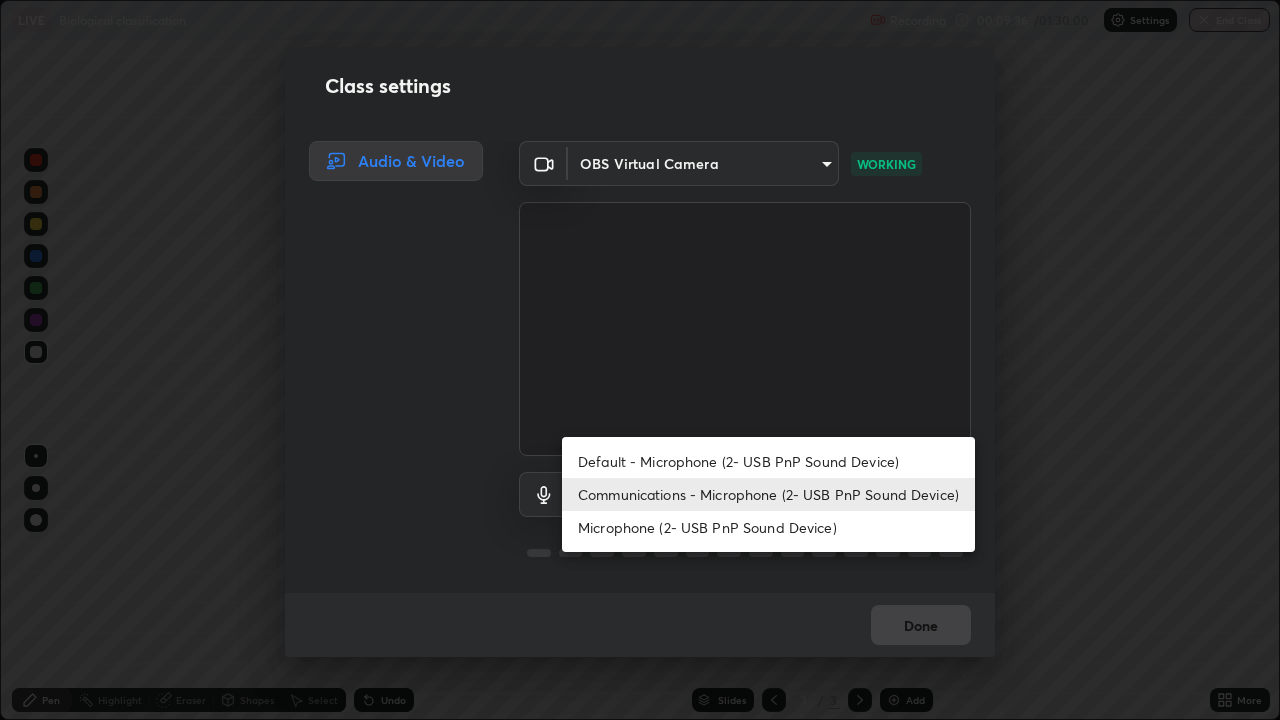 click on "Default - Microphone (2- USB PnP Sound Device)" at bounding box center (768, 461) 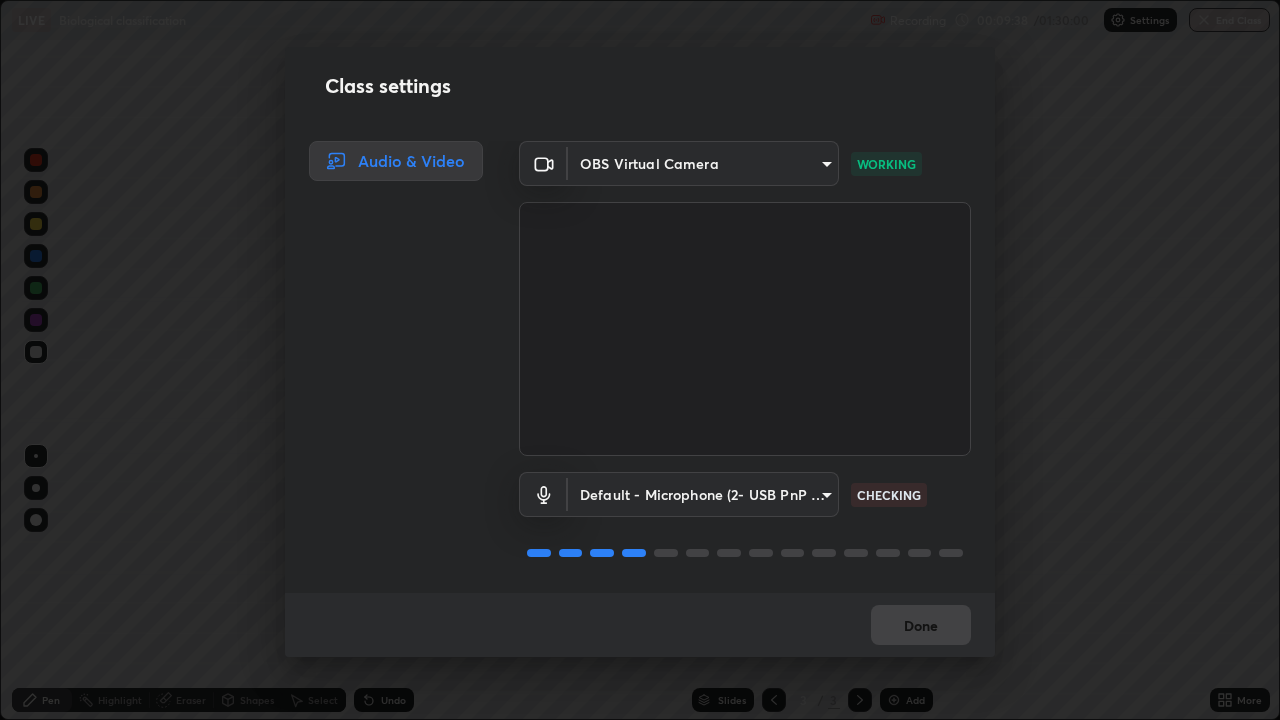click on "Erase all LIVE Biological classification Recording 00:09:38 /  01:30:00 Settings End Class Setting up your live class Biological classification • L31 of Course On Botany for NEET Conquer 1 2026 [FIRST] [LAST] Pen Highlight Eraser Shapes Select Undo Slides 3 / 3 Add More No doubts shared Encourage your learners to ask a doubt for better clarity Report an issue Reason for reporting Buffering Chat not working Audio - Video sync issue Educator video quality low ​ Attach an image Report Class settings Audio & Video OBS Virtual Camera 1bbcfe3b1127be24ba7fa125fb83cb152f85e15c96893178e4a5d271d47187f7 WORKING Default - Microphone (2- USB PnP Sound Device) default CHECKING Done" at bounding box center [640, 360] 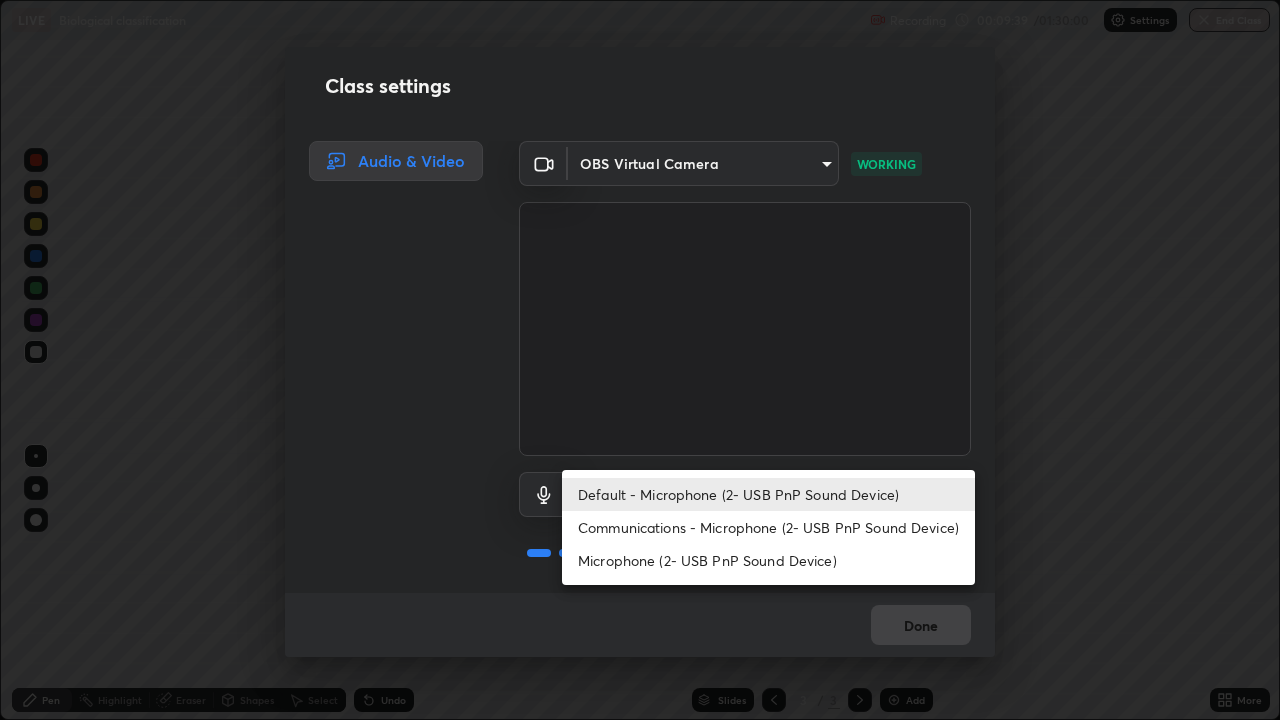 click on "Communications - Microphone (2- USB PnP Sound Device)" at bounding box center (768, 527) 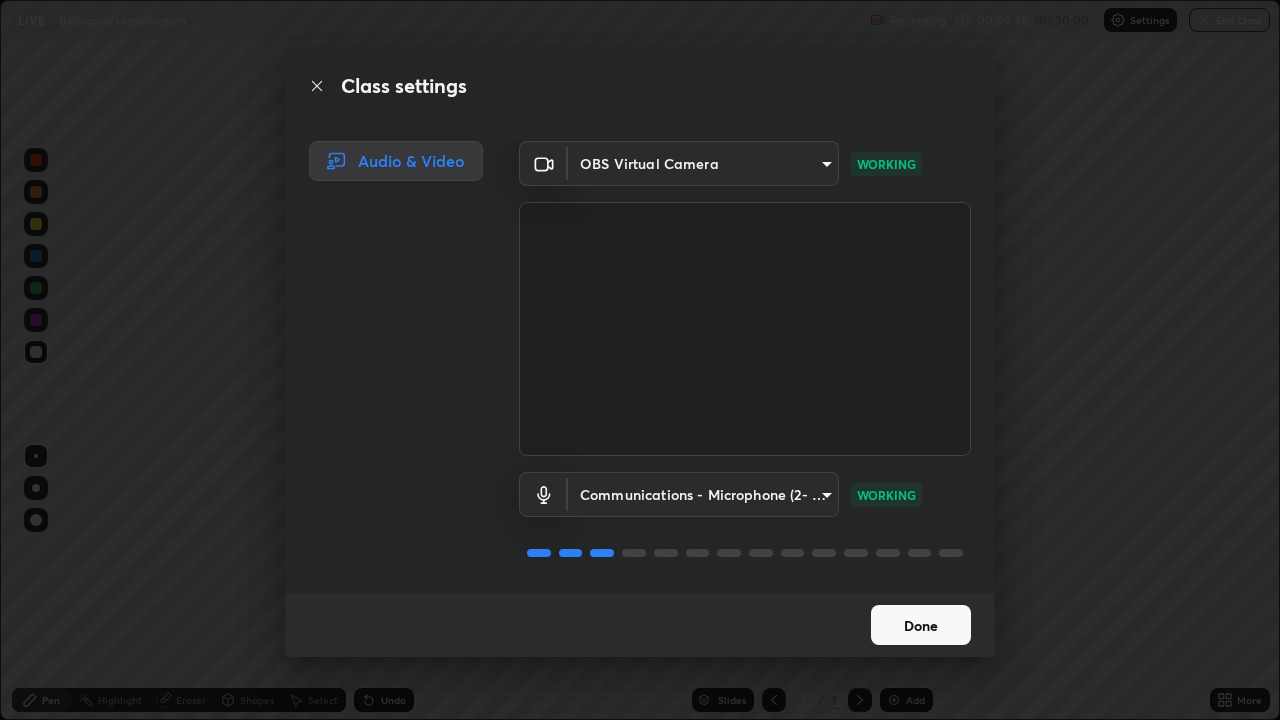 click on "Done" at bounding box center (921, 625) 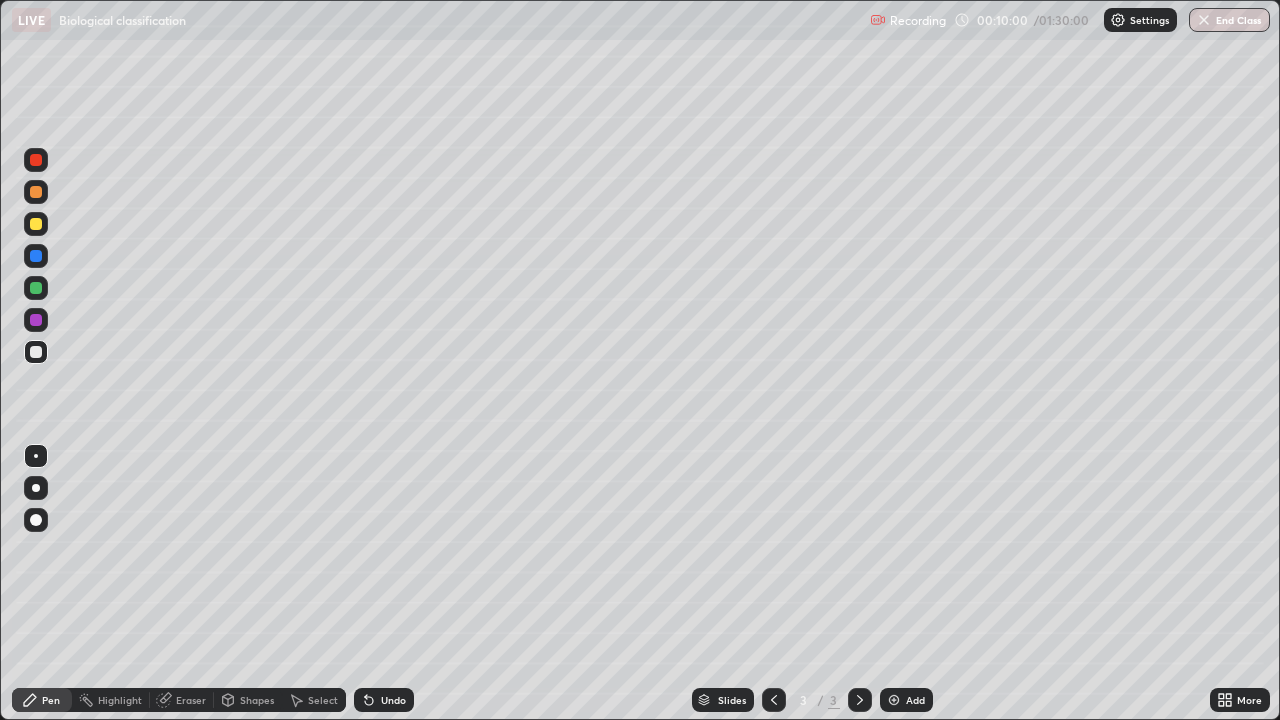 click at bounding box center (36, 192) 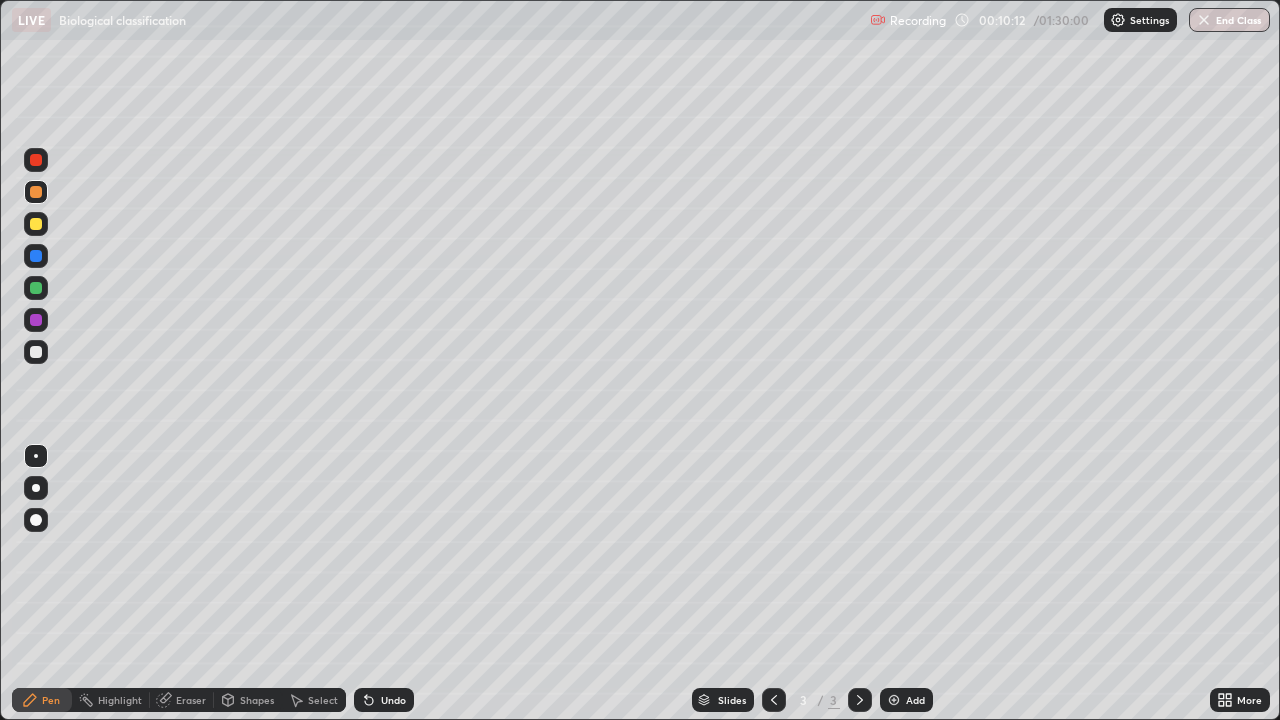click at bounding box center (36, 352) 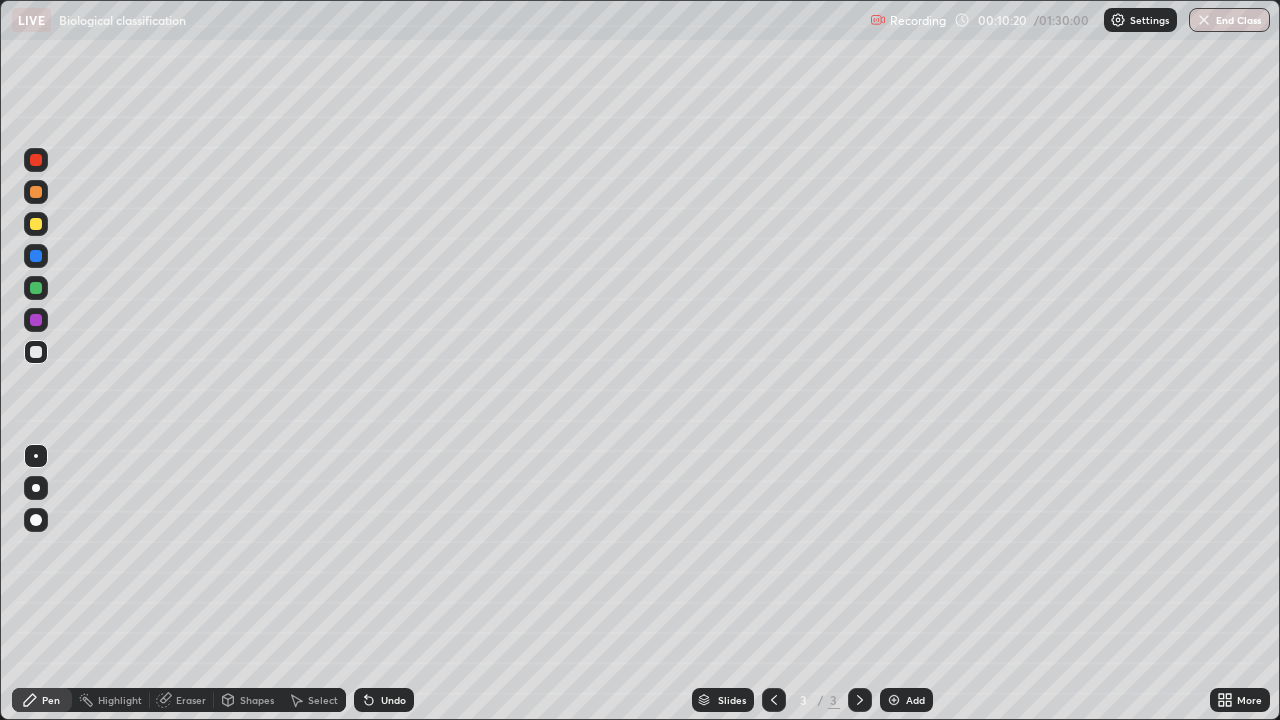 click on "Undo" at bounding box center (393, 700) 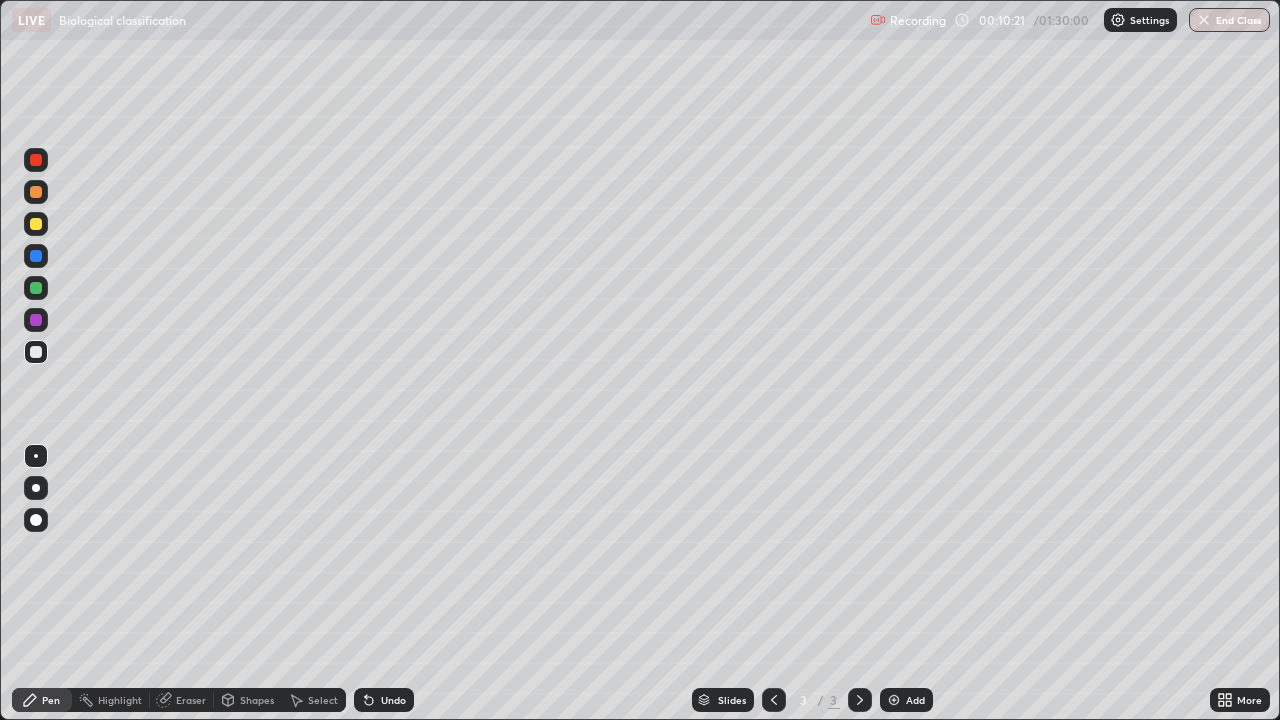 click on "Undo" at bounding box center (393, 700) 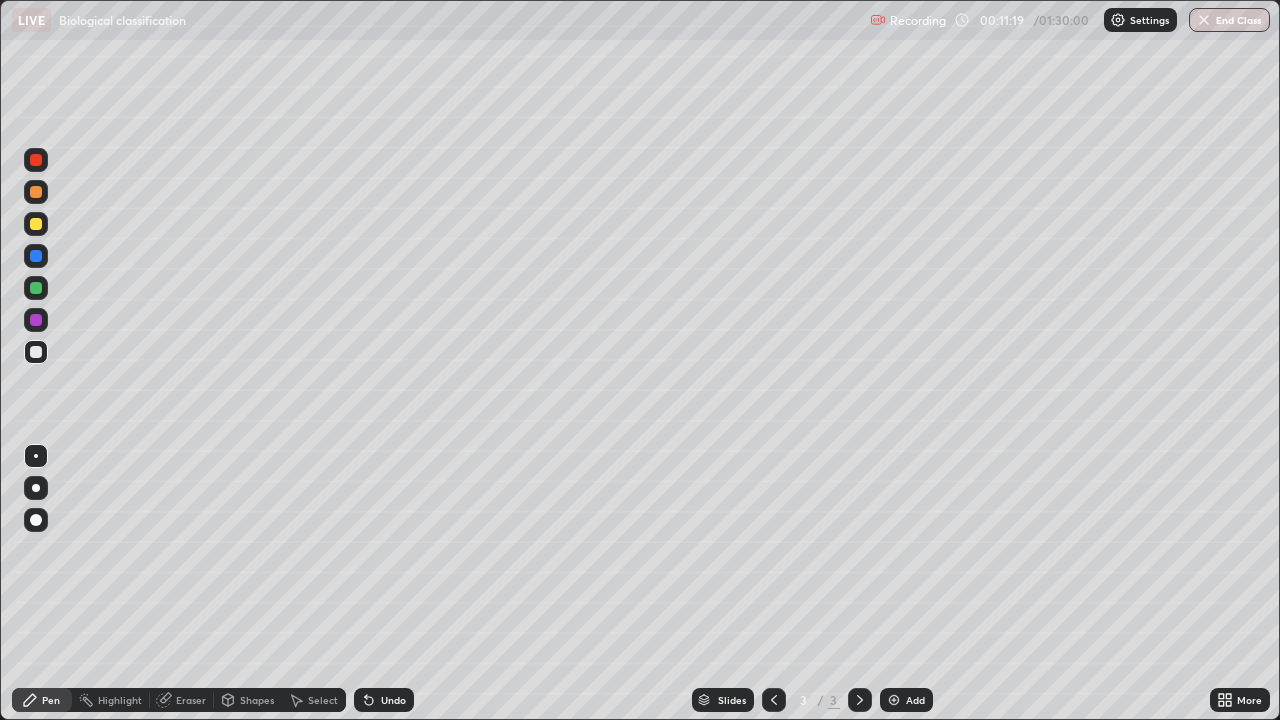 click on "Eraser" at bounding box center (191, 700) 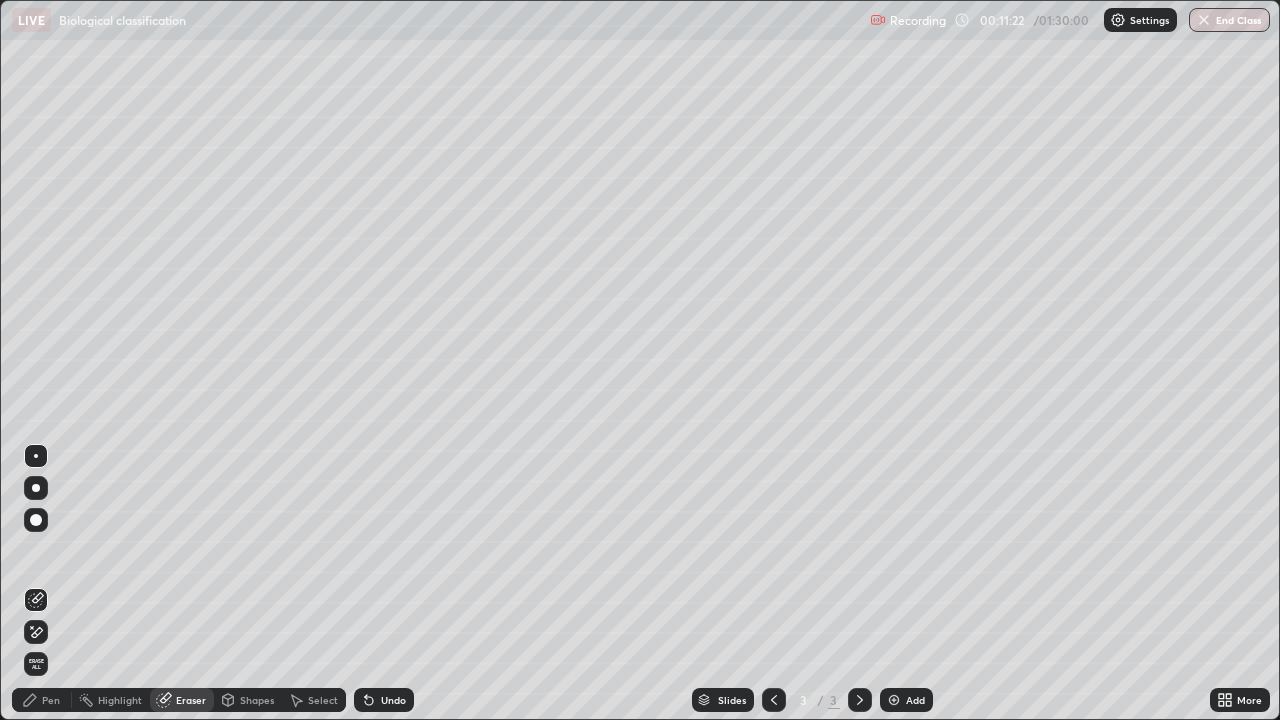 click on "Pen" at bounding box center [51, 700] 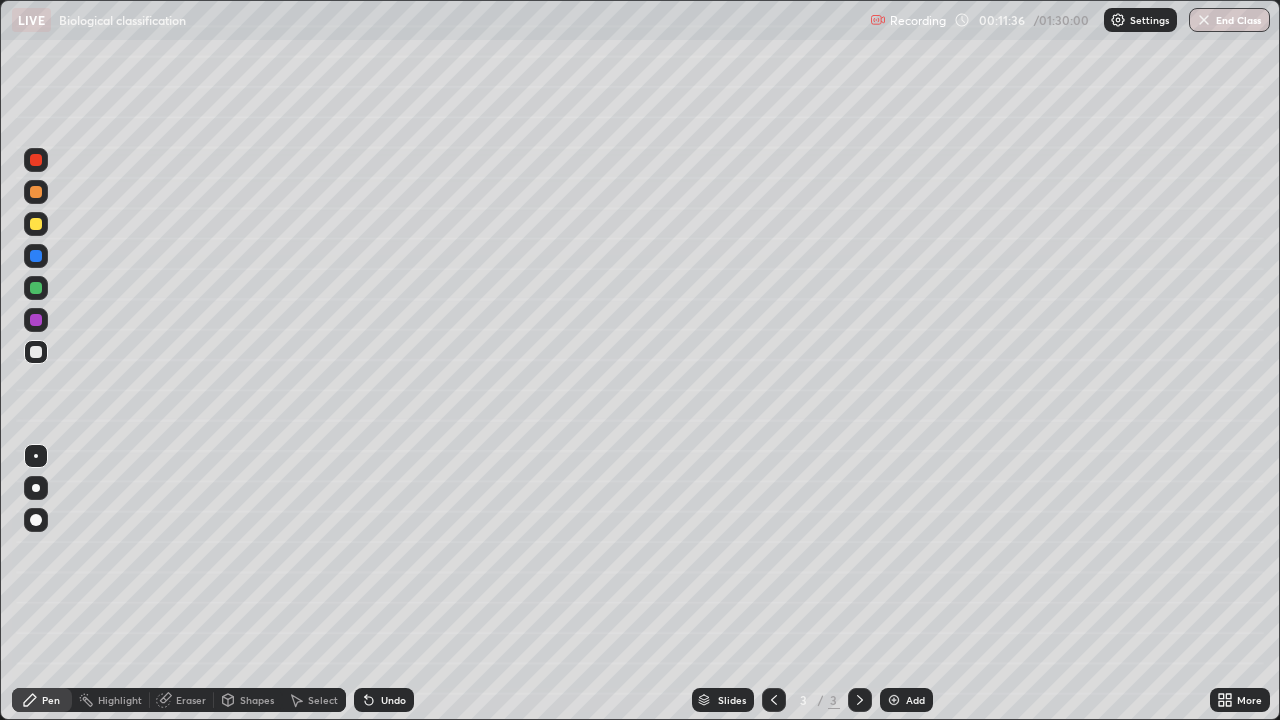 click on "Undo" at bounding box center [384, 700] 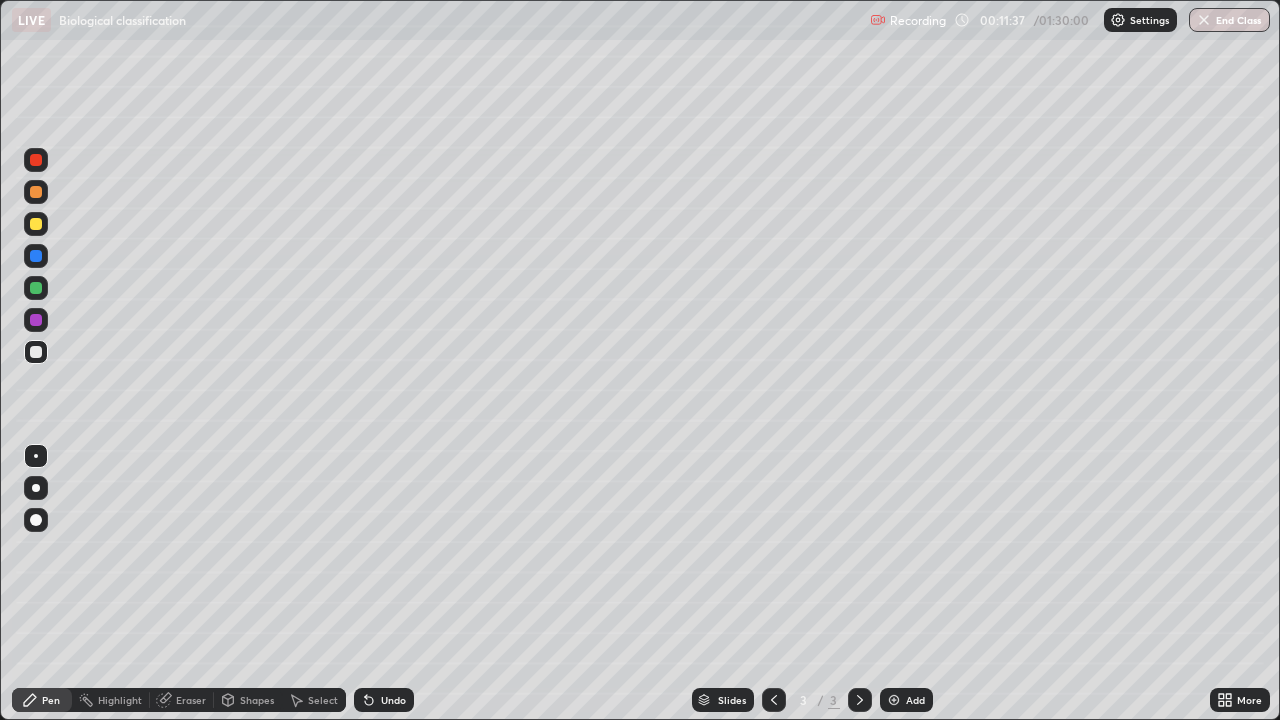 click on "Undo" at bounding box center [384, 700] 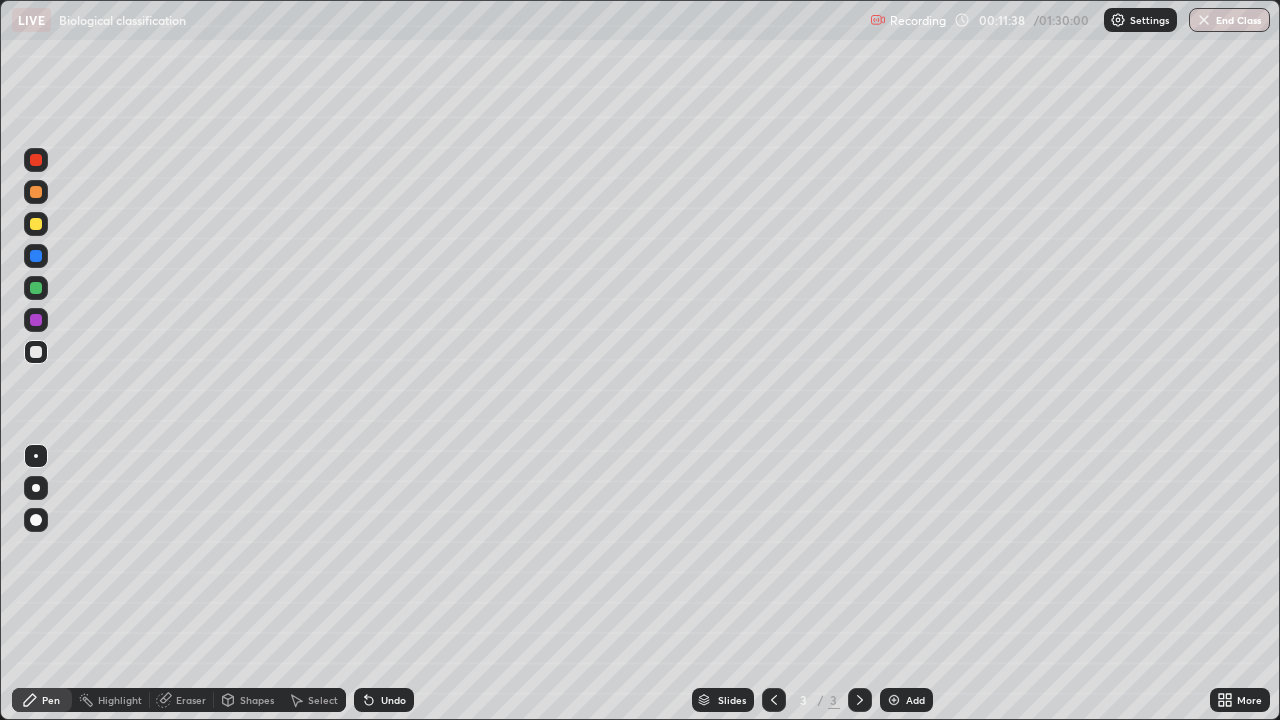 click on "Undo" at bounding box center [384, 700] 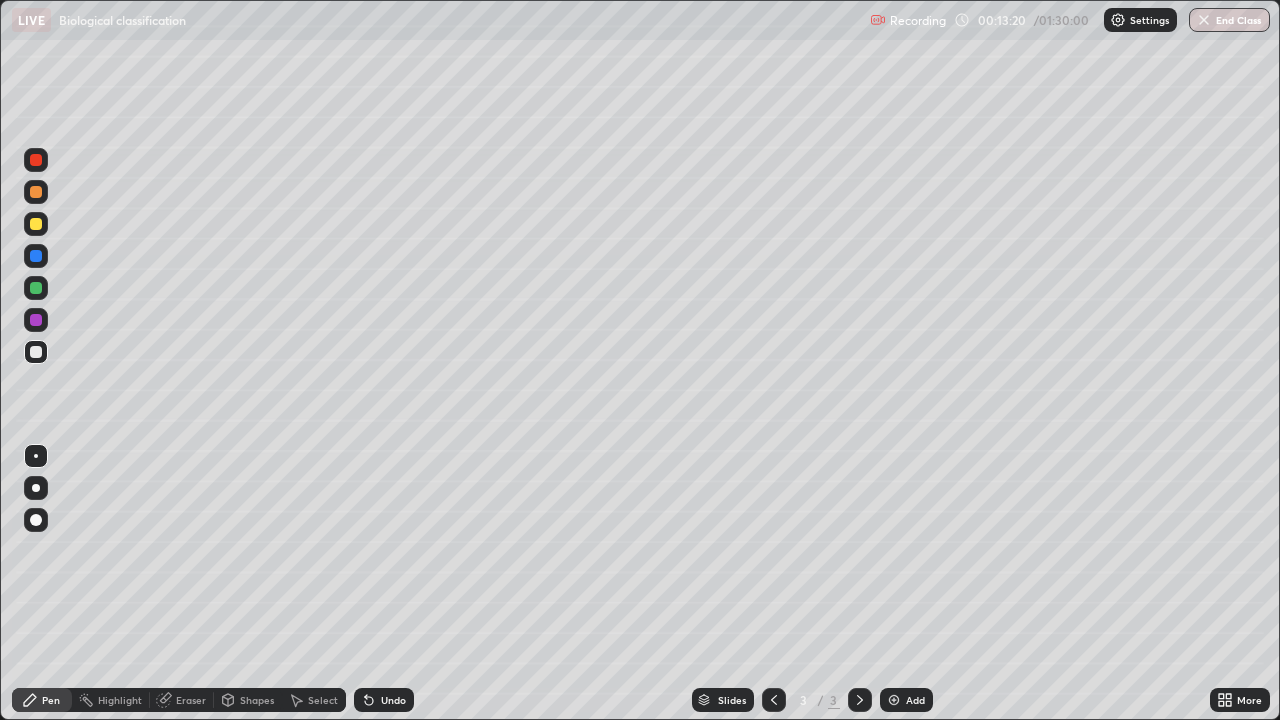 click on "Undo" at bounding box center (384, 700) 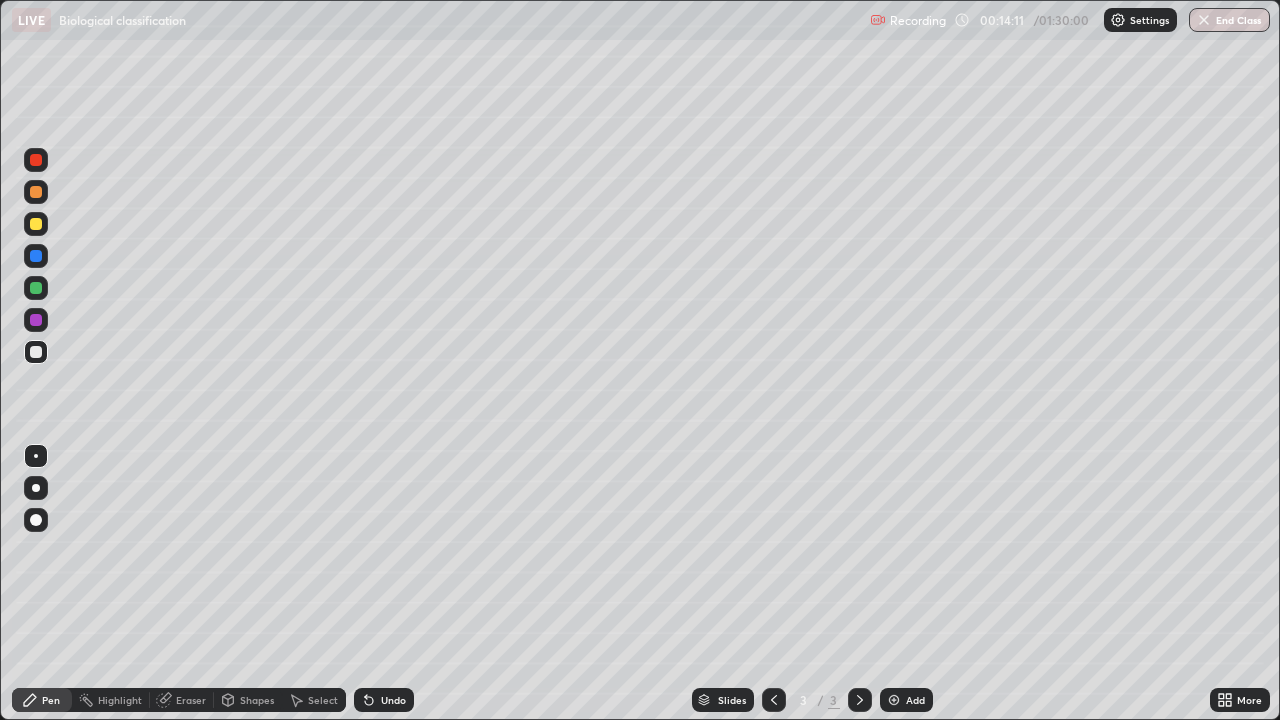 click on "Undo" at bounding box center (393, 700) 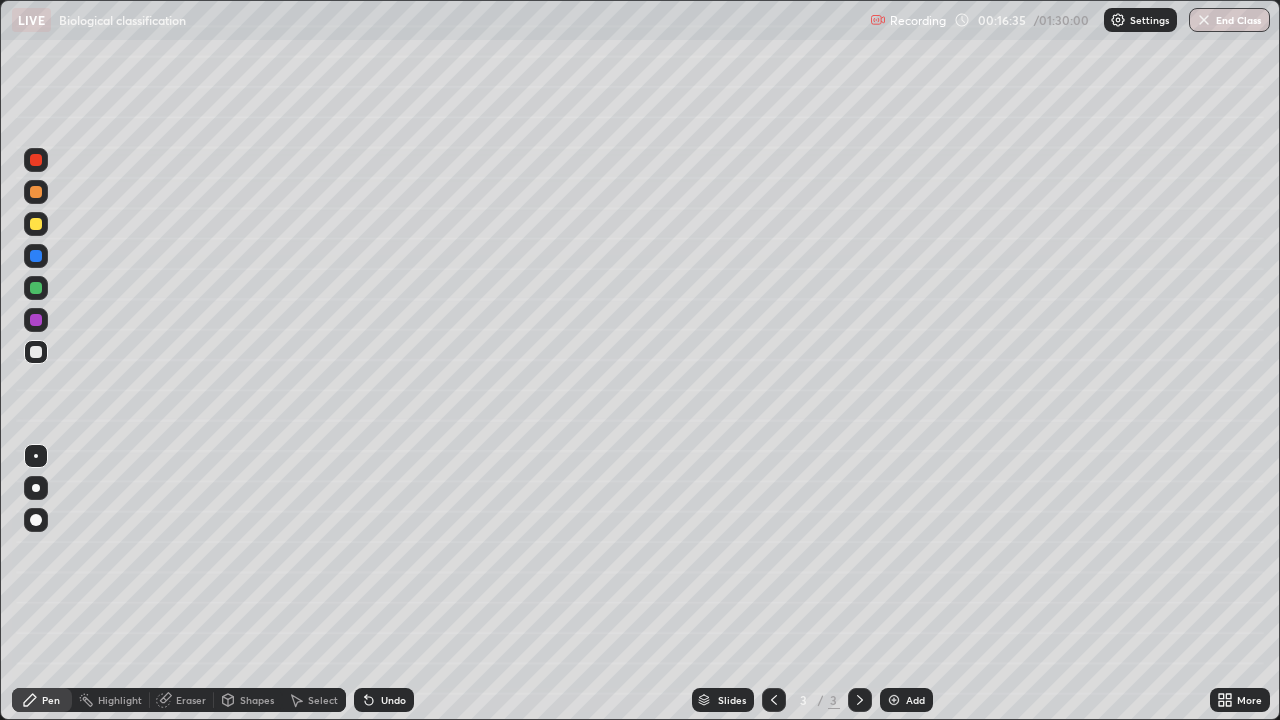click on "Eraser" at bounding box center (182, 700) 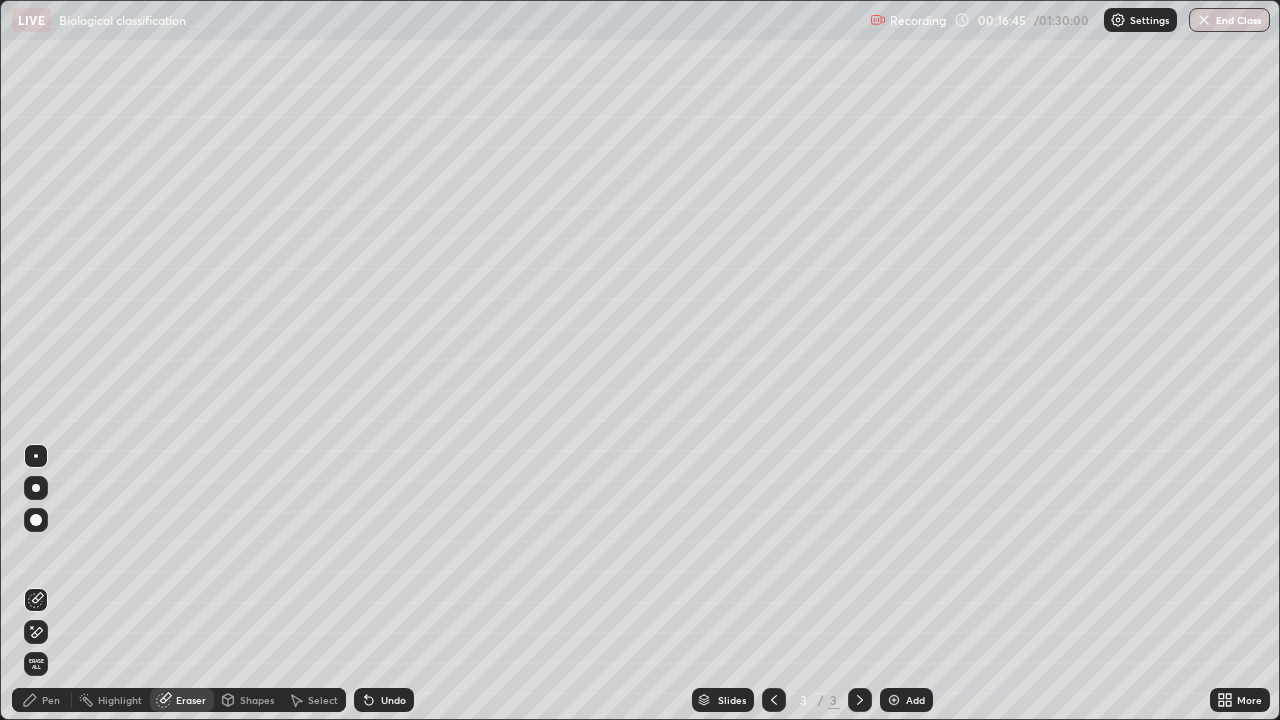 click on "Pen" at bounding box center [51, 700] 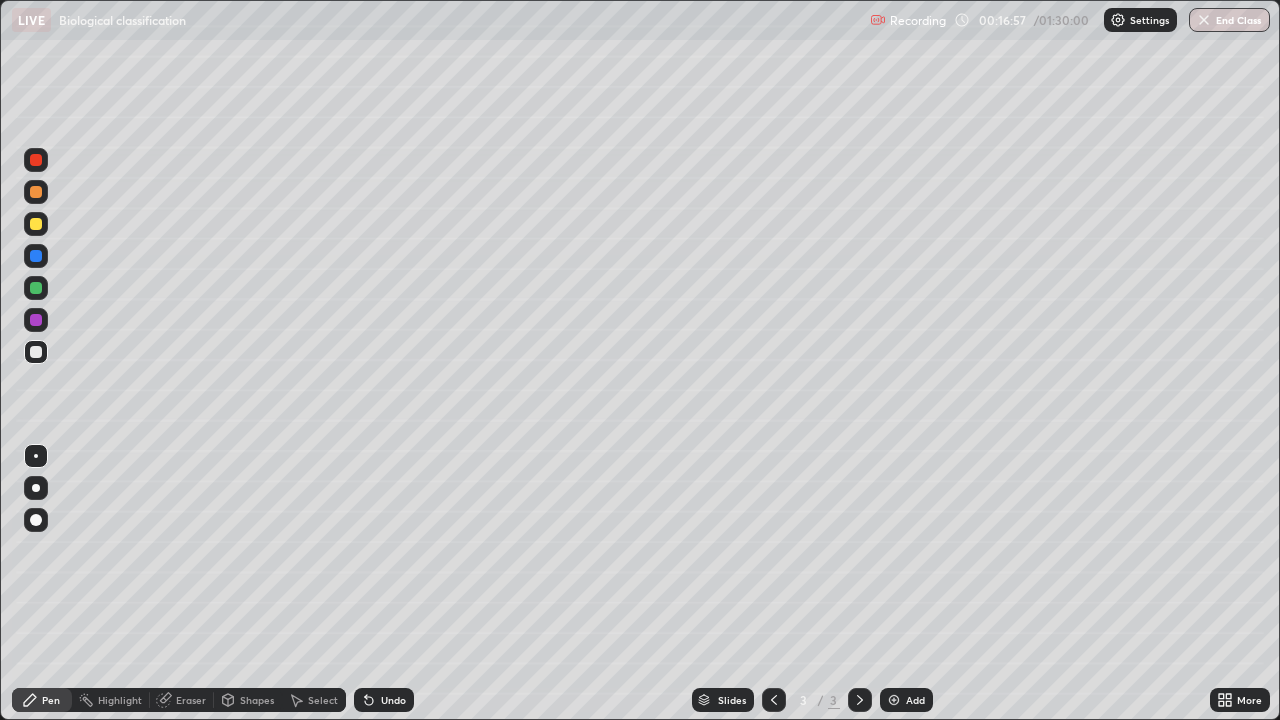 click on "Eraser" at bounding box center (182, 700) 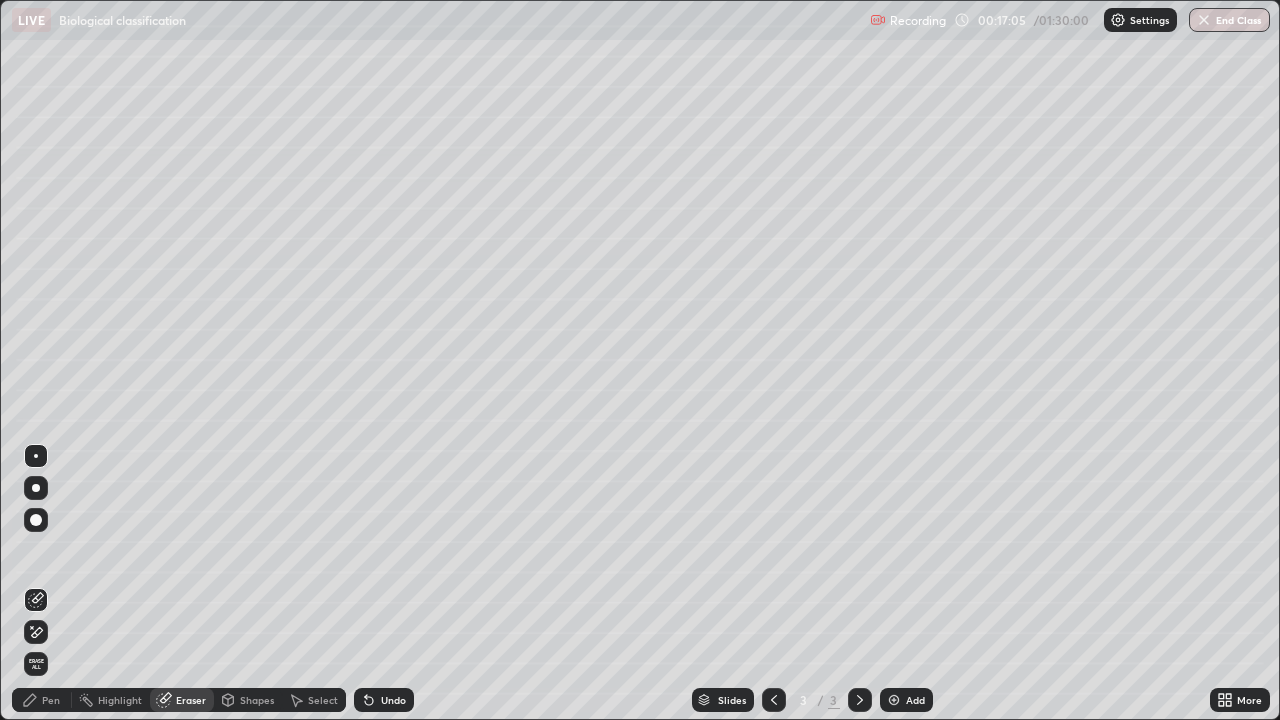 click on "Pen" at bounding box center [51, 700] 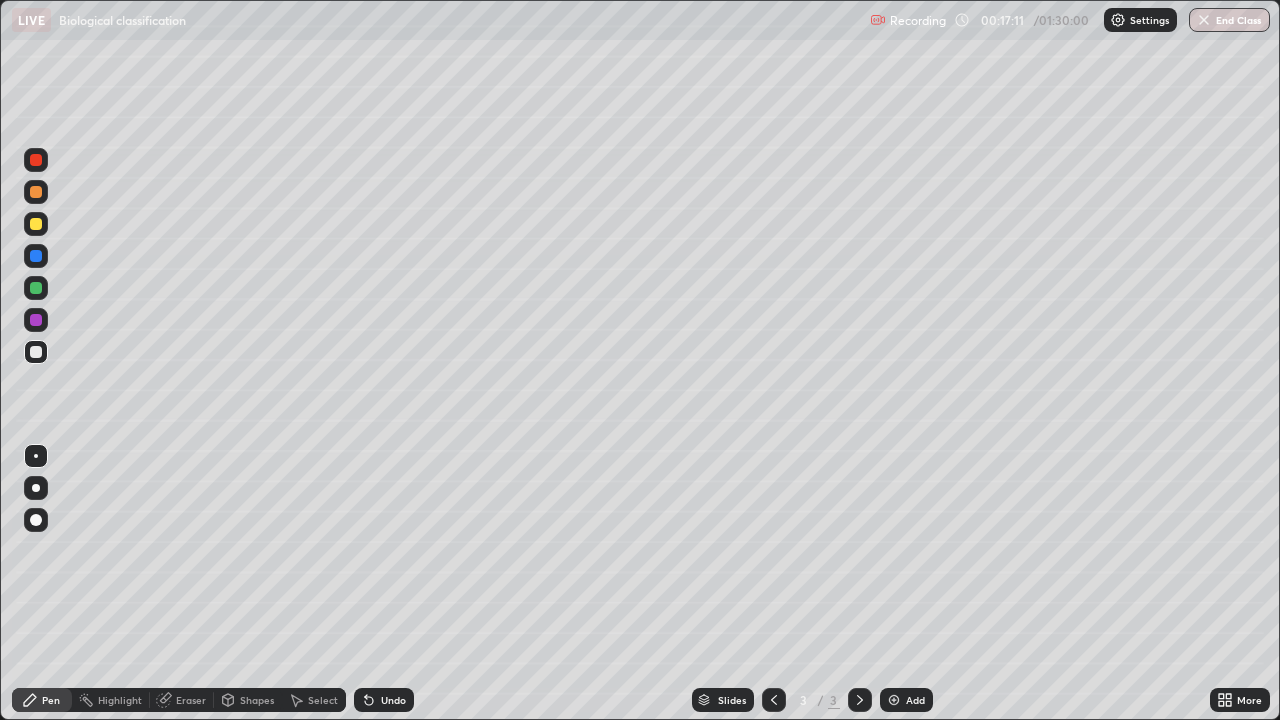 click on "Eraser" at bounding box center (191, 700) 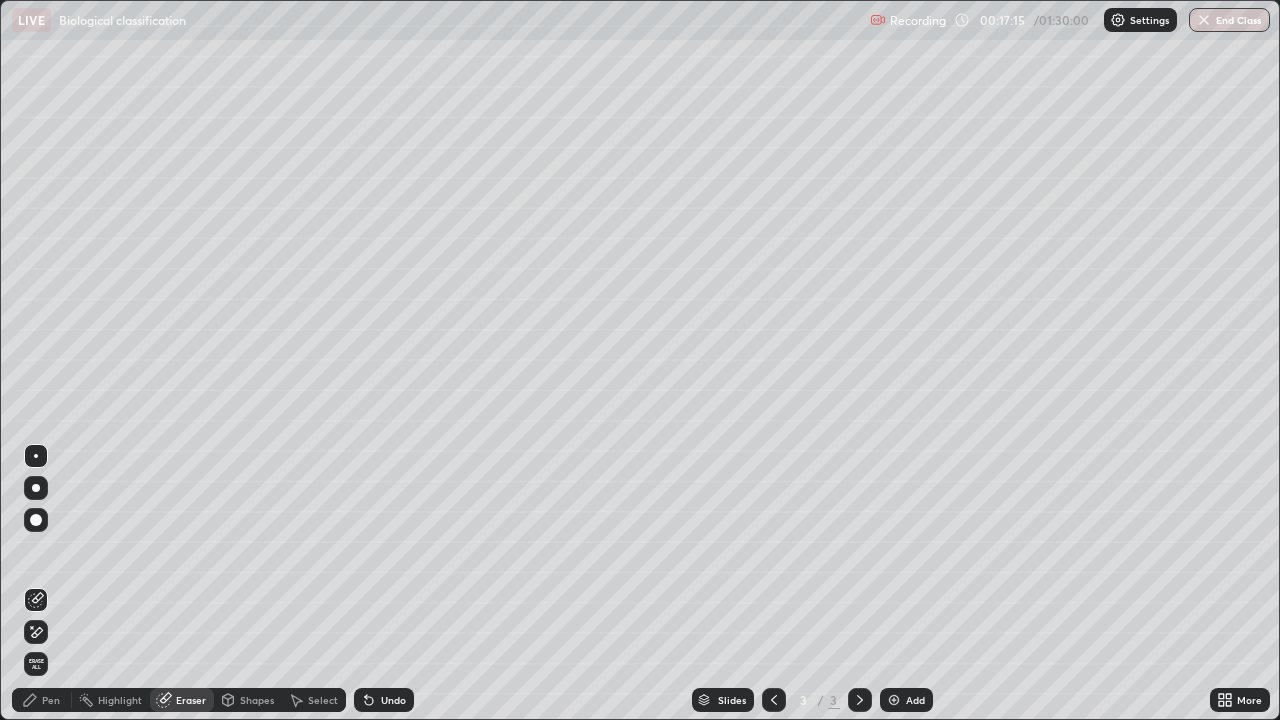 click on "Pen" at bounding box center (42, 700) 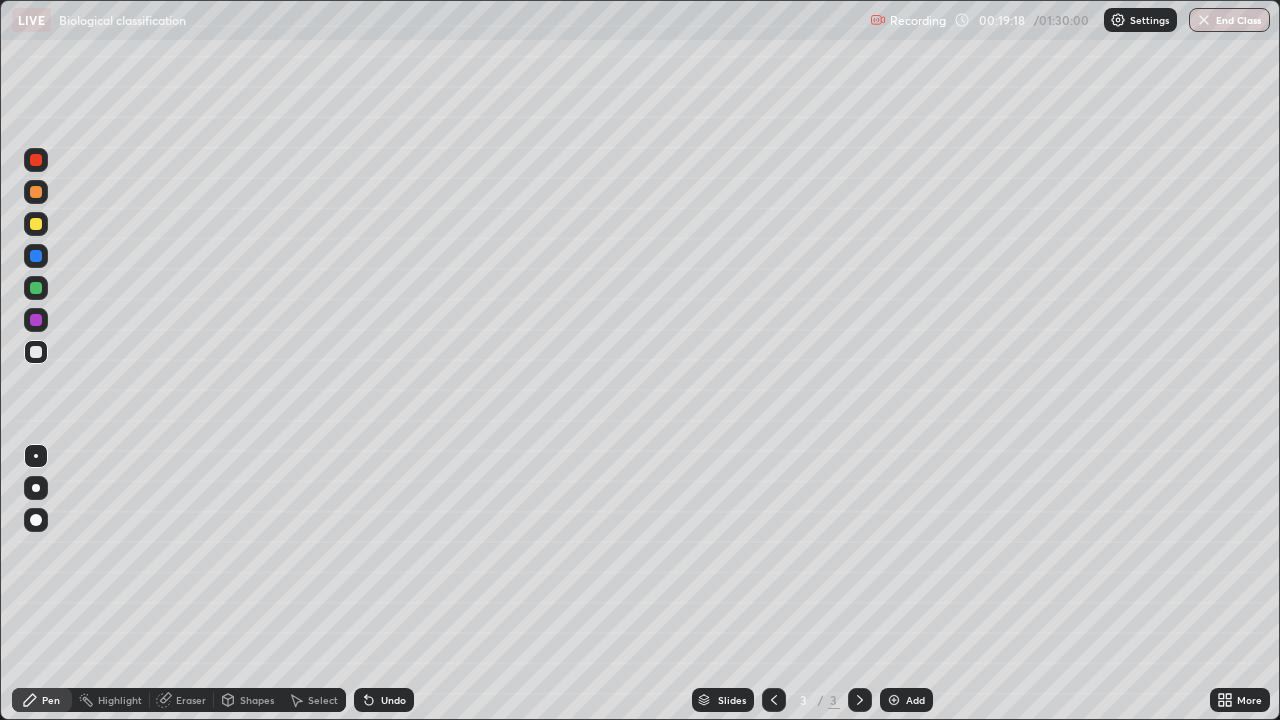 click at bounding box center (894, 700) 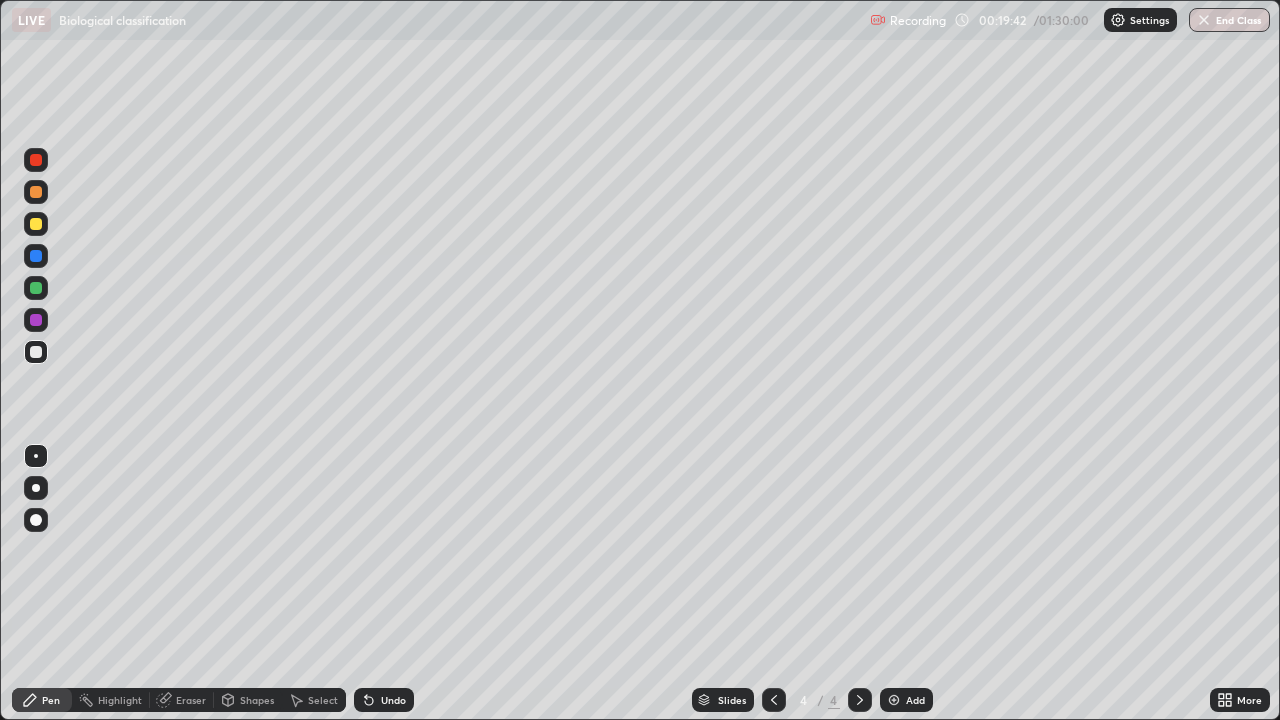 click at bounding box center (36, 192) 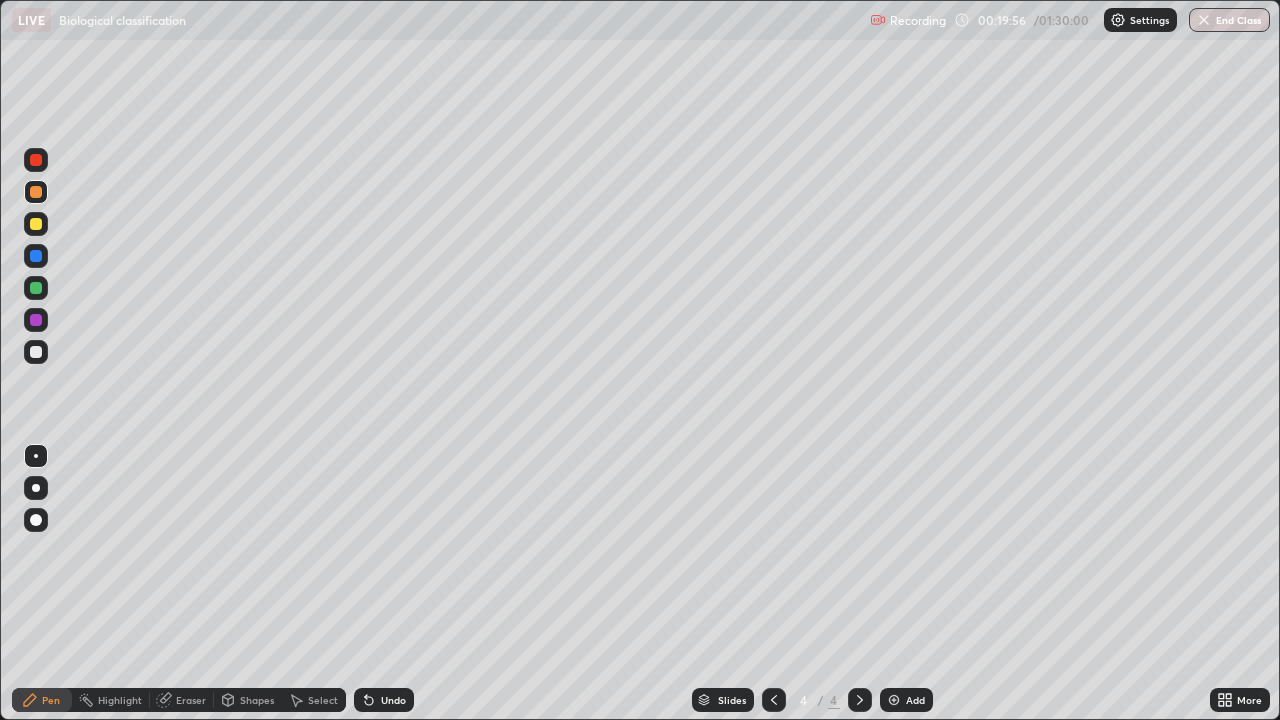 click at bounding box center (36, 352) 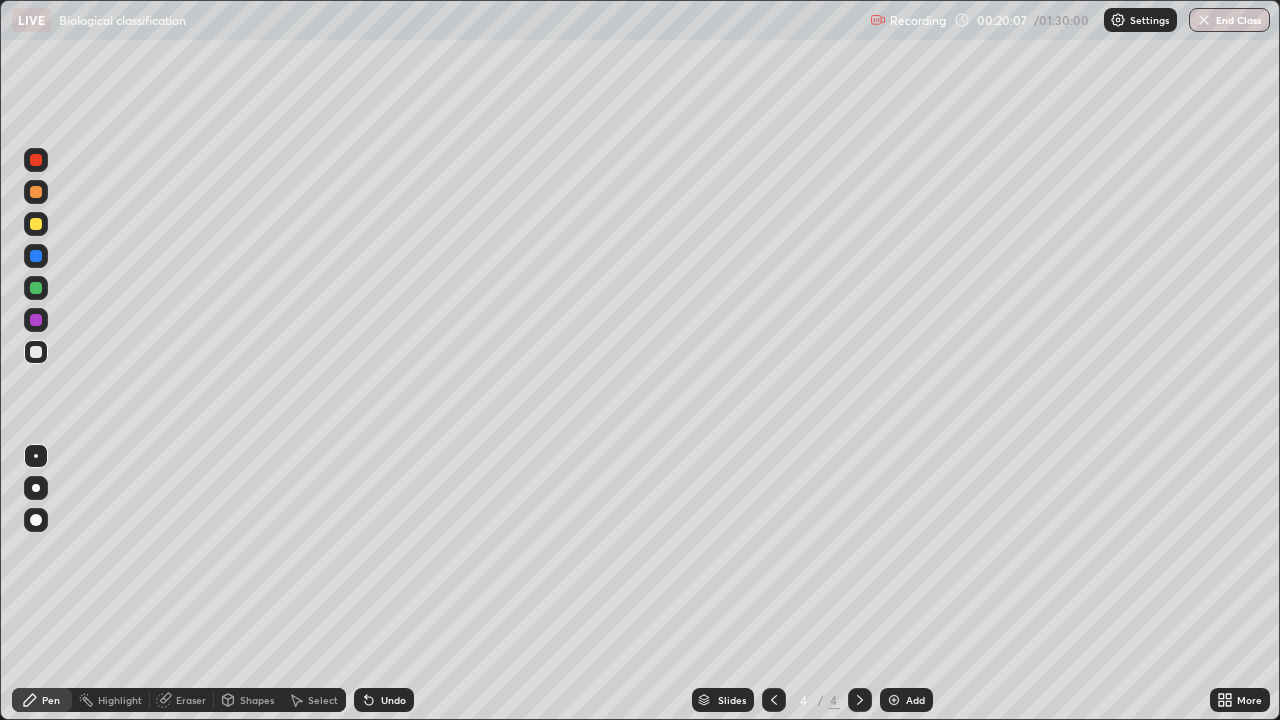 click at bounding box center [36, 192] 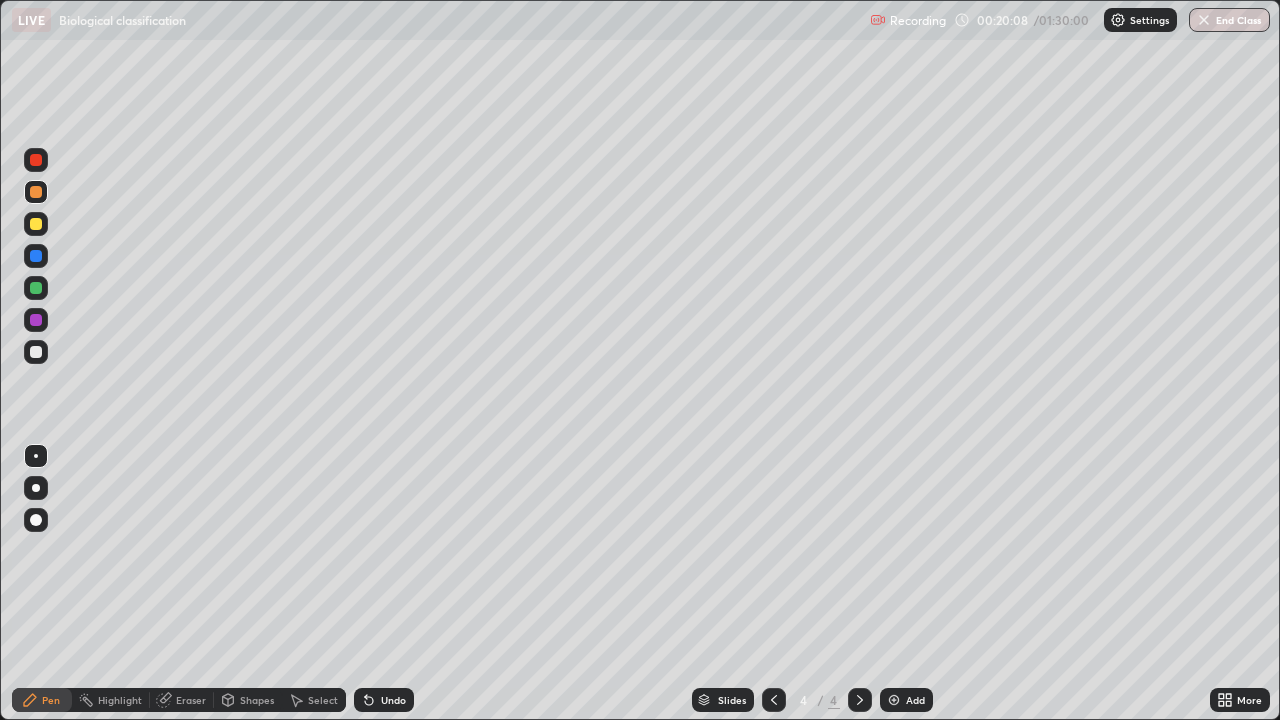 click at bounding box center [36, 224] 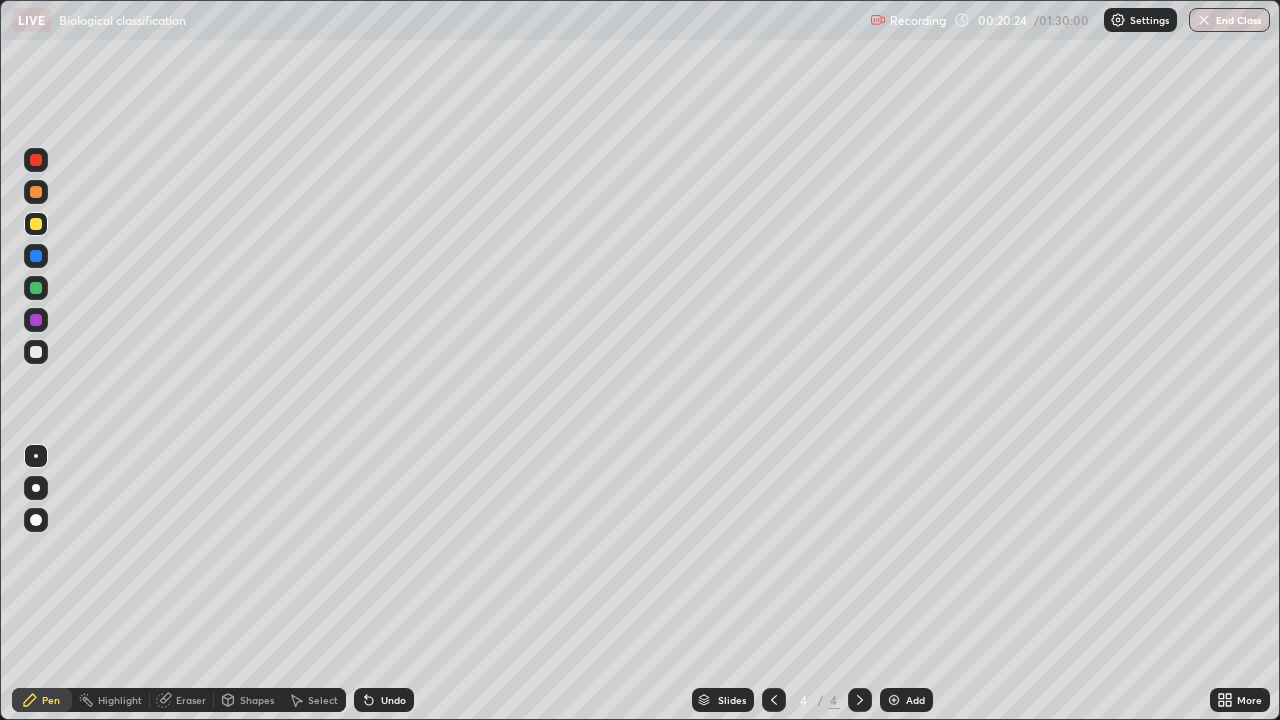 click at bounding box center (36, 352) 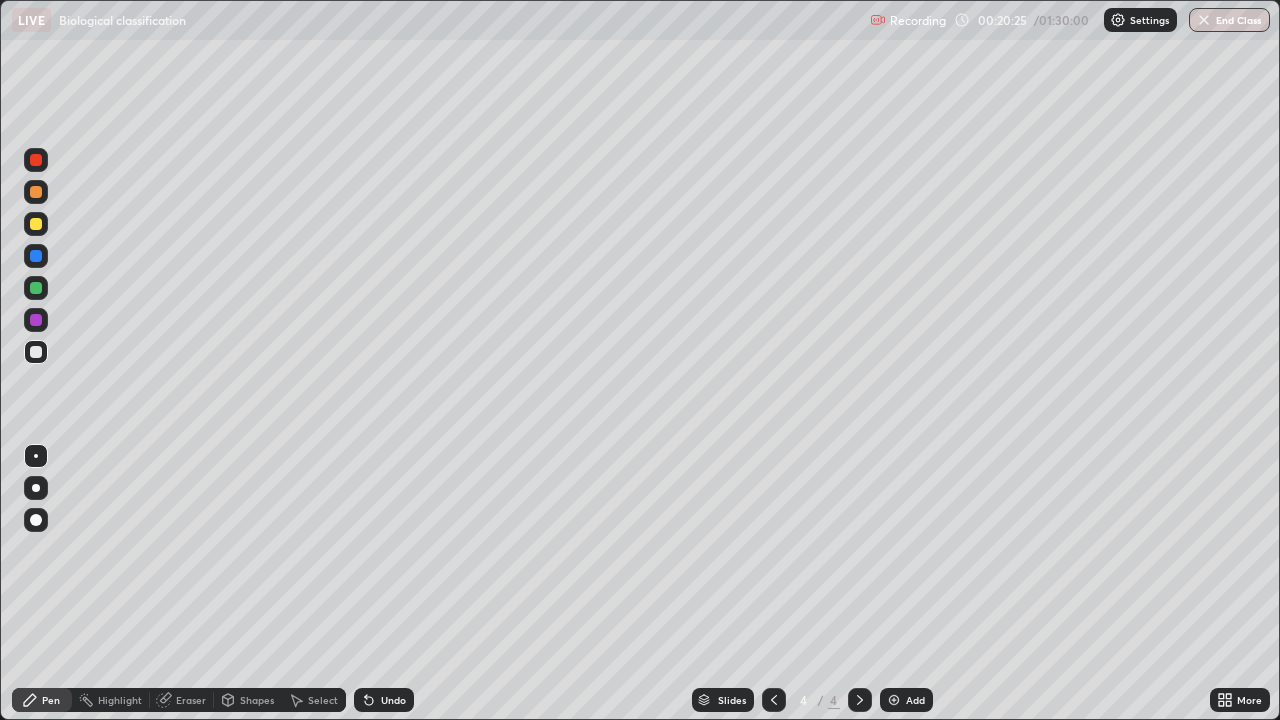 click at bounding box center (36, 320) 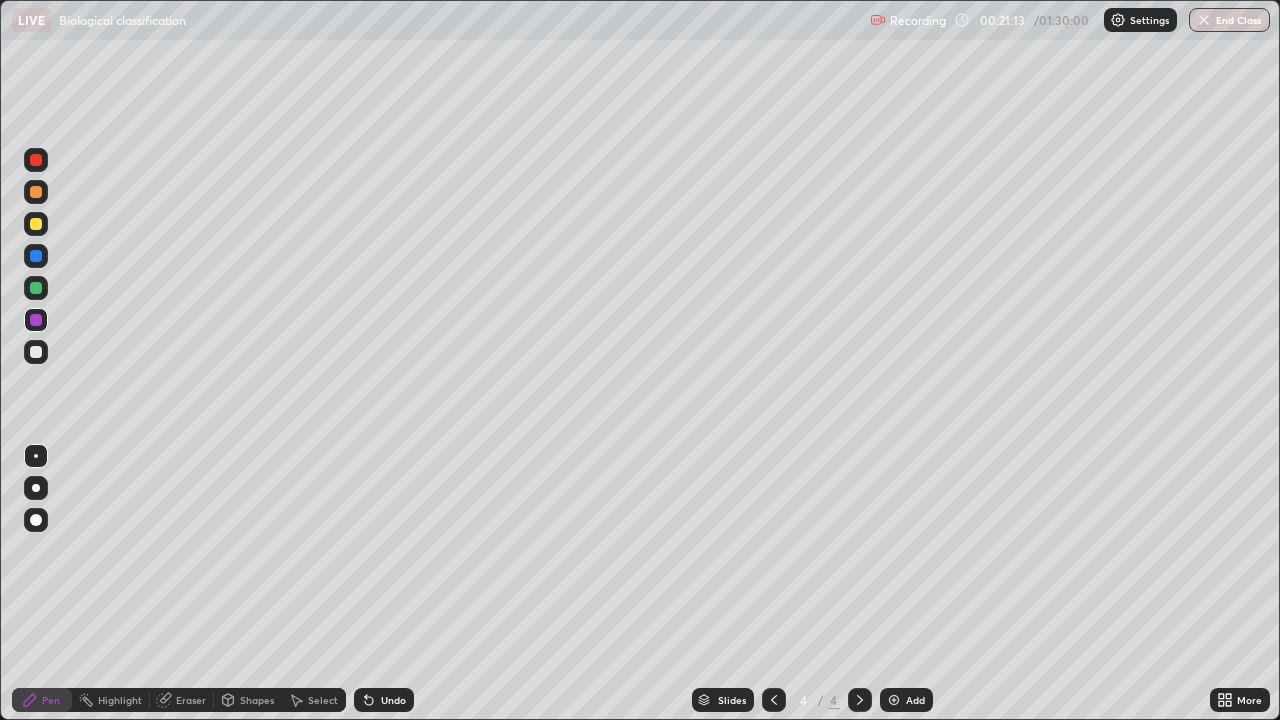 click at bounding box center (36, 352) 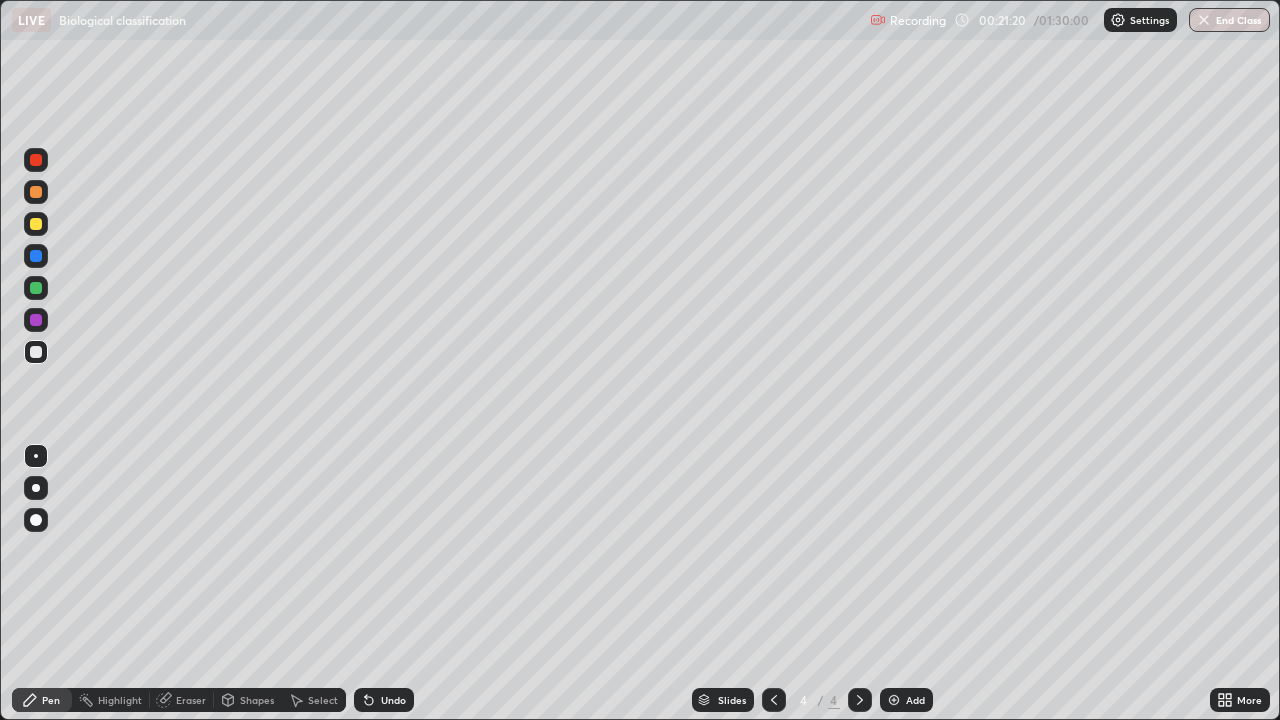 click on "Undo" at bounding box center [393, 700] 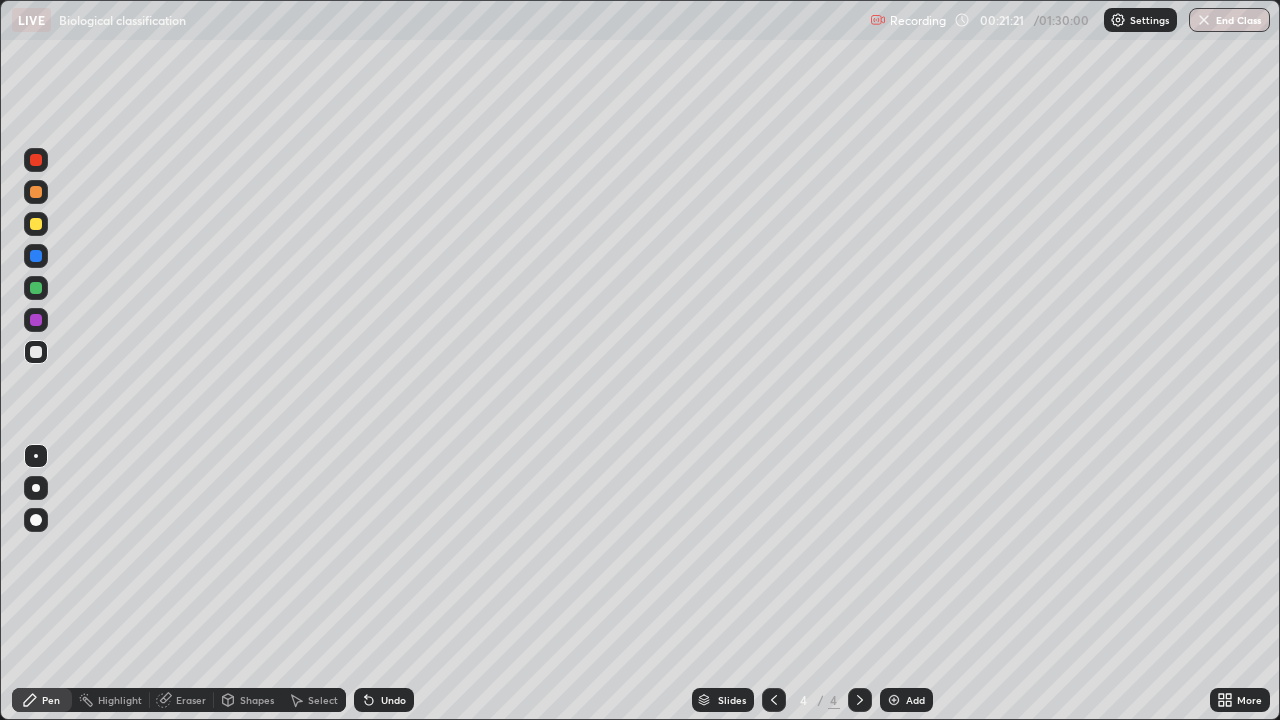 click on "Undo" at bounding box center (393, 700) 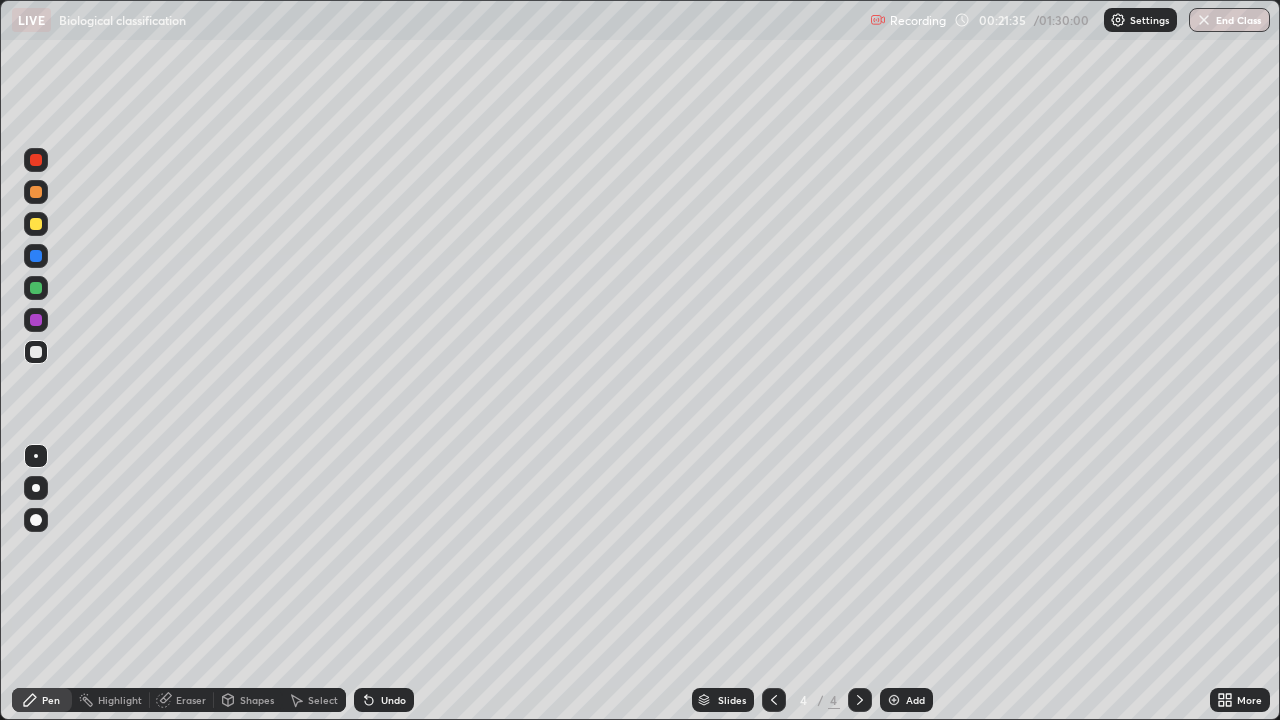 click at bounding box center (36, 192) 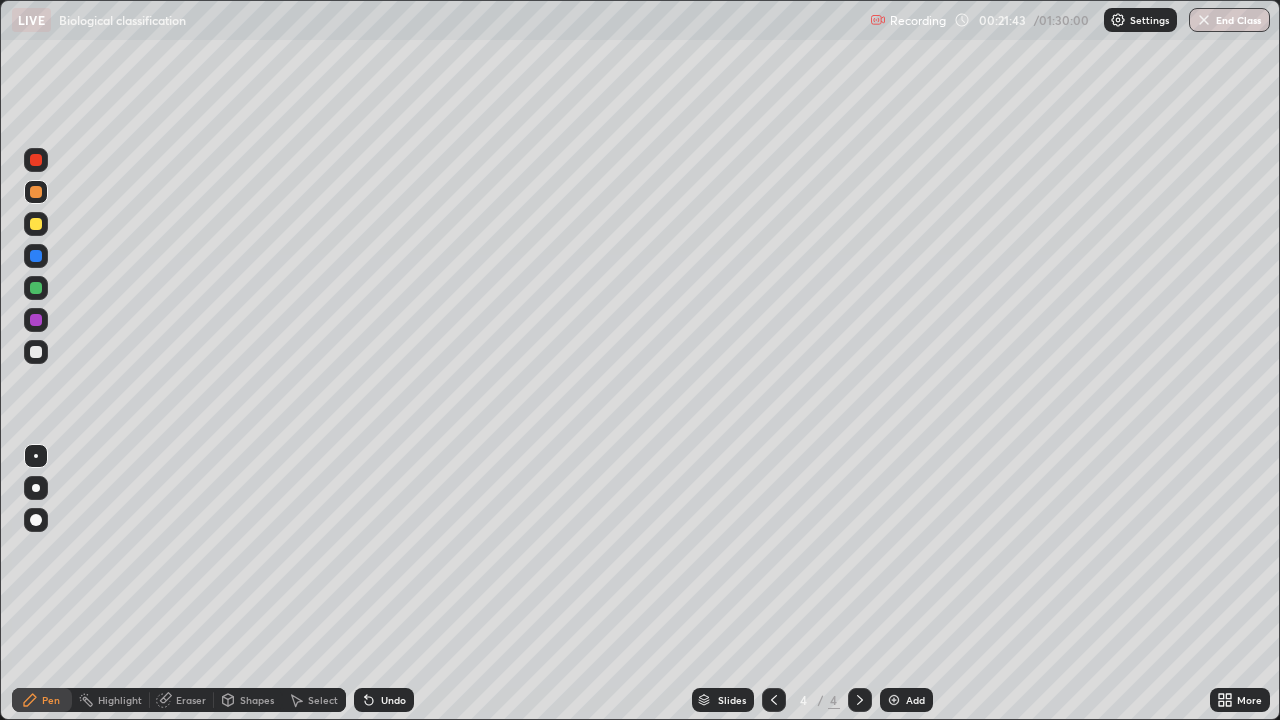 click at bounding box center [36, 352] 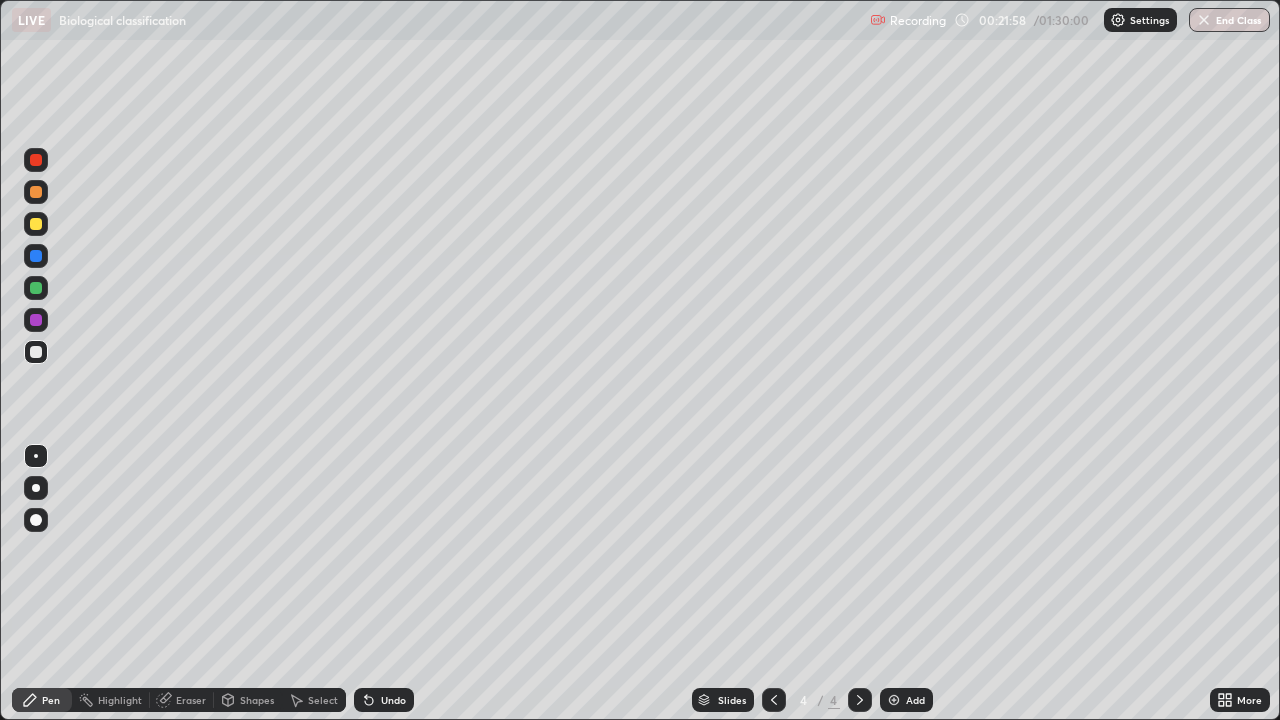 click at bounding box center (36, 224) 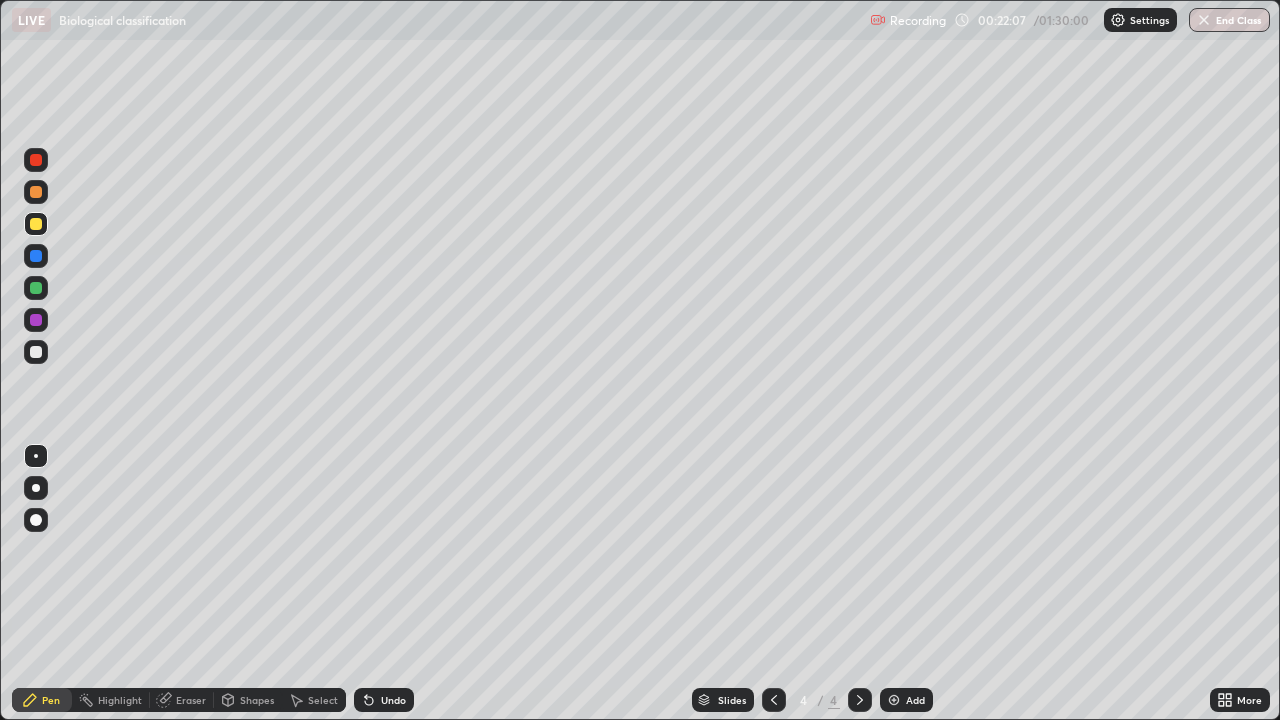 click at bounding box center (36, 288) 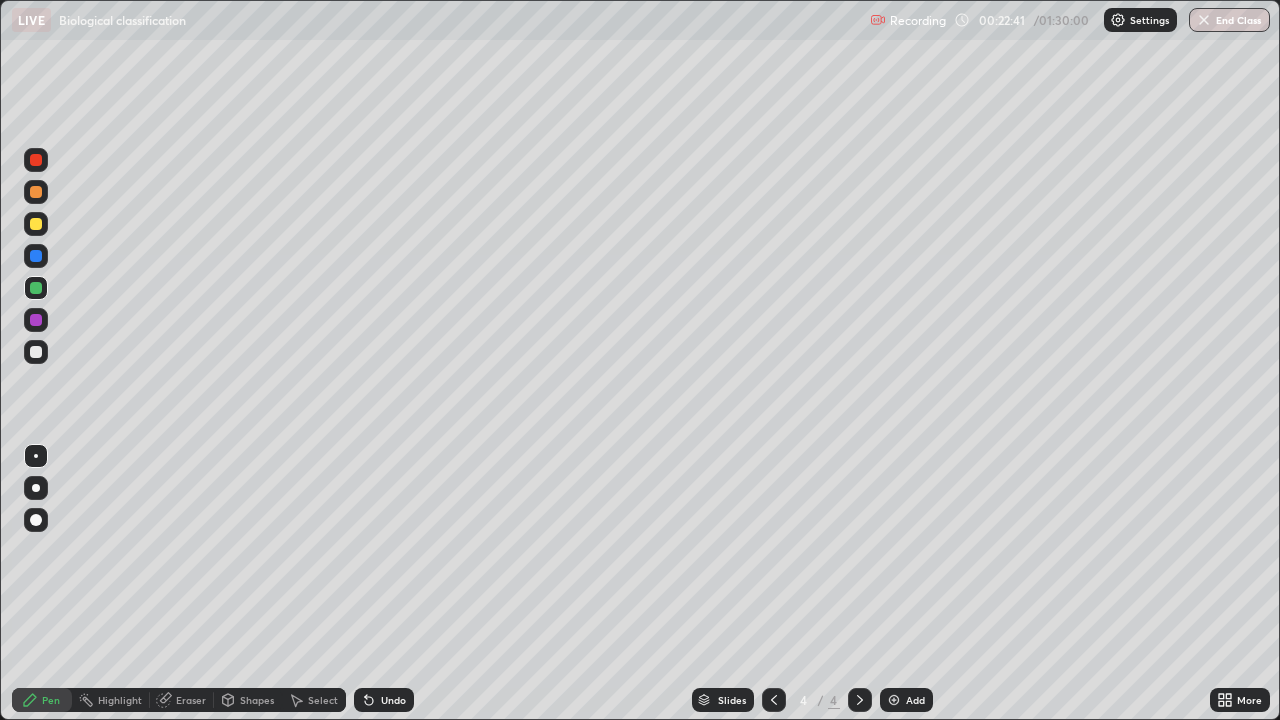 click on "Undo" at bounding box center [384, 700] 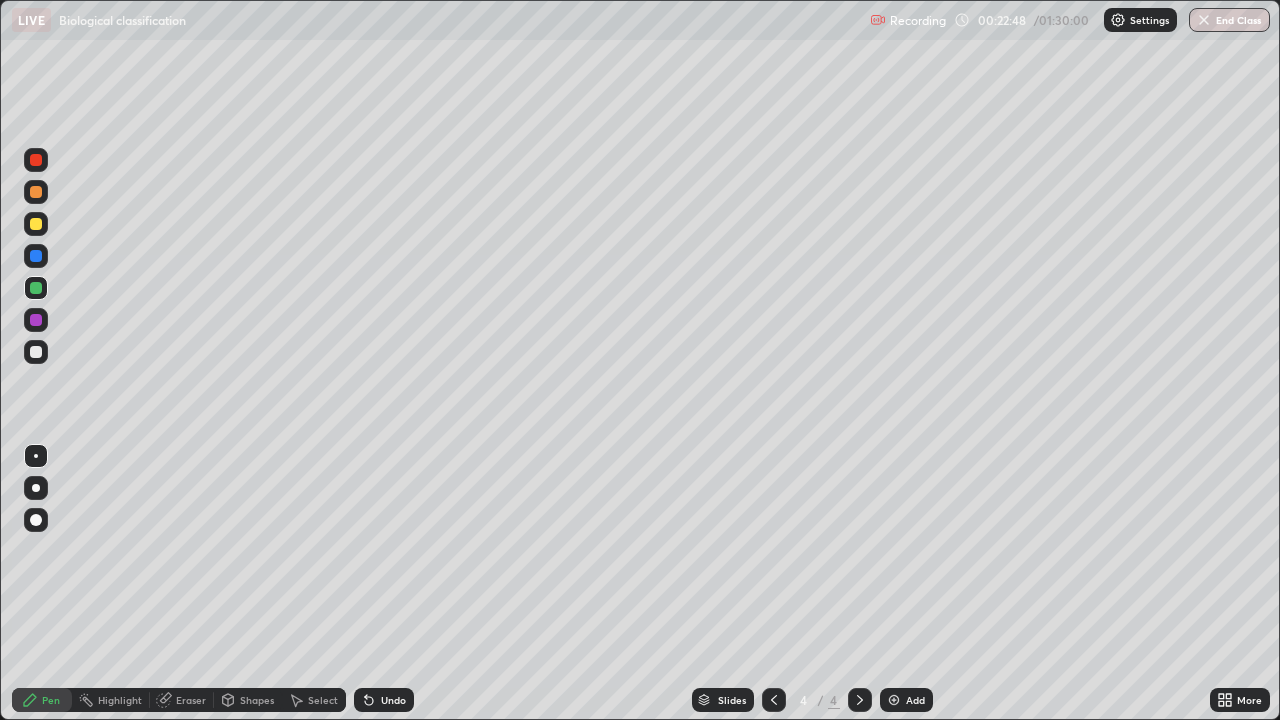 click at bounding box center (36, 352) 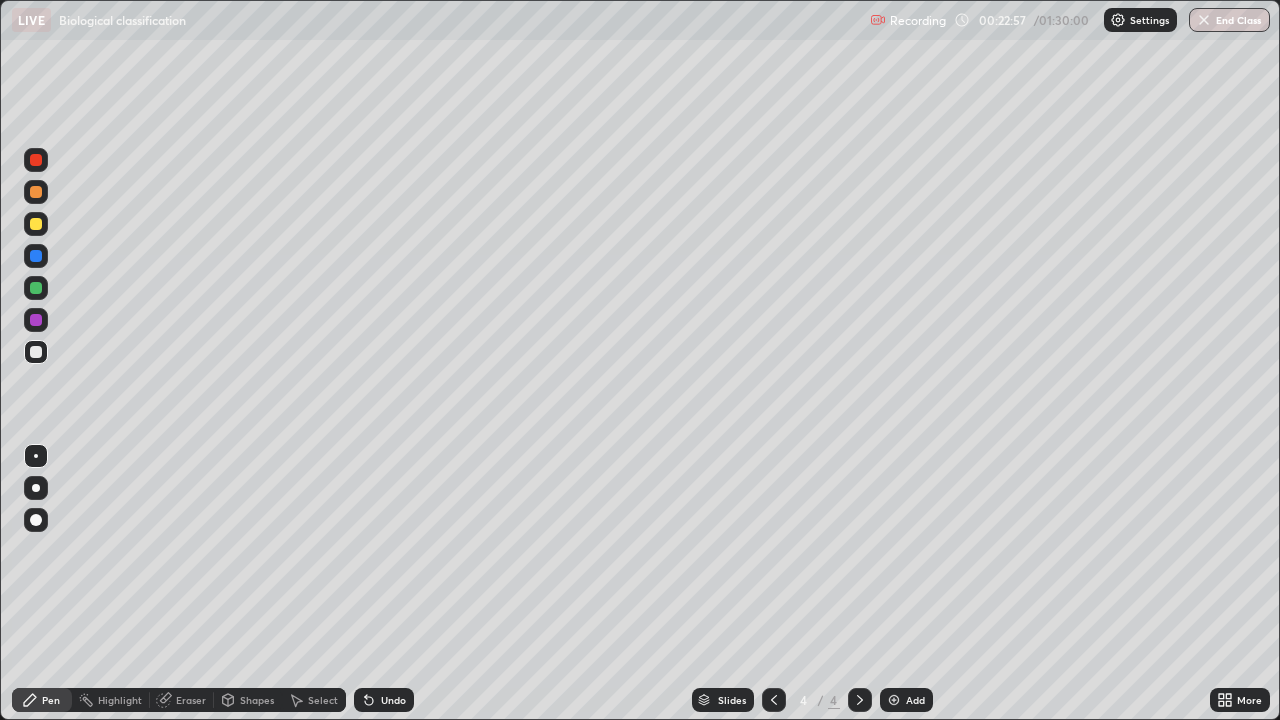 click 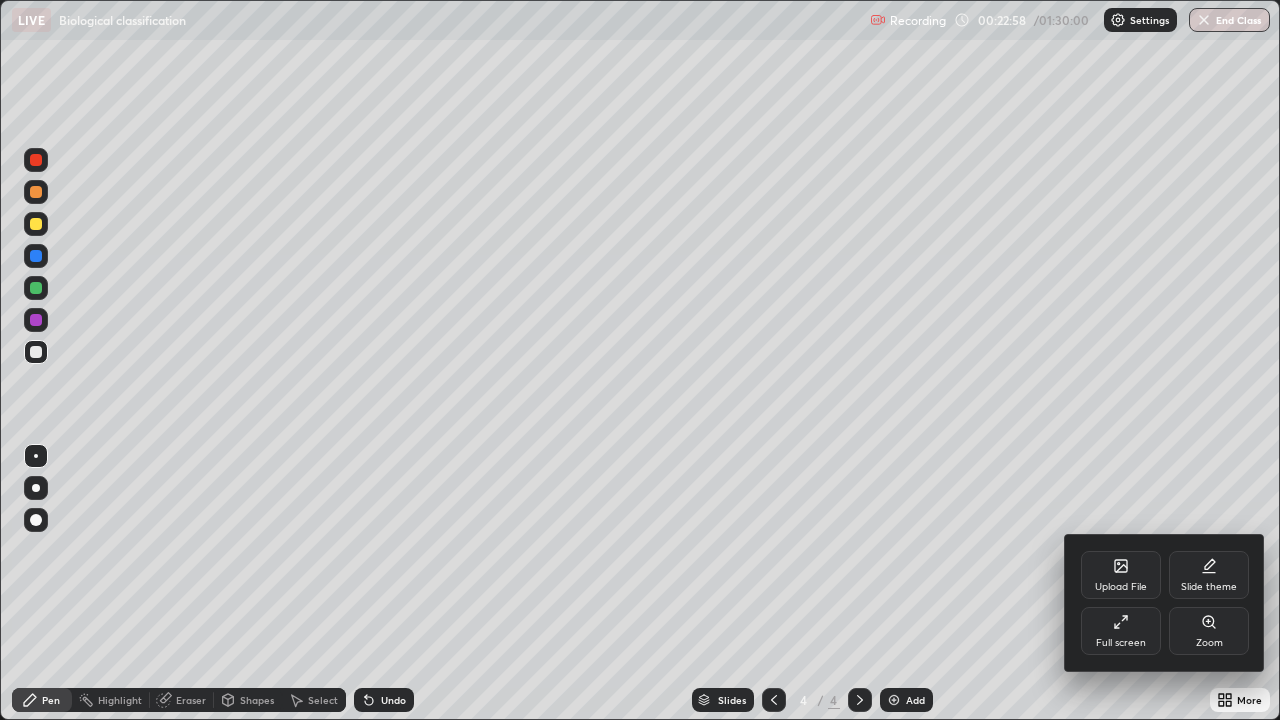 click on "Zoom" at bounding box center [1209, 631] 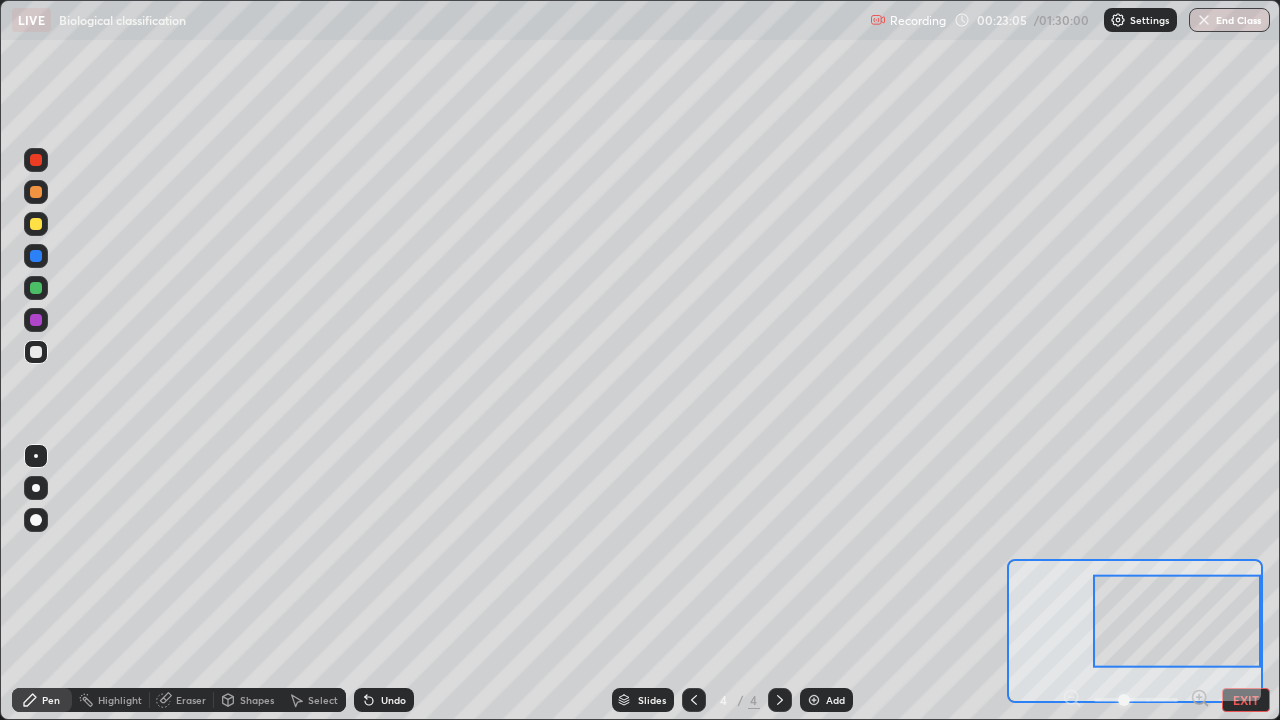 click at bounding box center [36, 320] 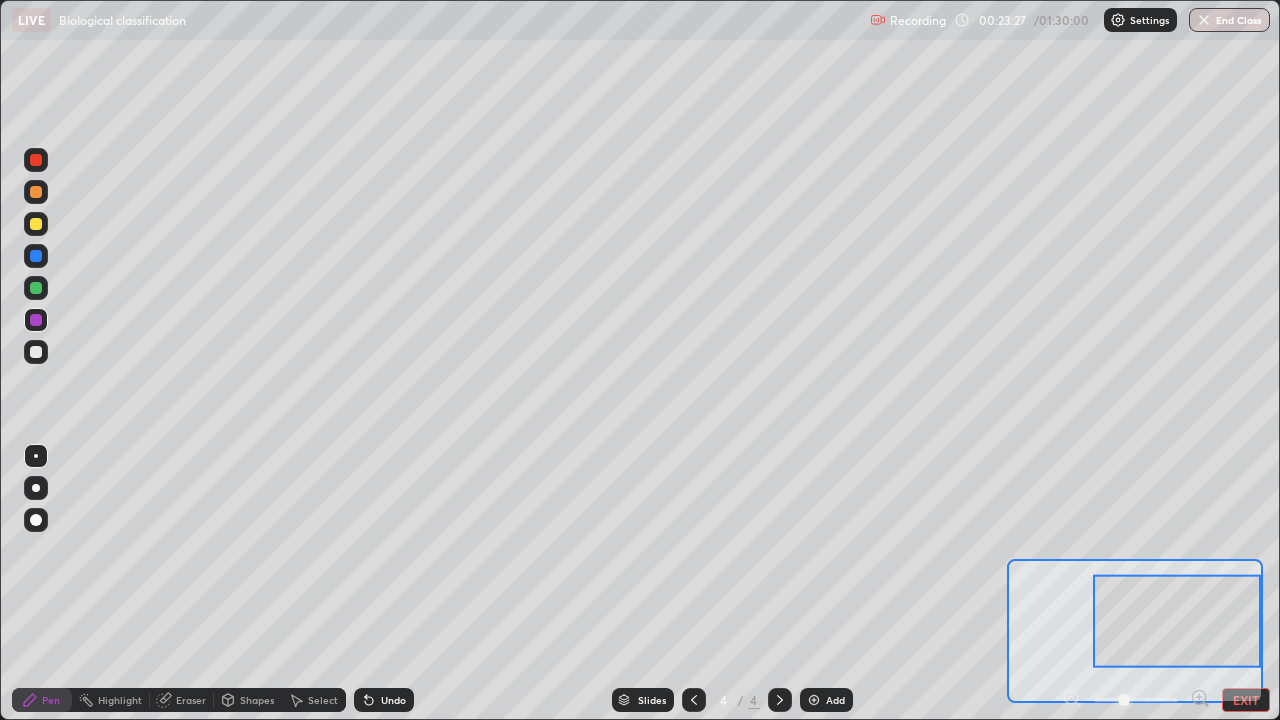 click at bounding box center [36, 352] 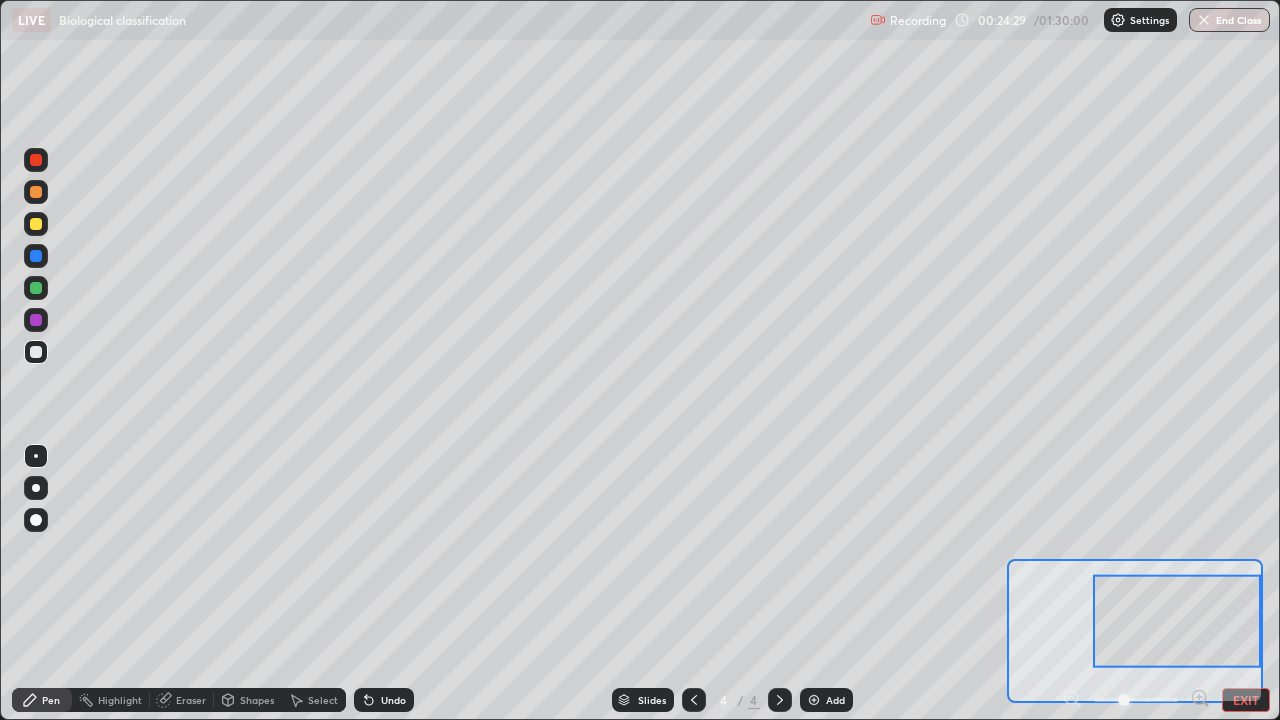 click on "EXIT" at bounding box center [1246, 700] 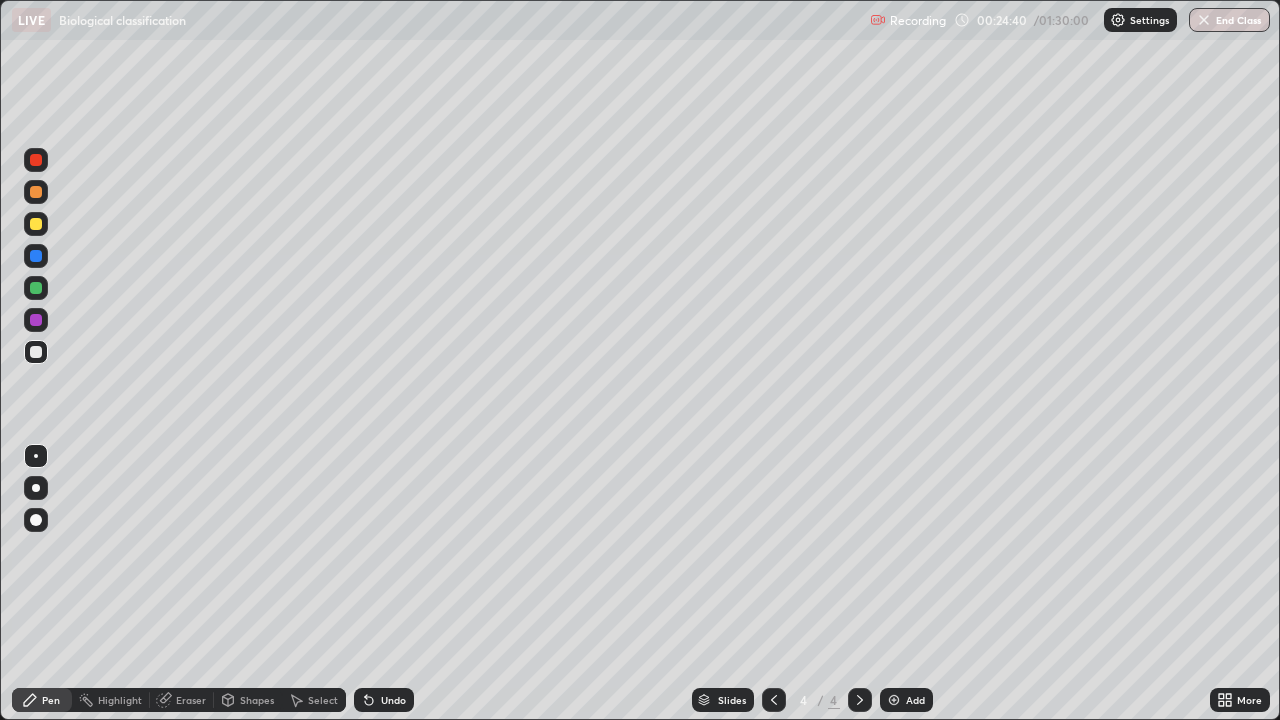 click at bounding box center (36, 352) 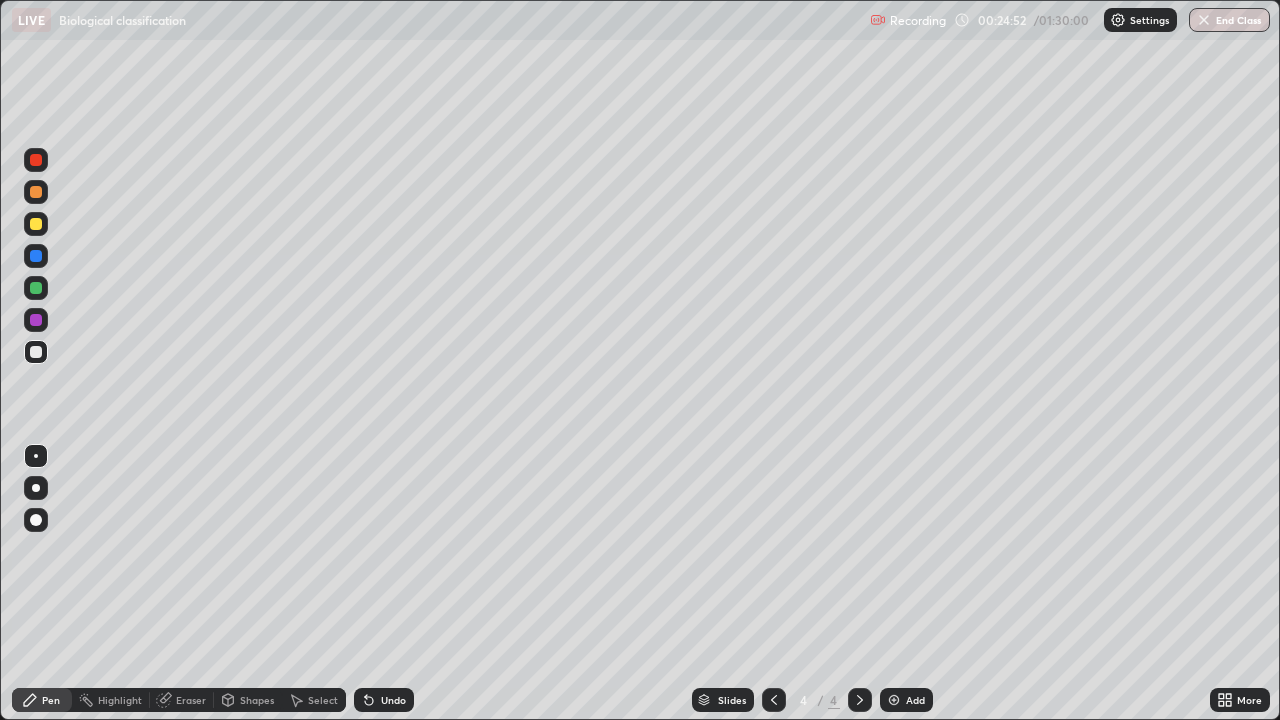 click at bounding box center (36, 192) 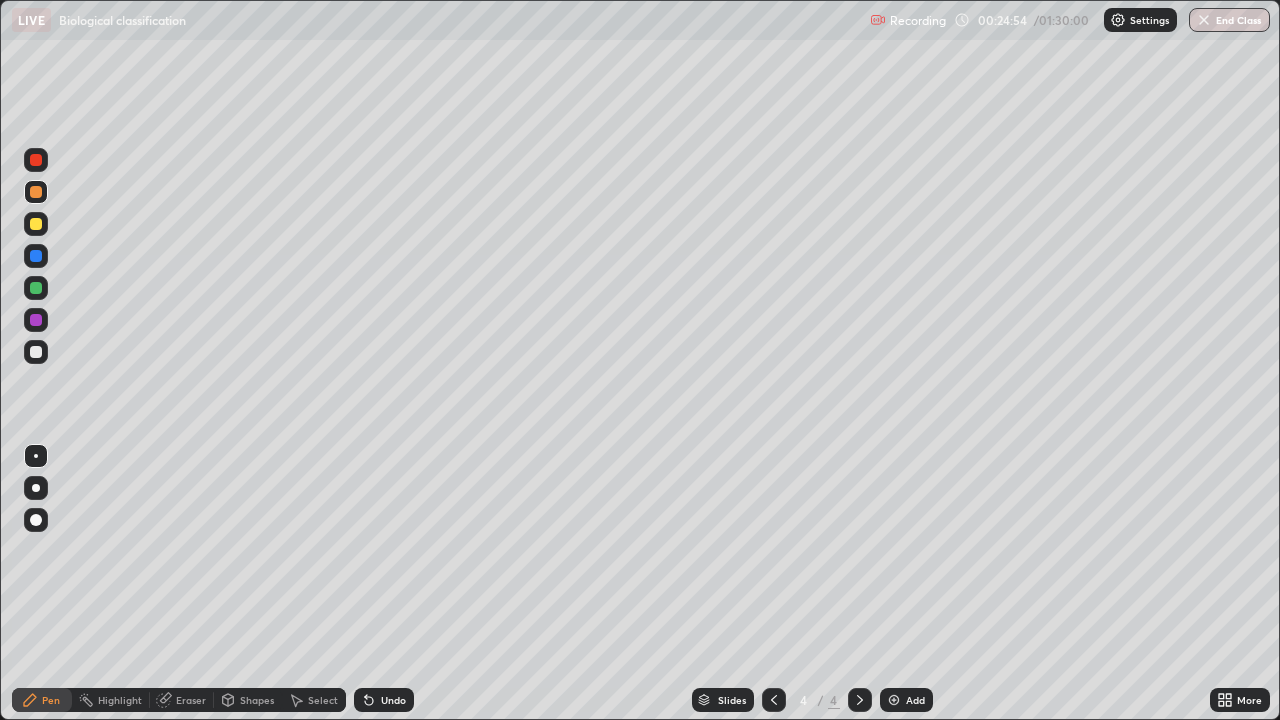 click at bounding box center (36, 288) 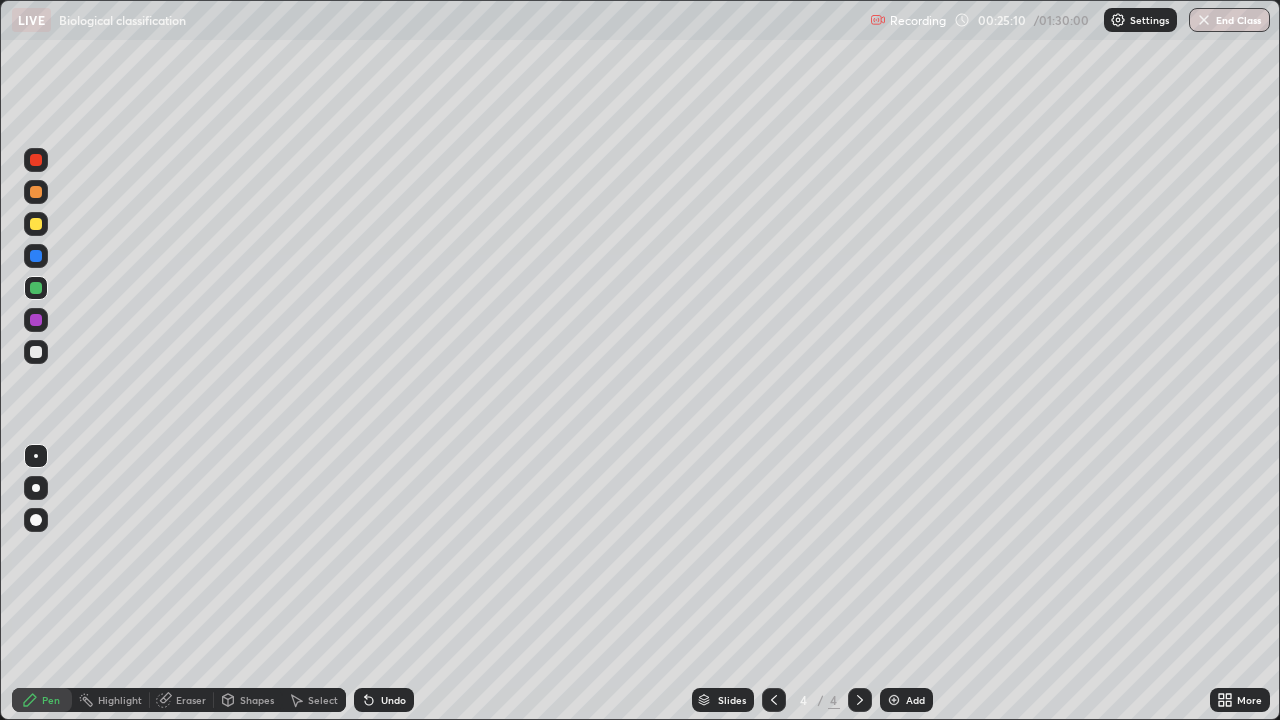 click at bounding box center [36, 224] 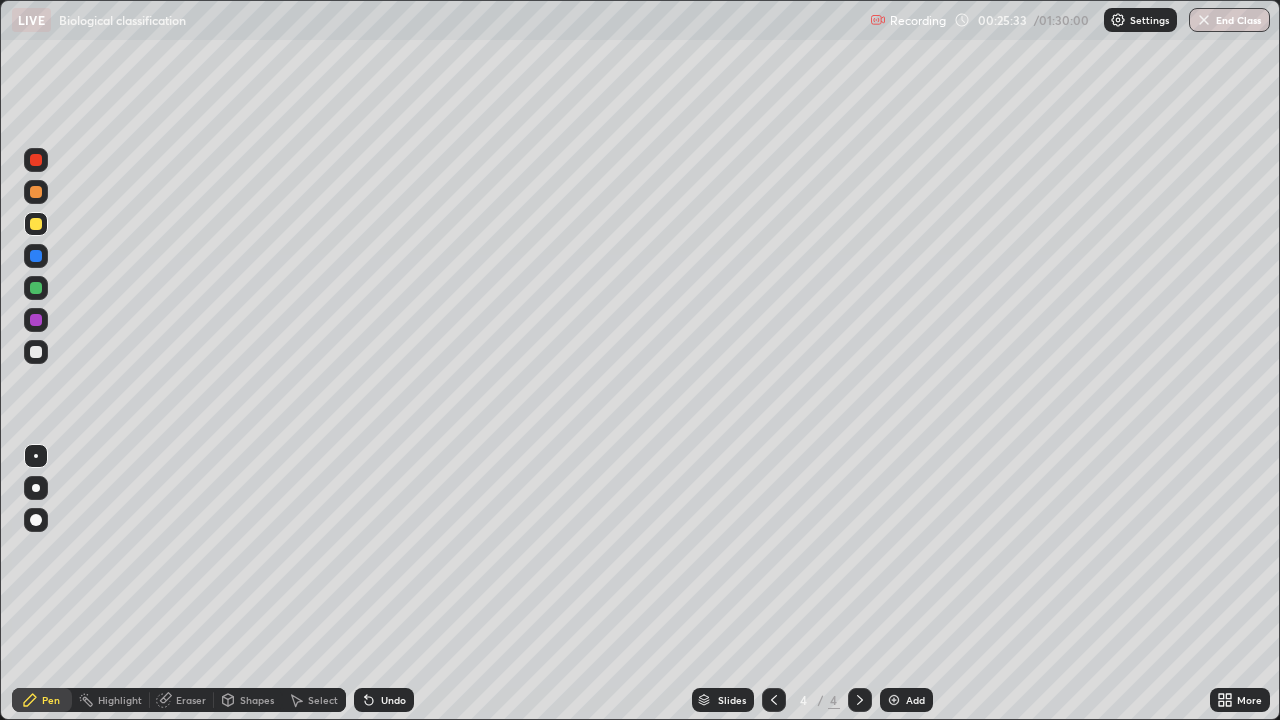 click at bounding box center [36, 352] 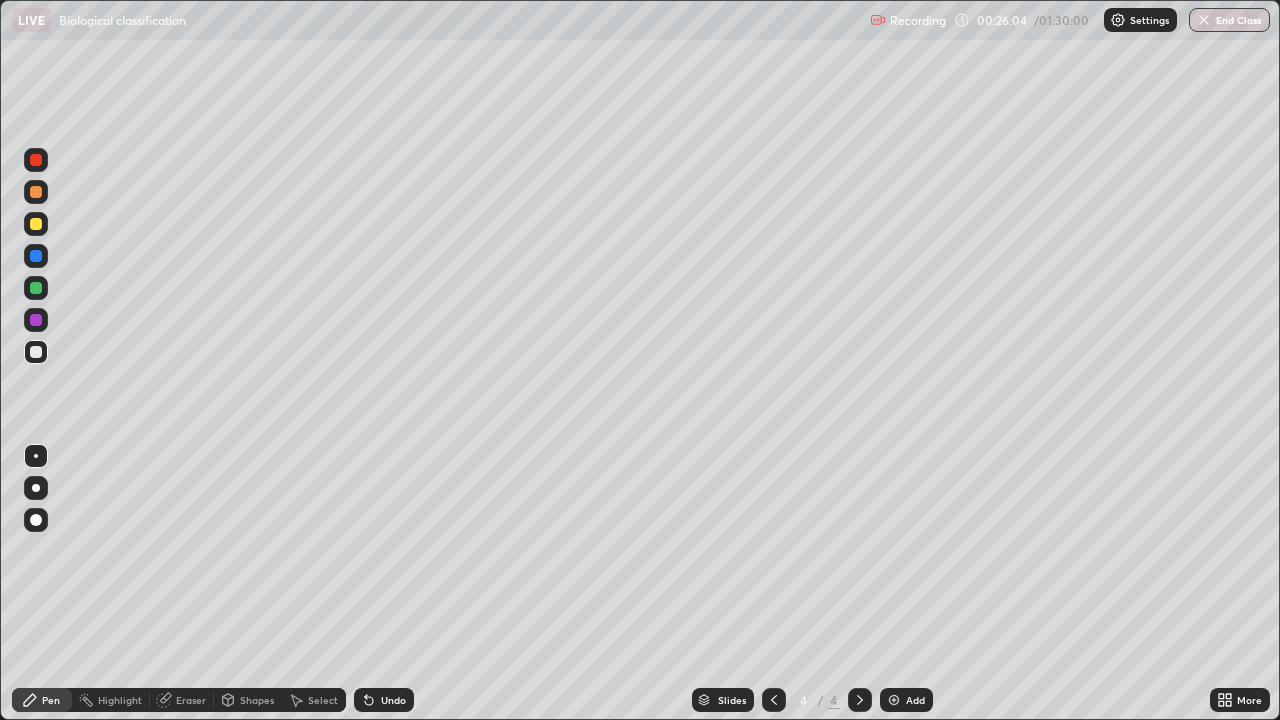 click at bounding box center (36, 192) 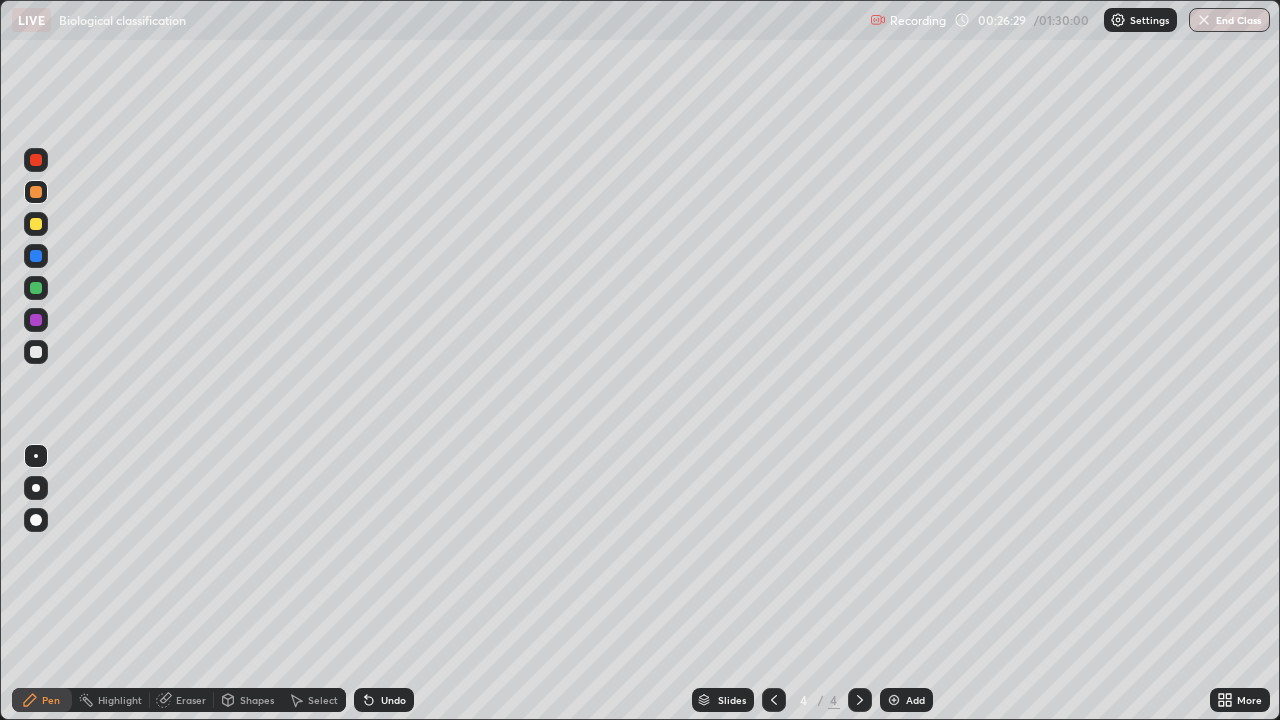 click at bounding box center [36, 352] 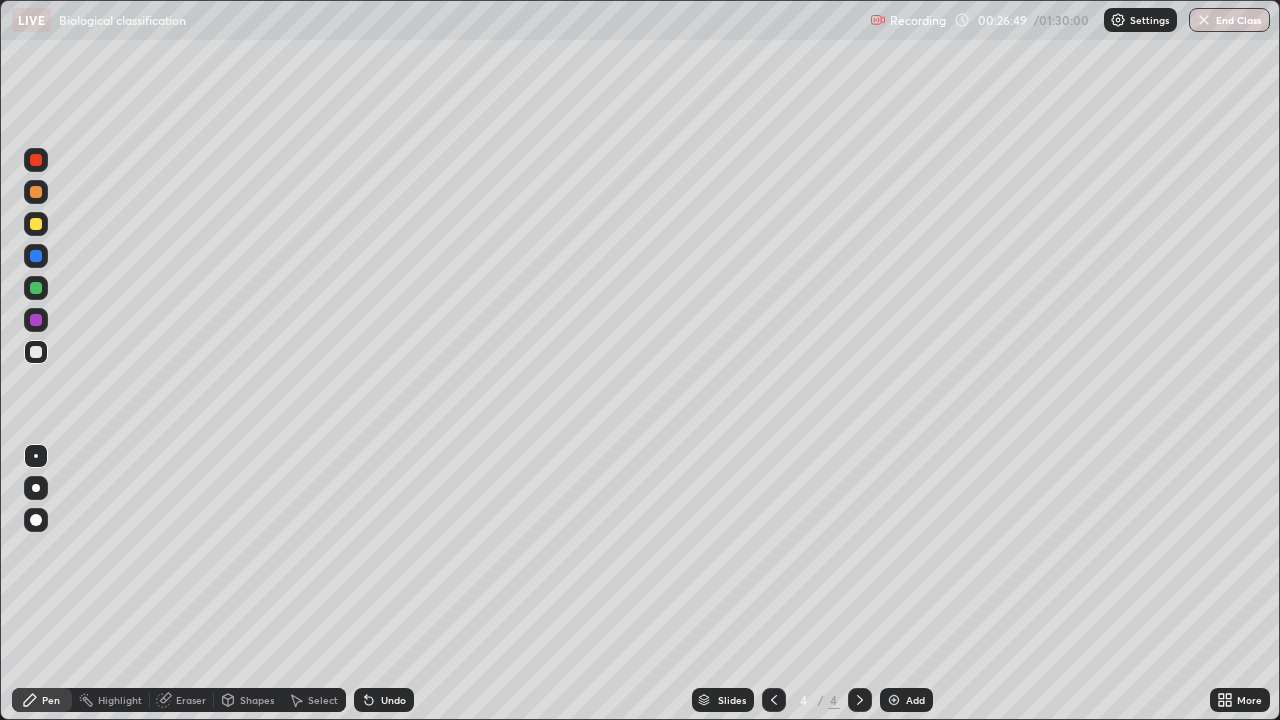 click on "Undo" at bounding box center [393, 700] 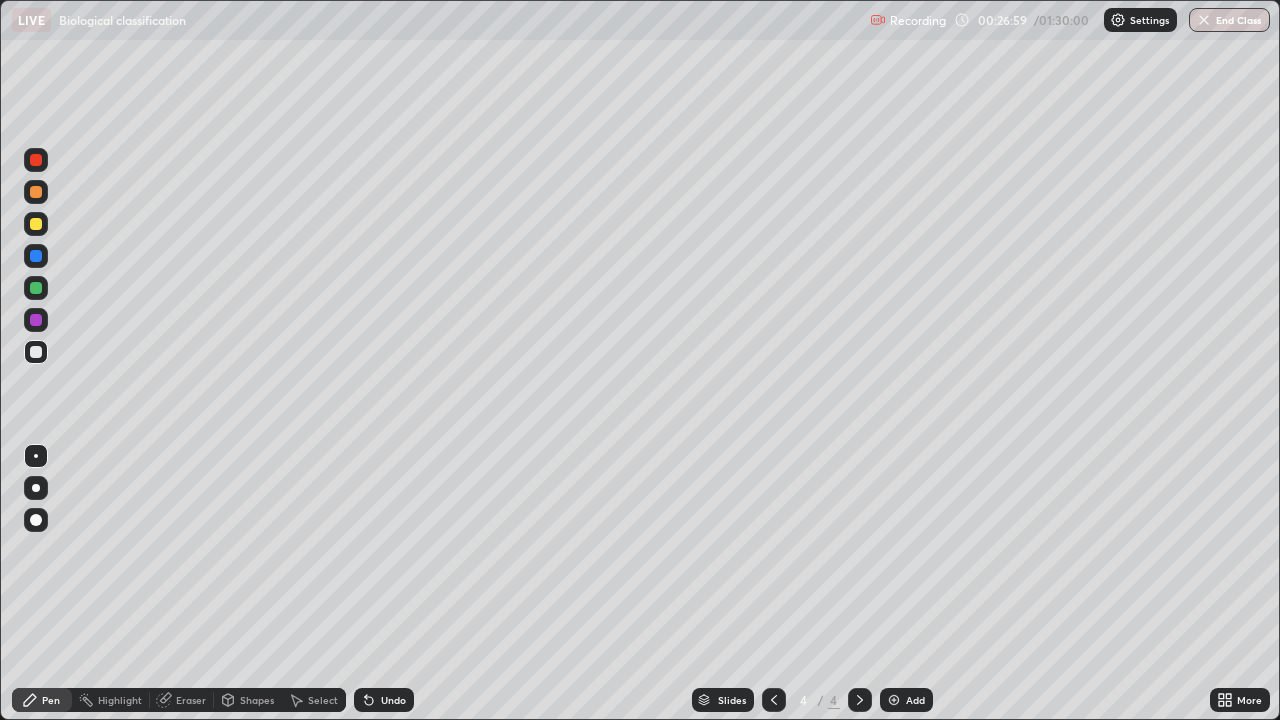click at bounding box center (36, 288) 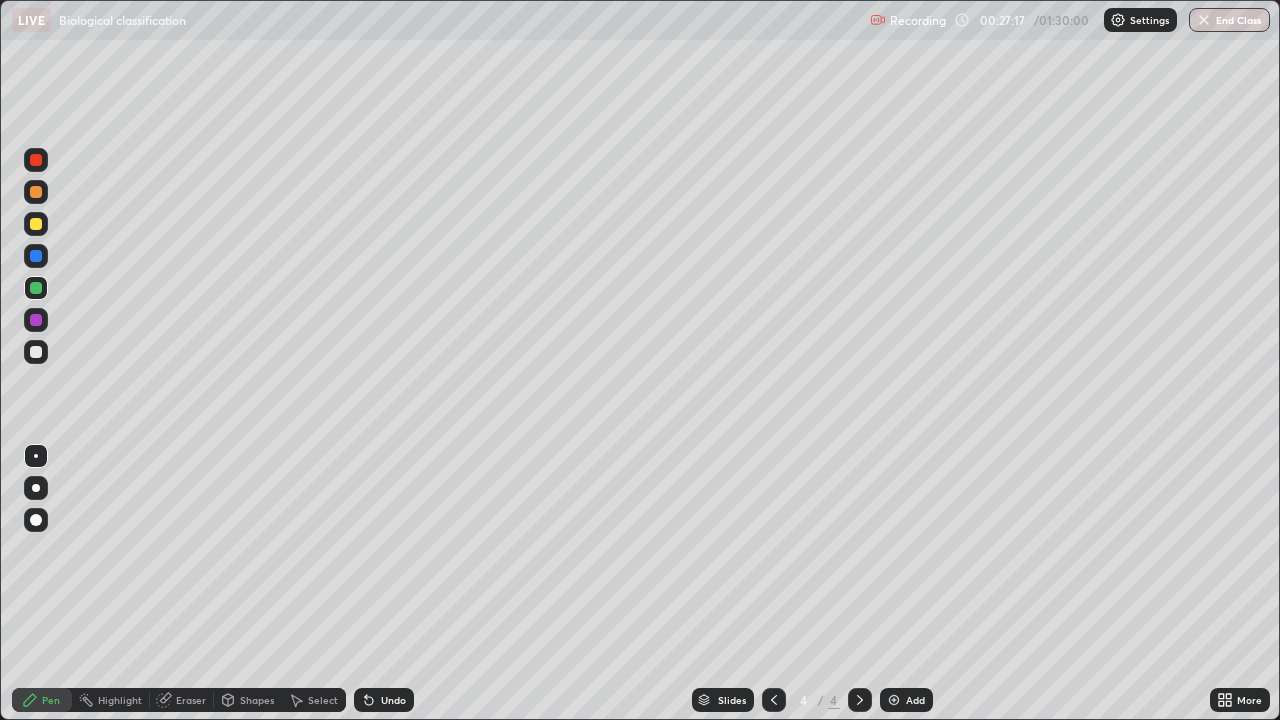 click at bounding box center [36, 192] 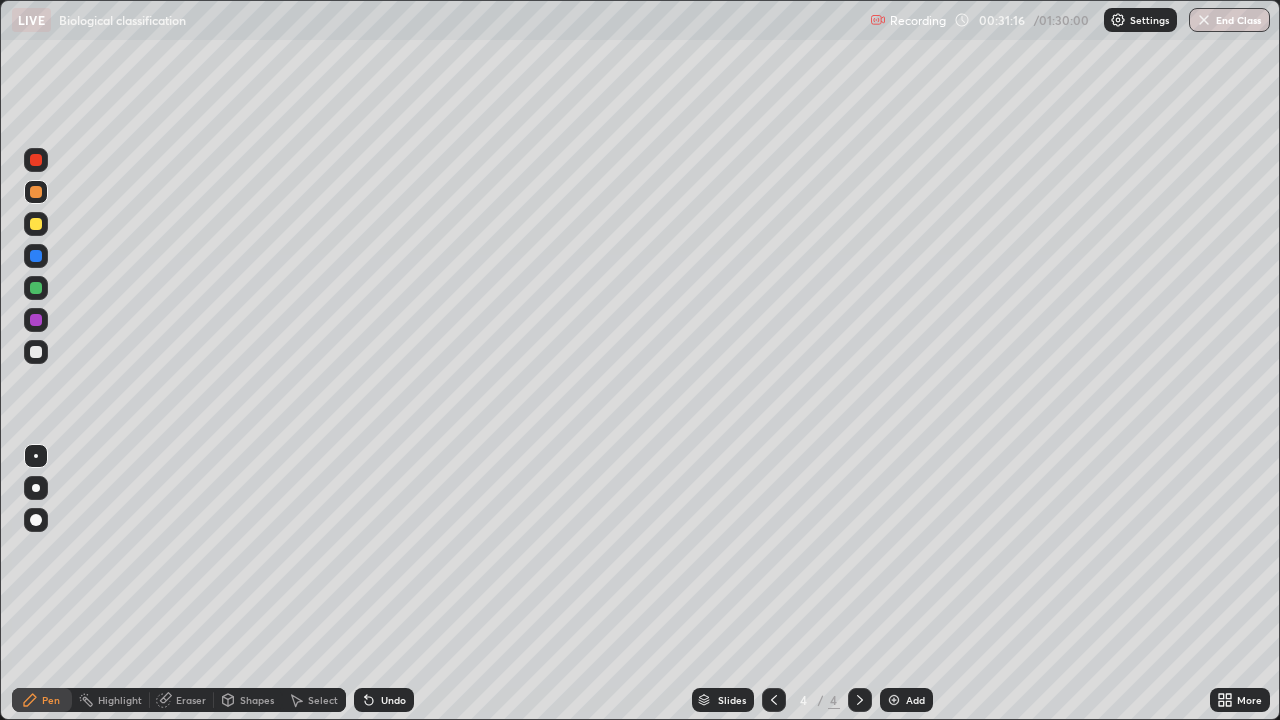 click at bounding box center (894, 700) 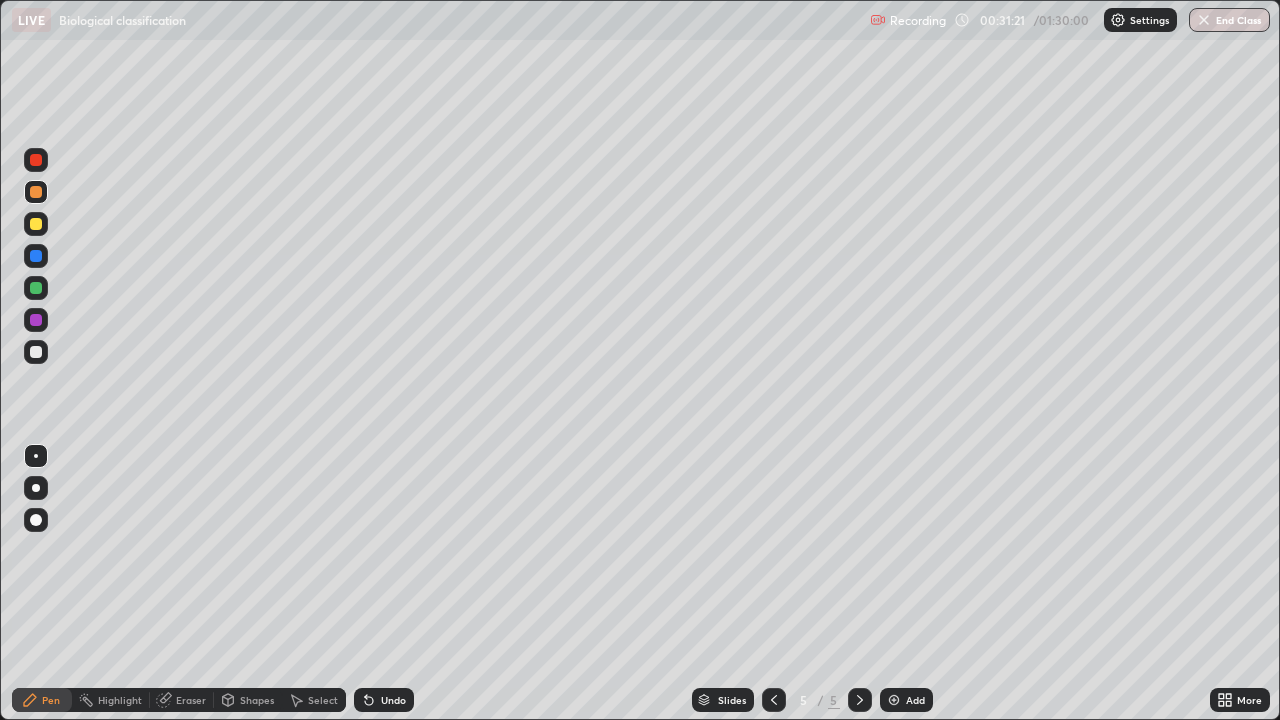 click at bounding box center [36, 224] 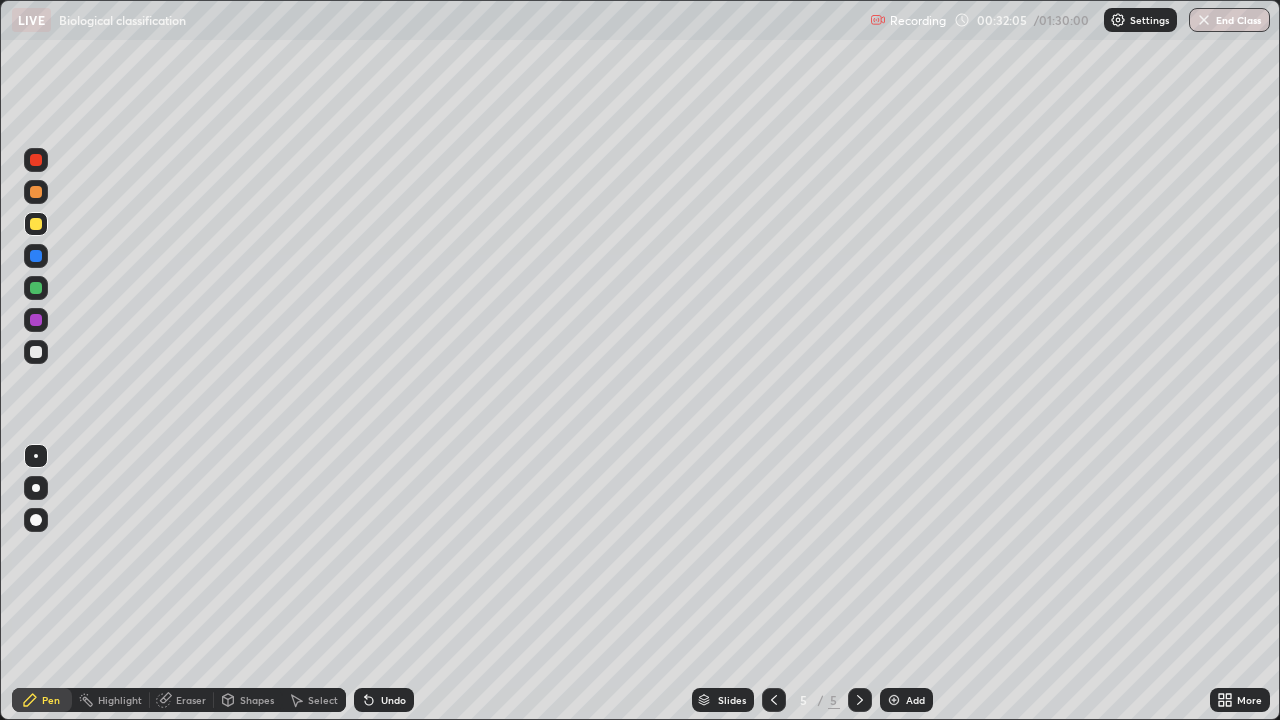 click at bounding box center (36, 352) 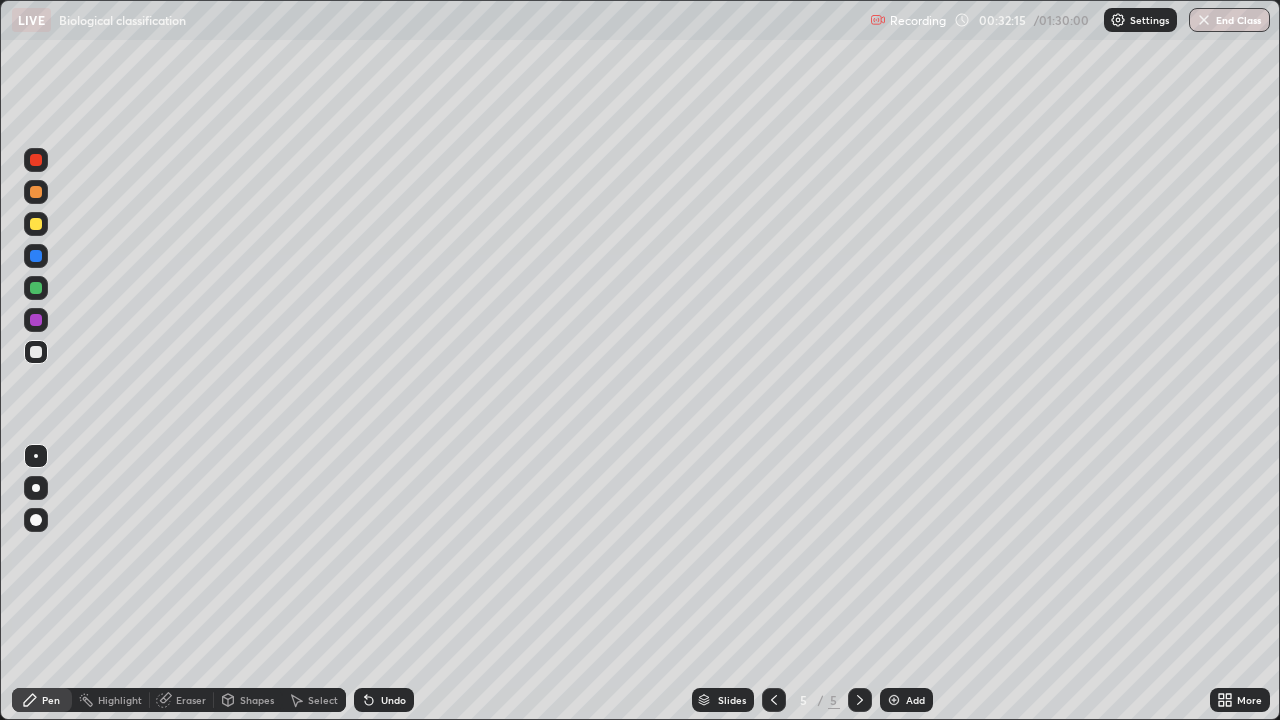 click at bounding box center [36, 224] 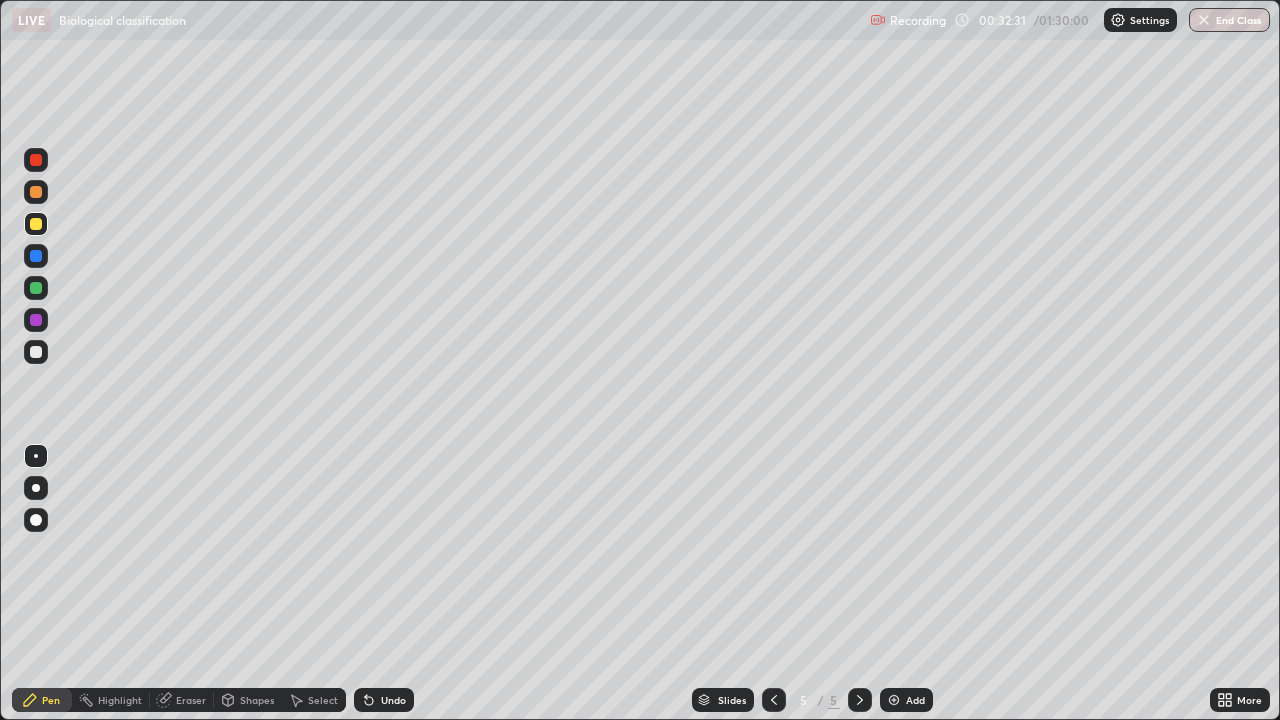 click at bounding box center (36, 352) 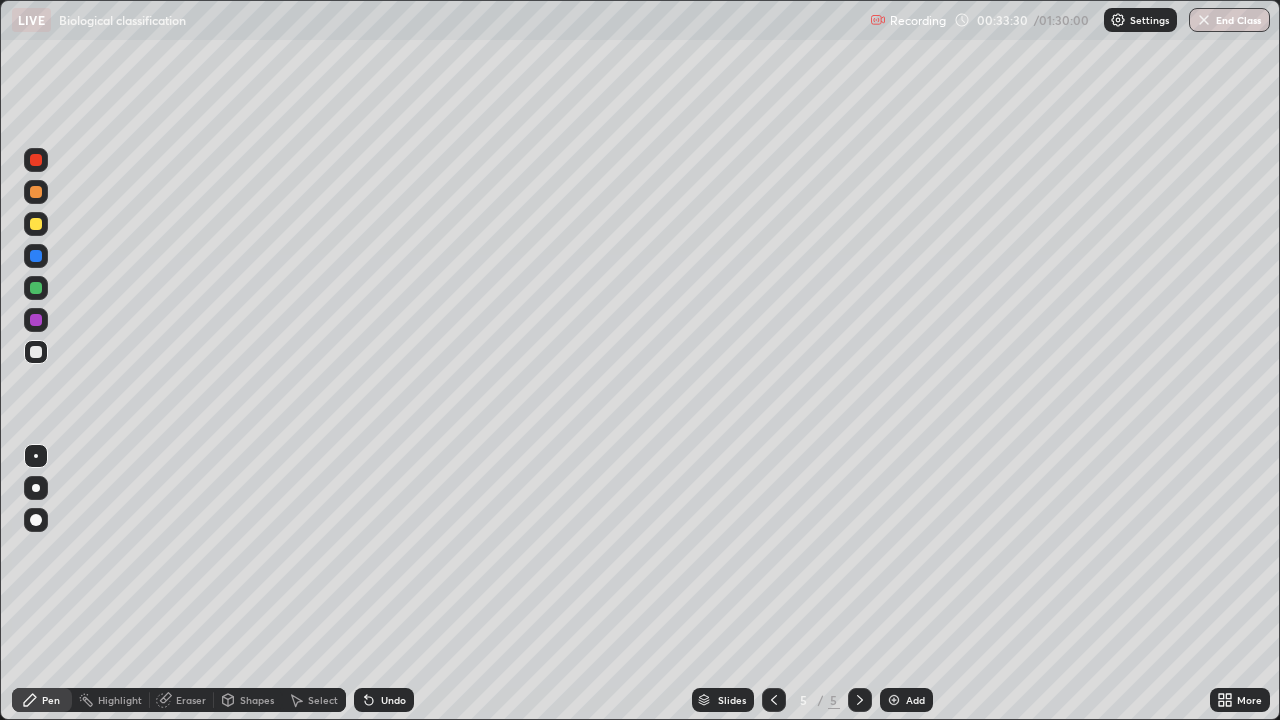 click at bounding box center [36, 224] 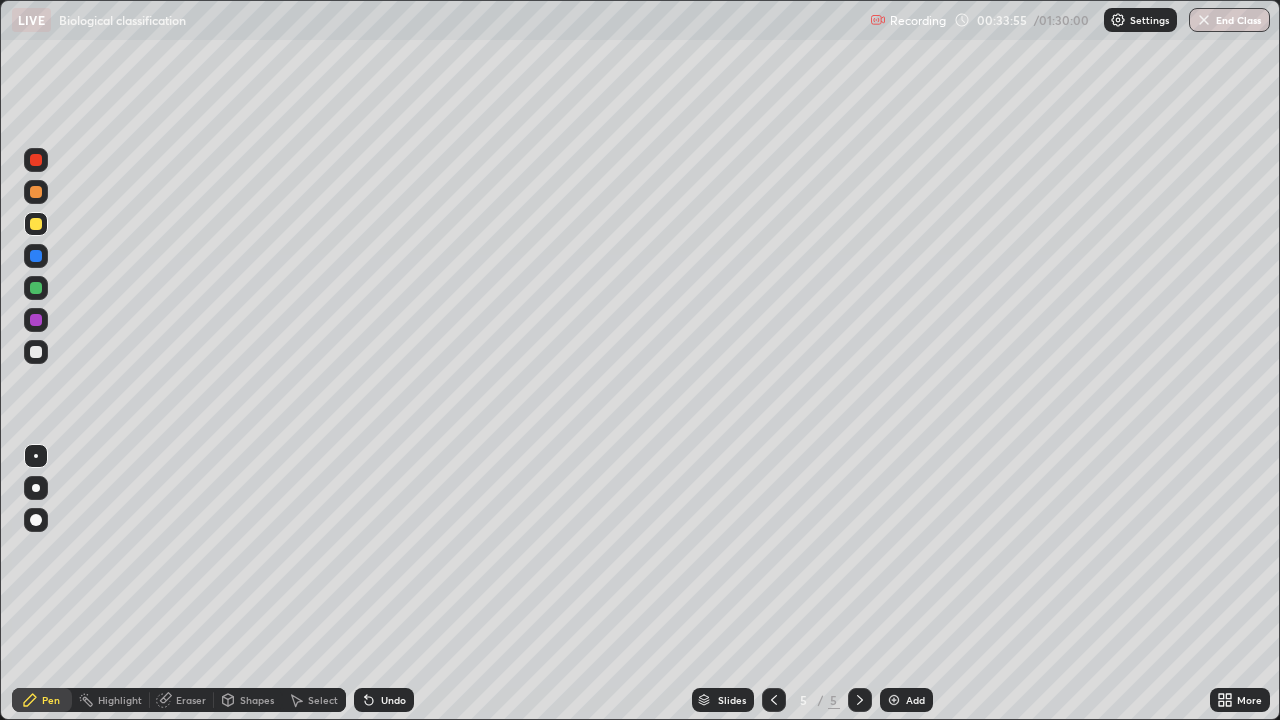 click at bounding box center [36, 352] 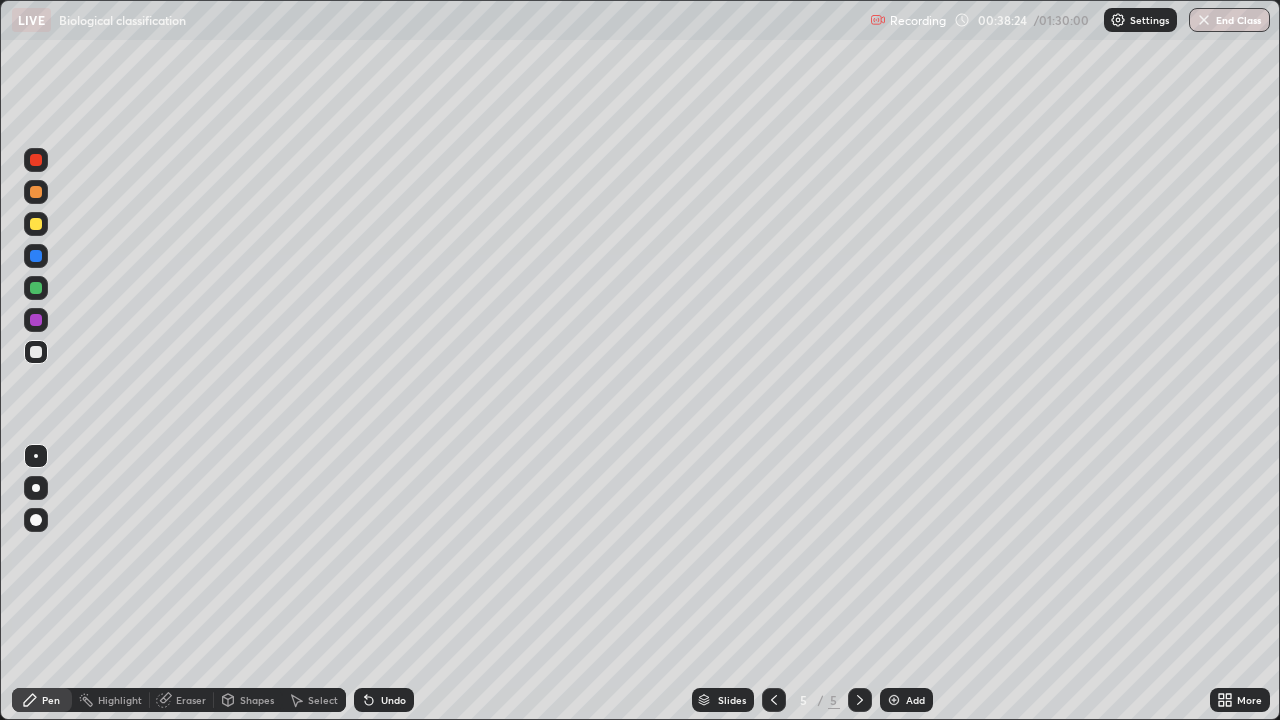 click on "Undo" at bounding box center (393, 700) 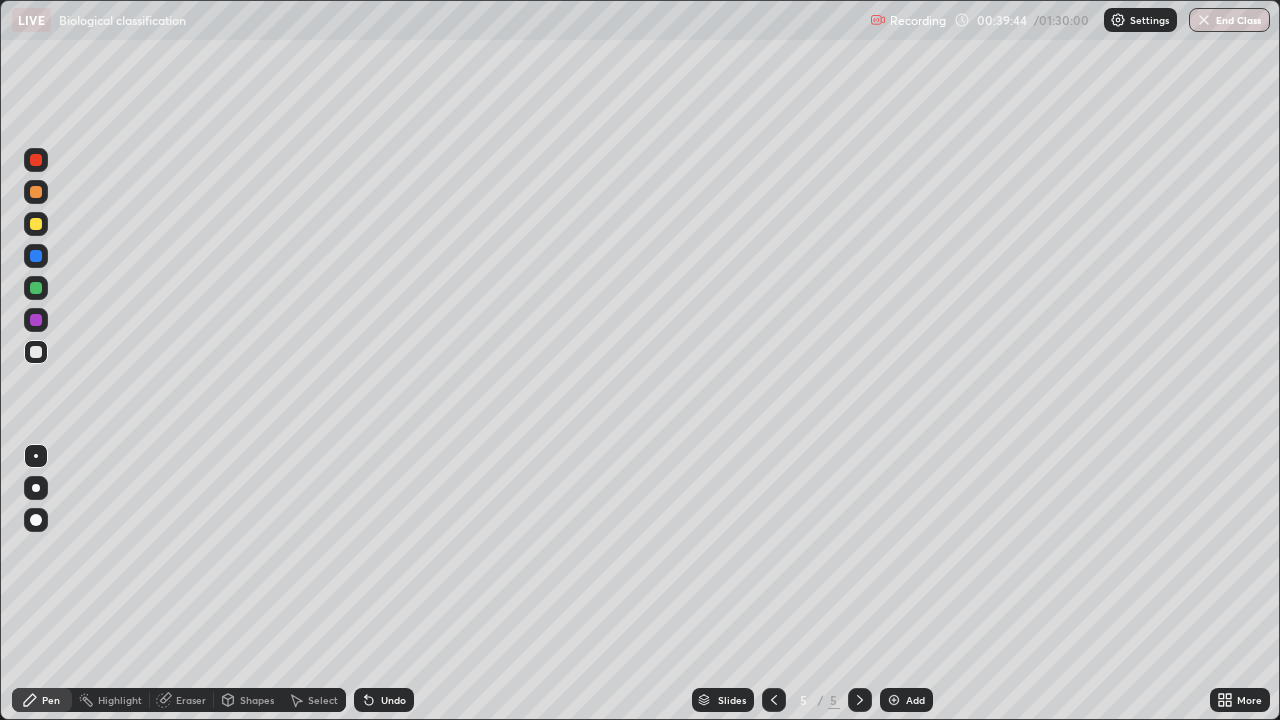 click at bounding box center (894, 700) 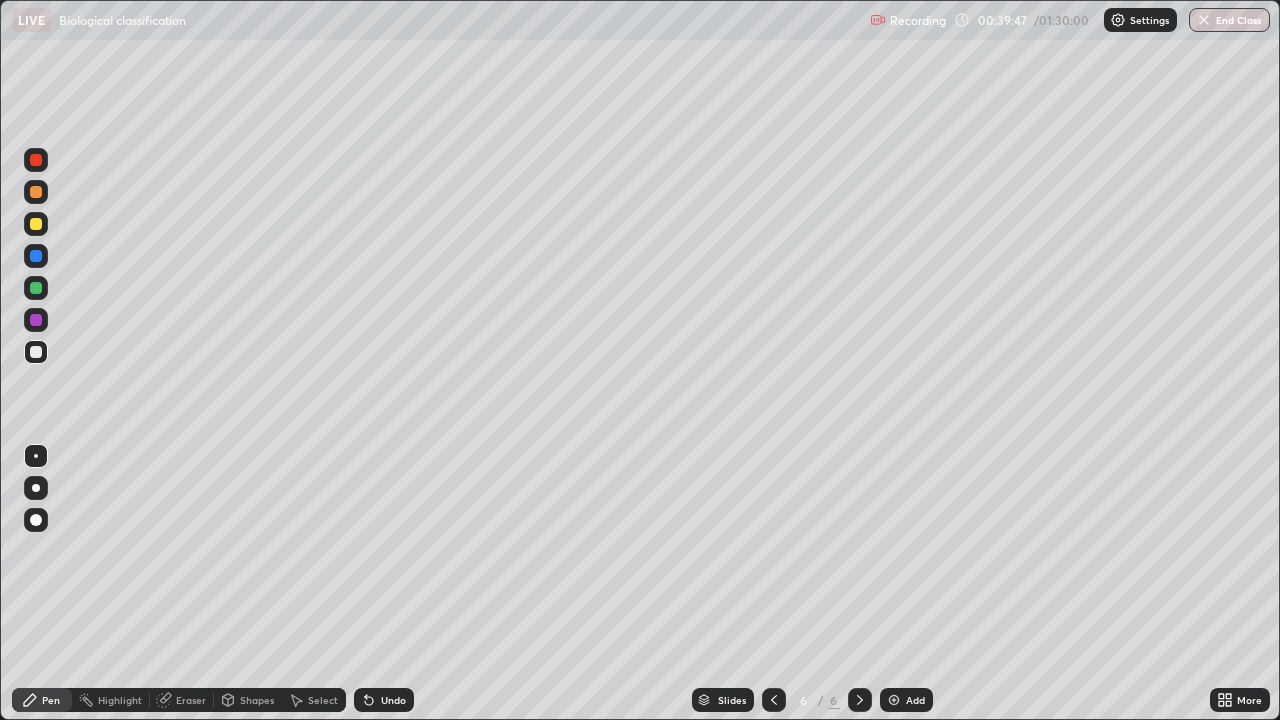 click at bounding box center [36, 352] 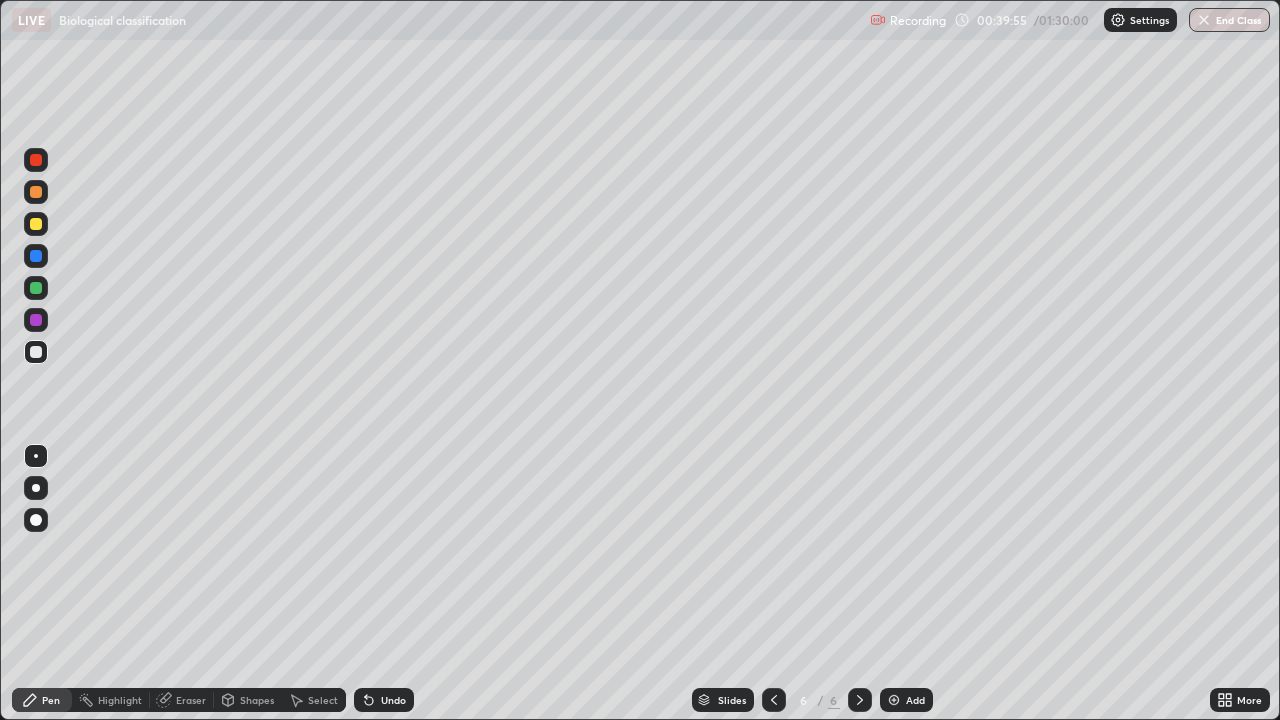 click on "Undo" at bounding box center (393, 700) 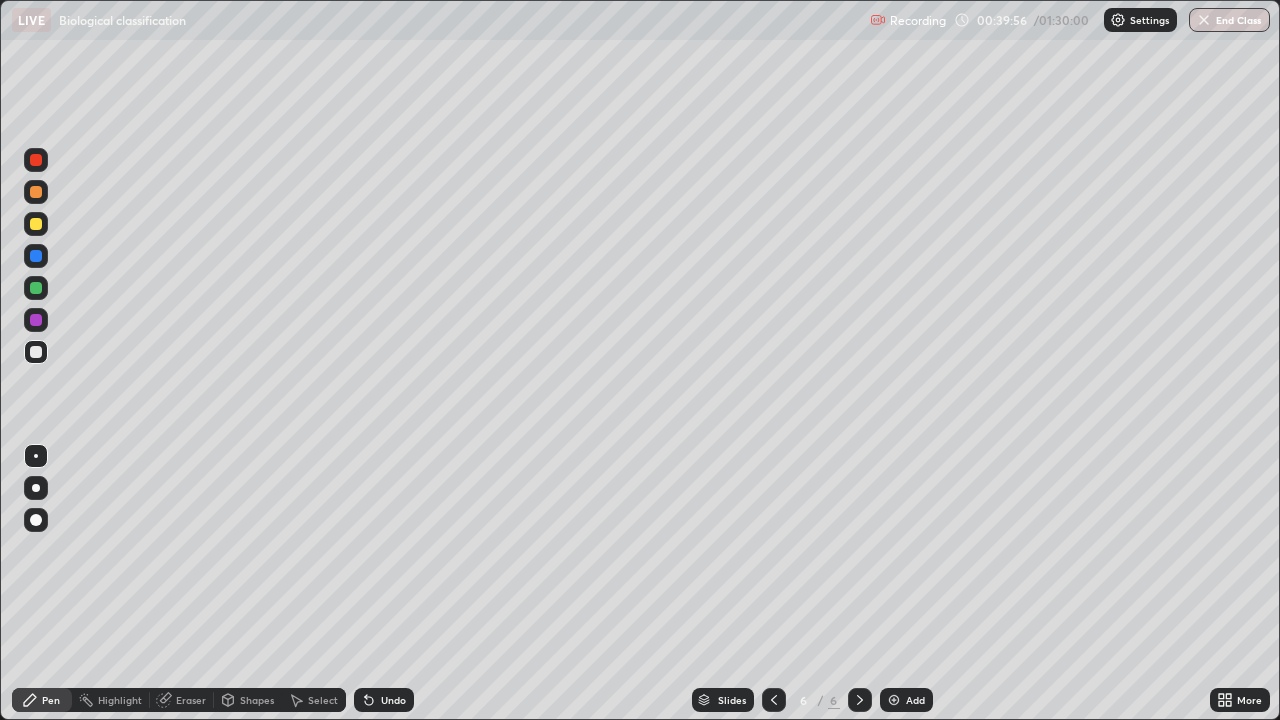 click on "Undo" at bounding box center (393, 700) 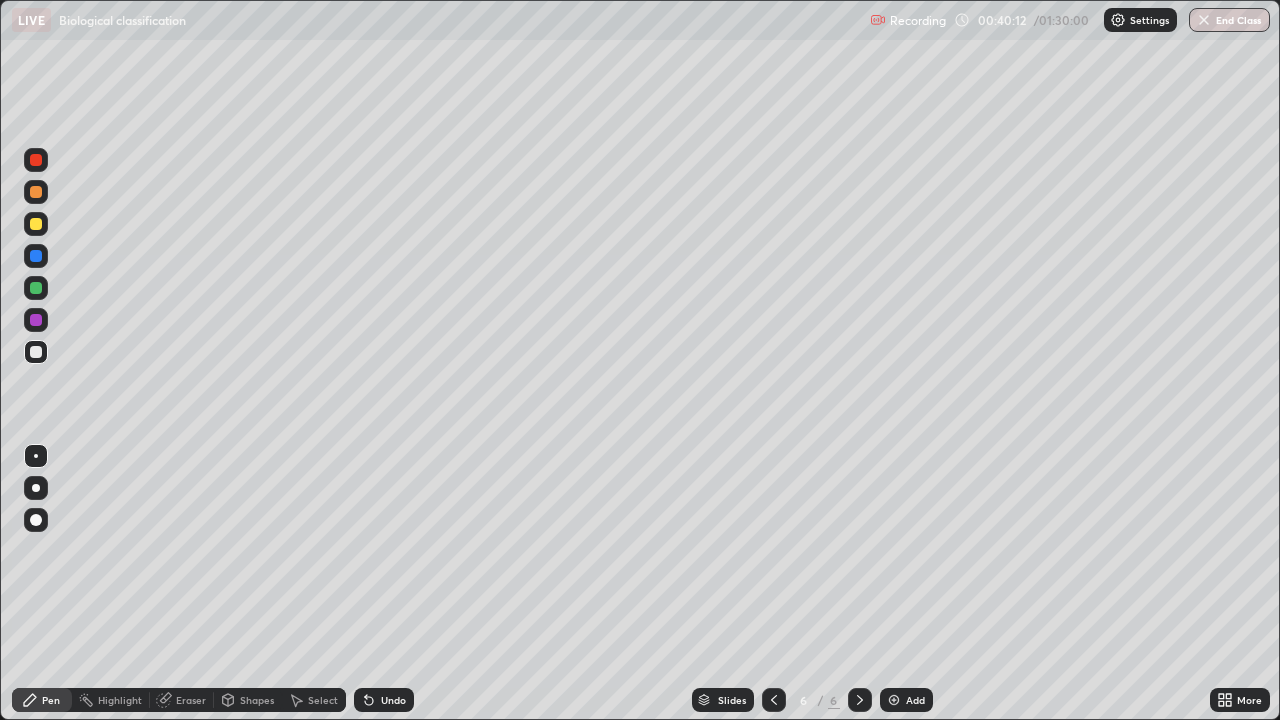 click at bounding box center [36, 192] 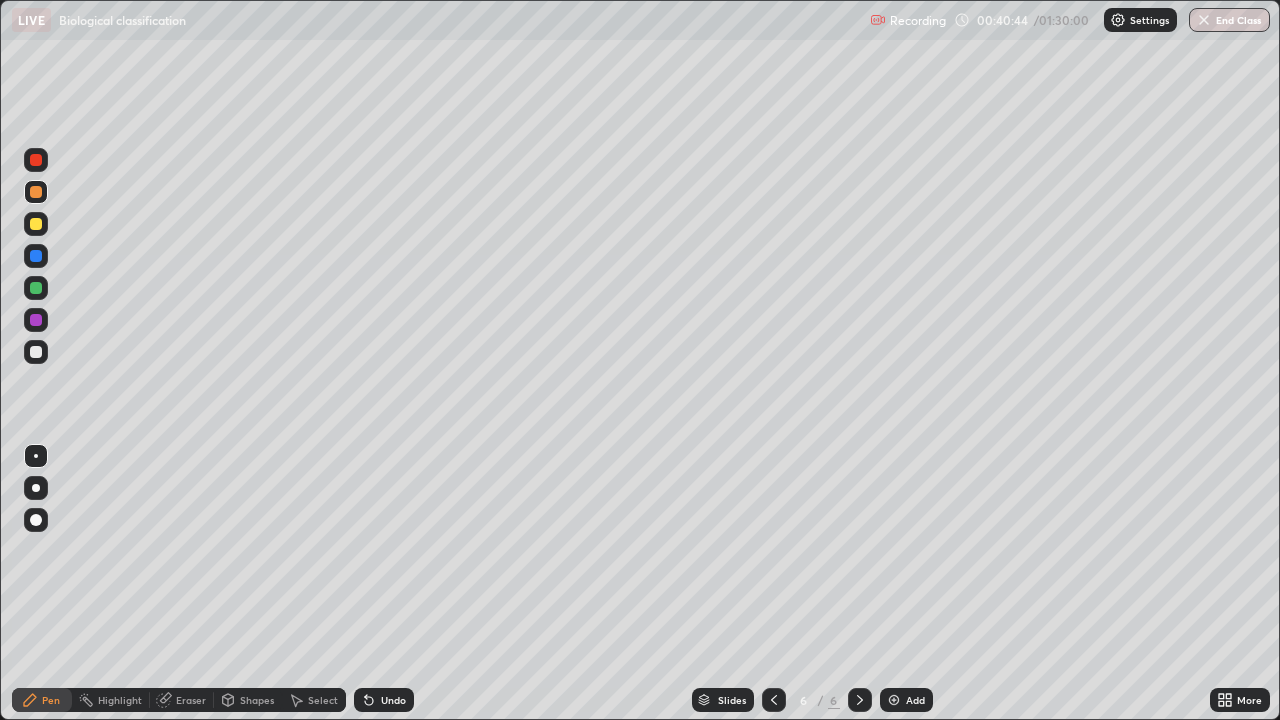 click at bounding box center [36, 352] 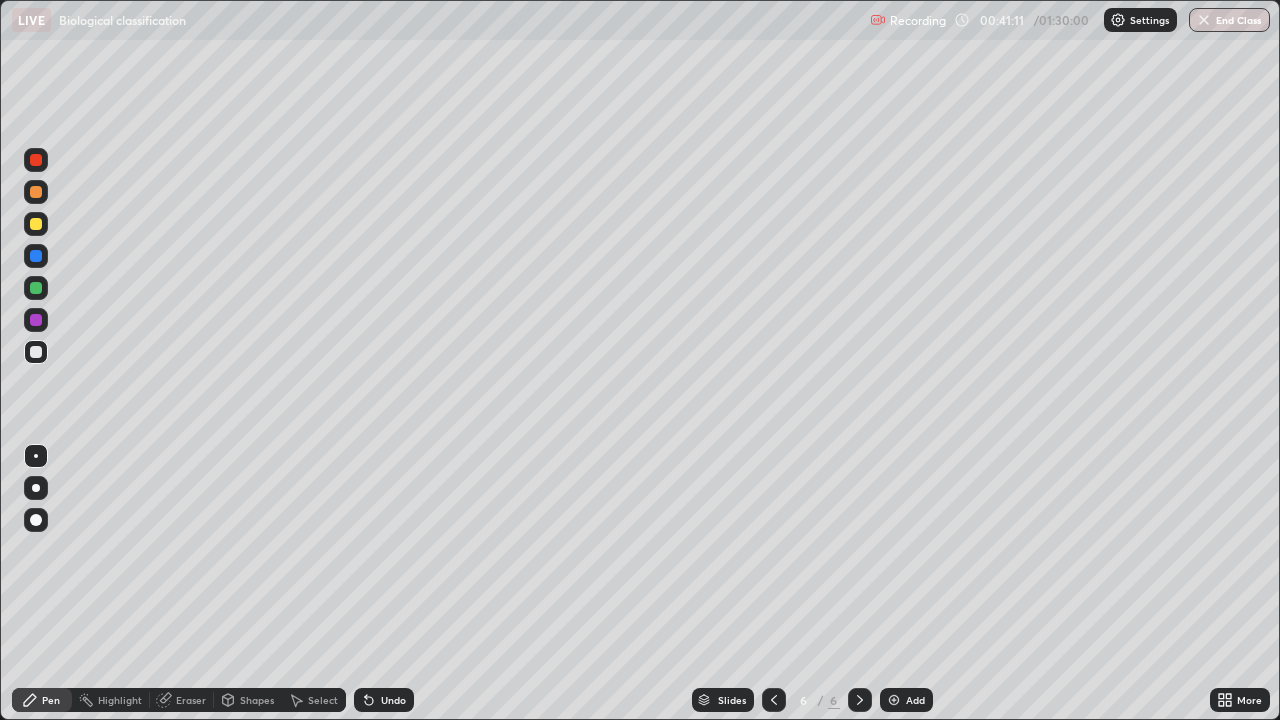click on "Undo" at bounding box center (393, 700) 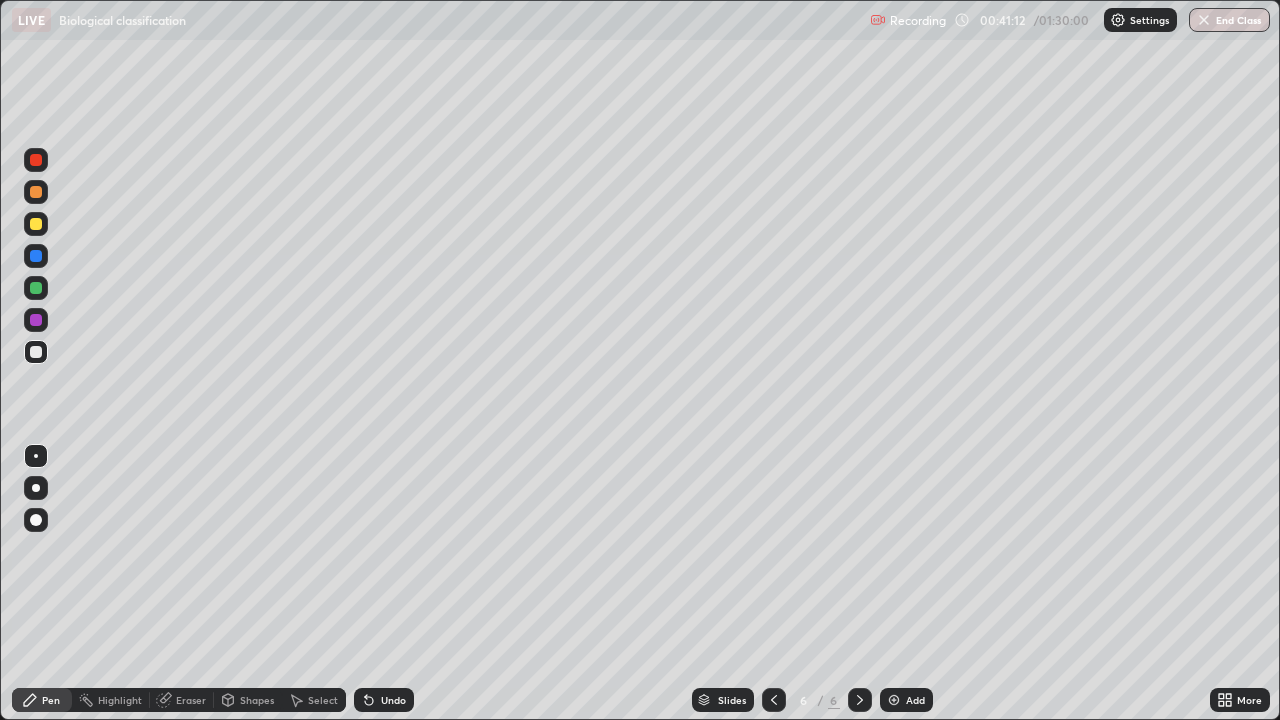click on "Undo" at bounding box center (393, 700) 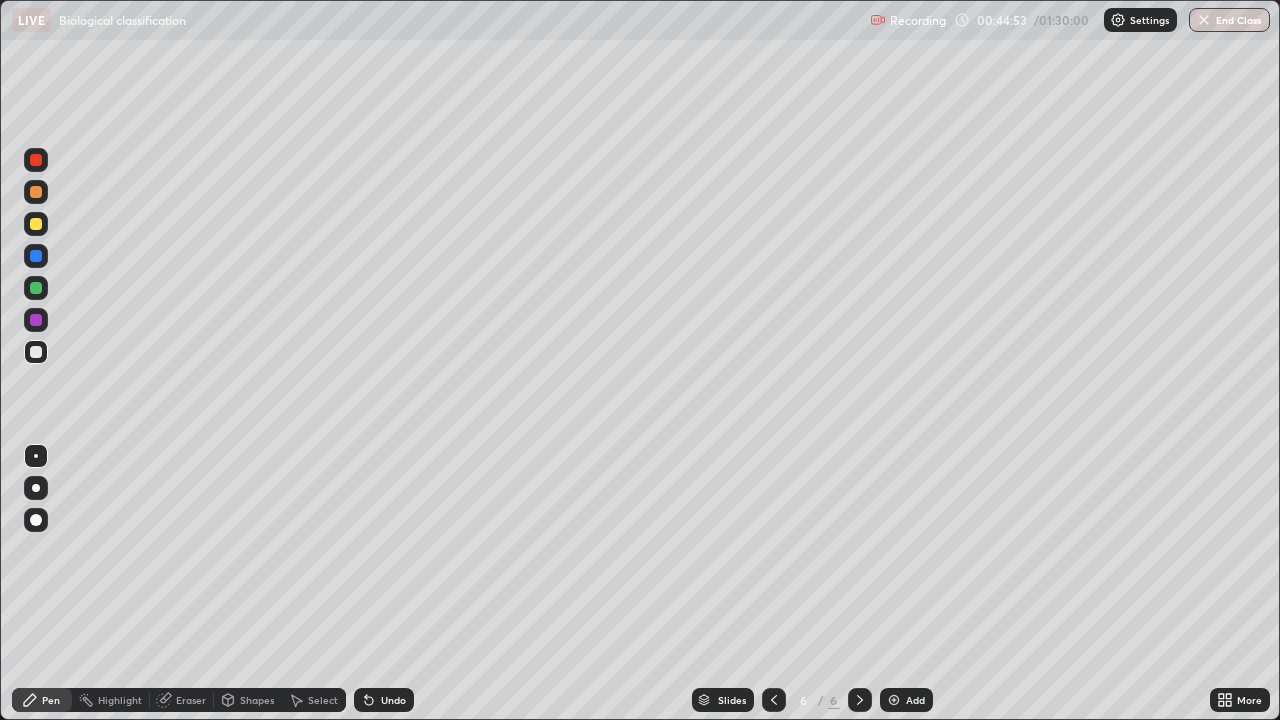 click at bounding box center (36, 224) 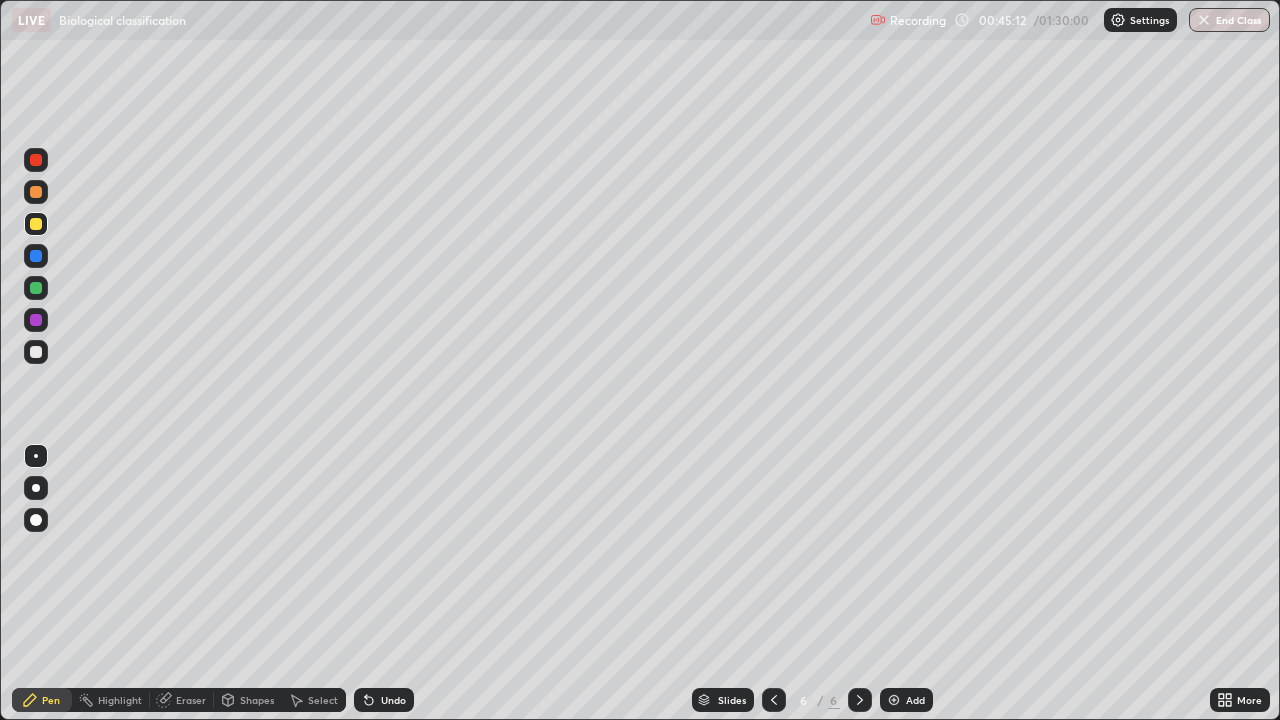 click at bounding box center (36, 352) 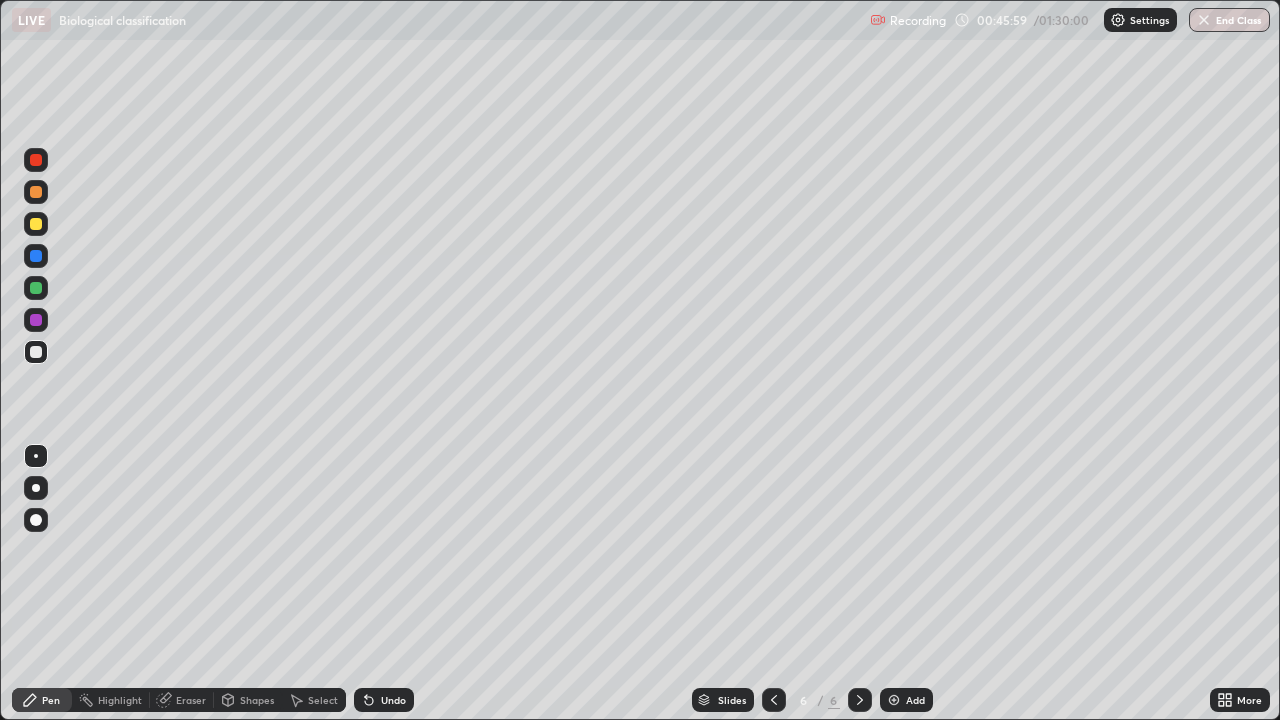click at bounding box center [36, 224] 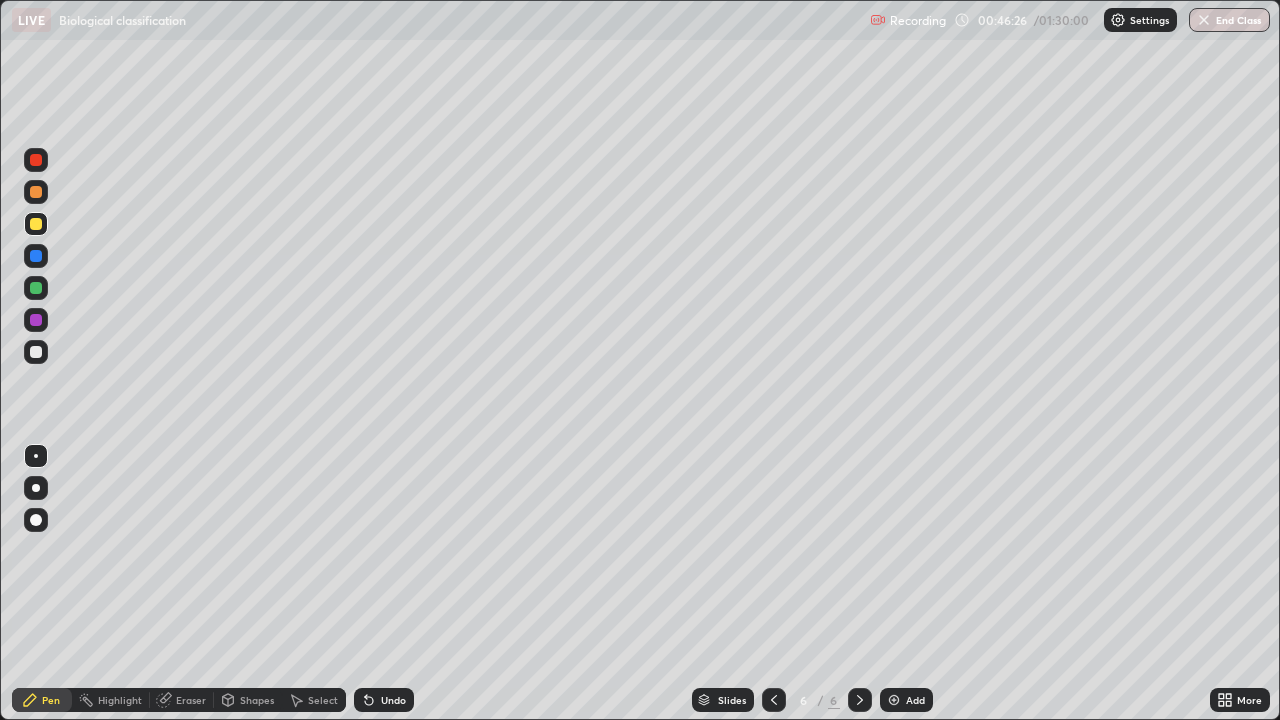 click at bounding box center [36, 352] 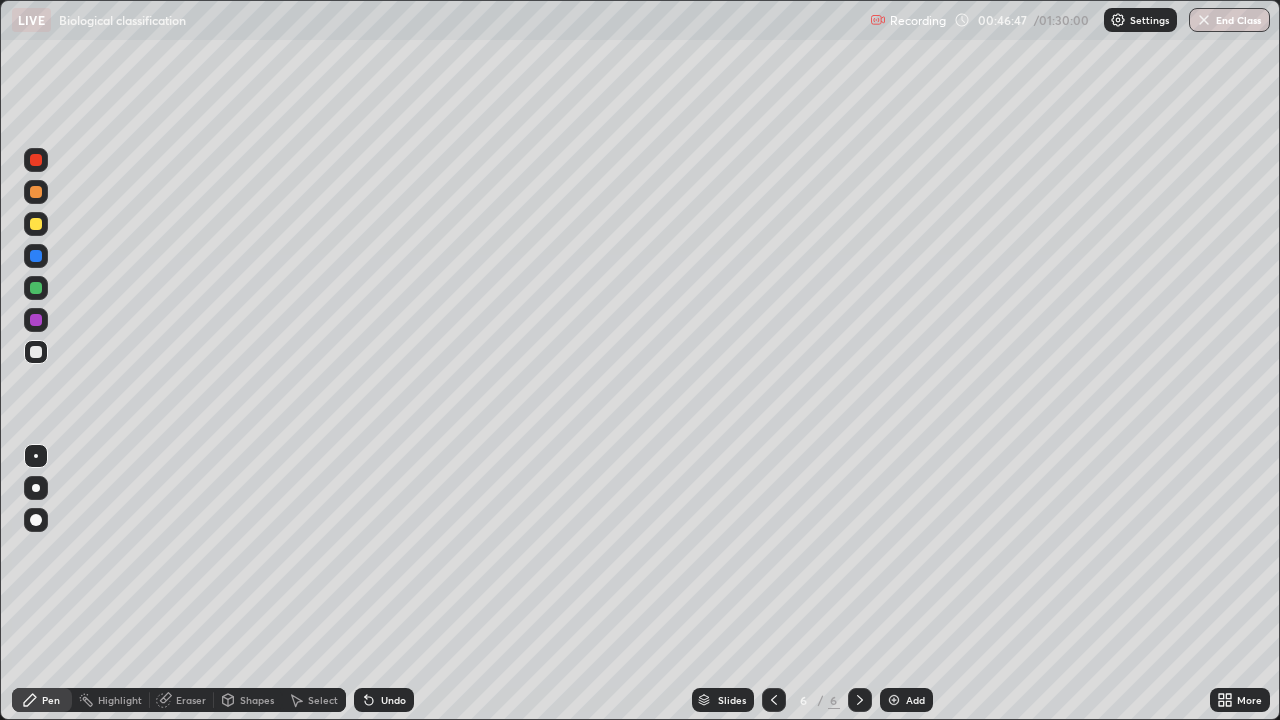 click 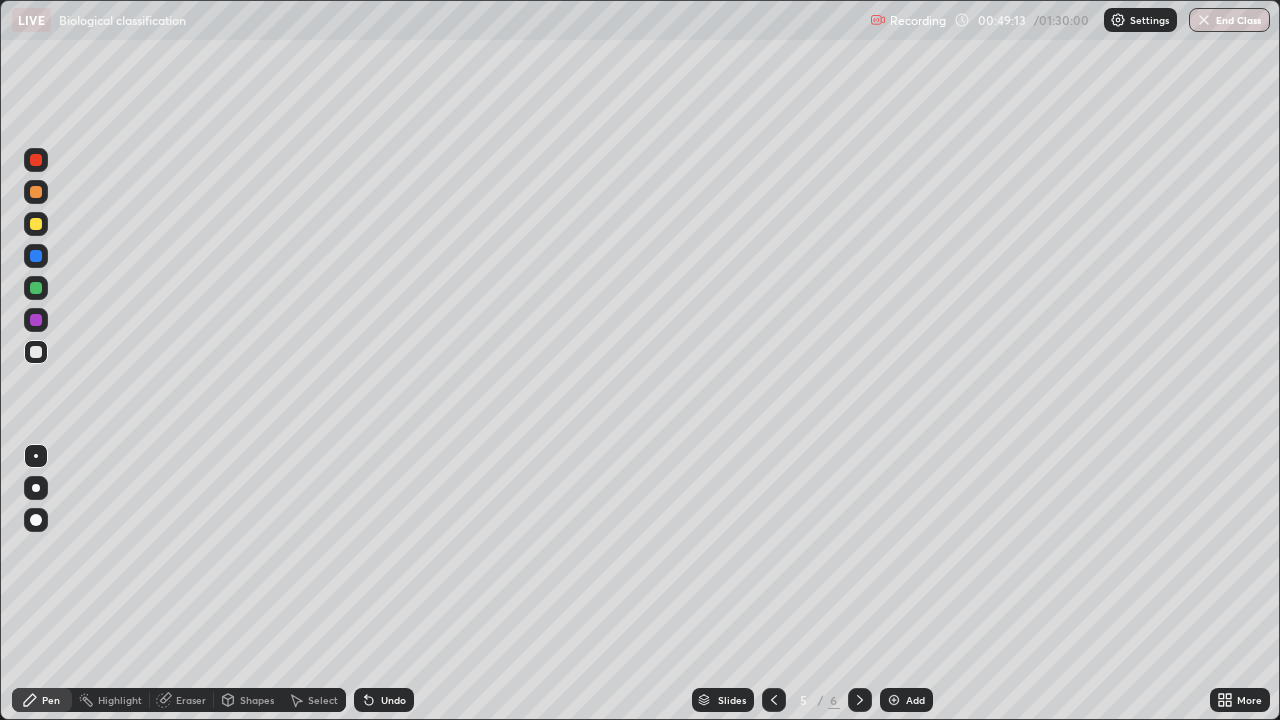 click 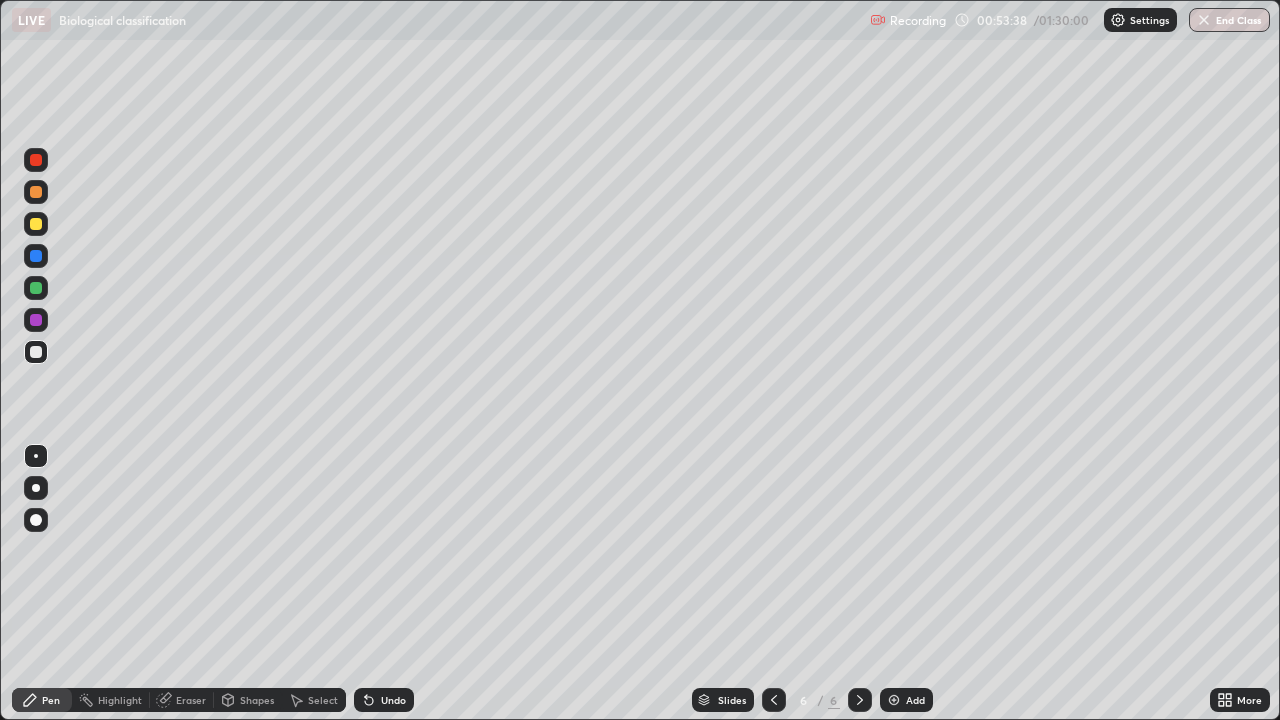 click at bounding box center (894, 700) 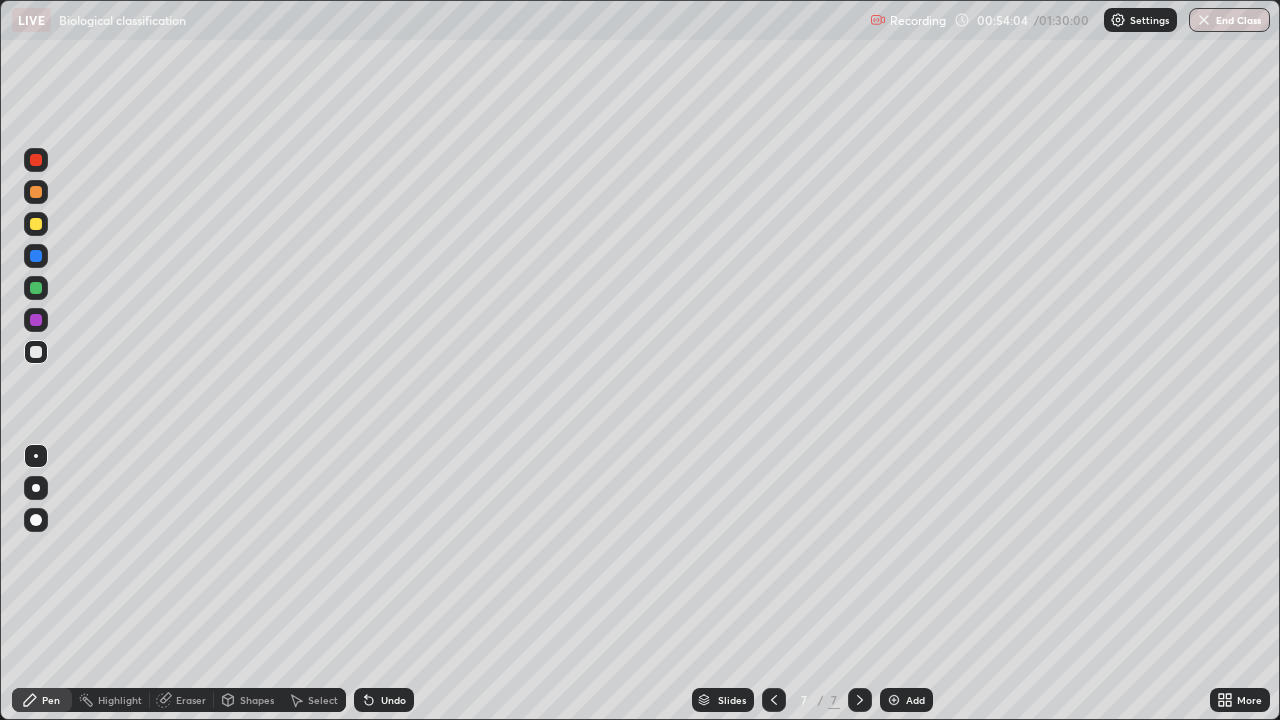 click at bounding box center (36, 160) 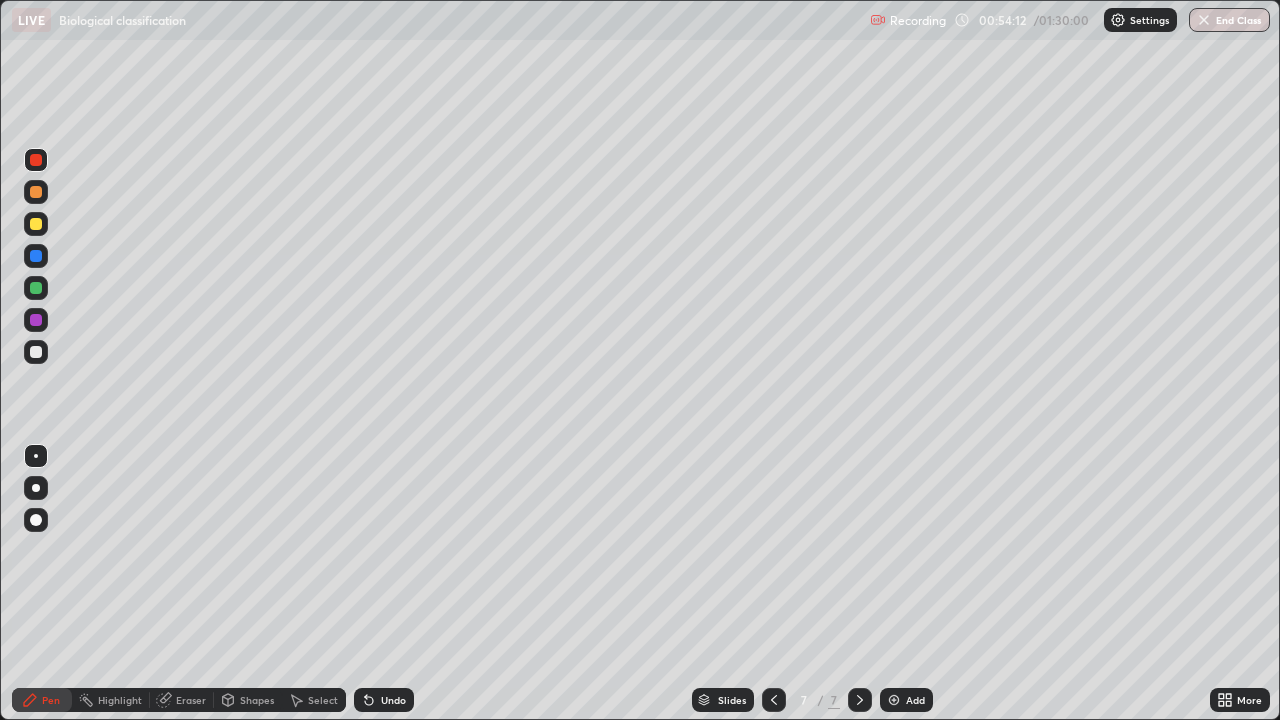 click at bounding box center (36, 192) 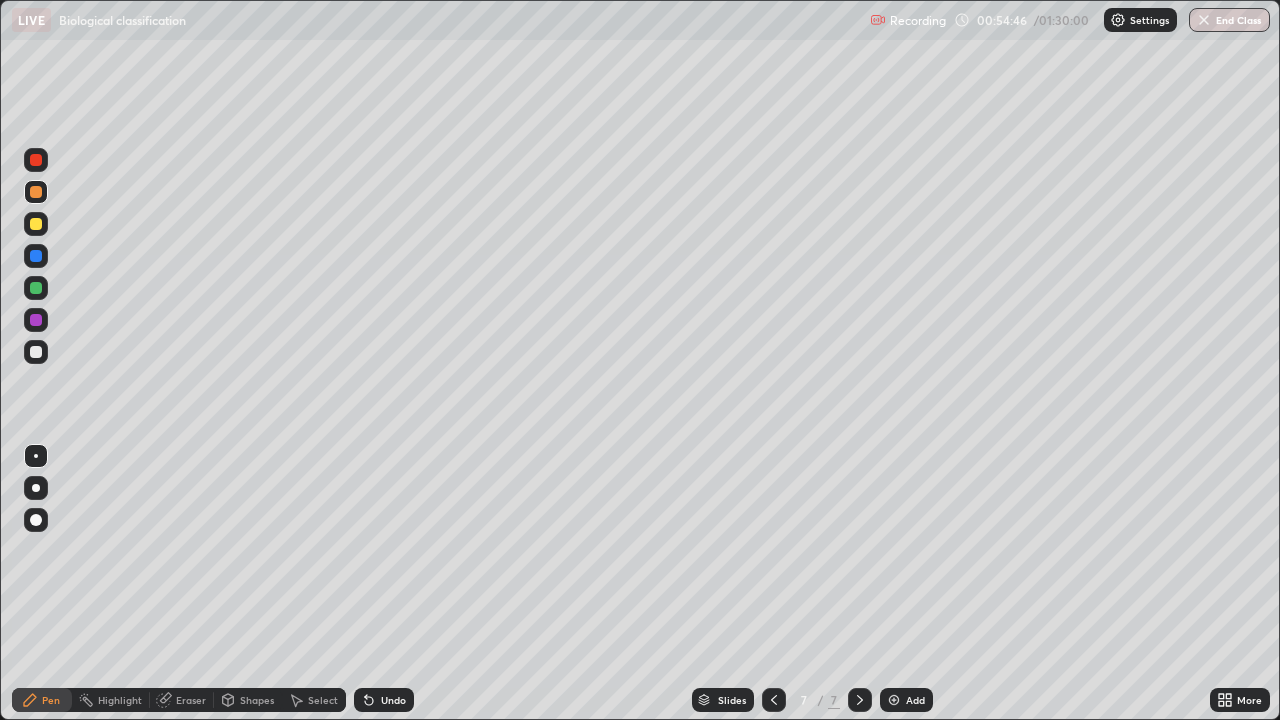 click at bounding box center [36, 224] 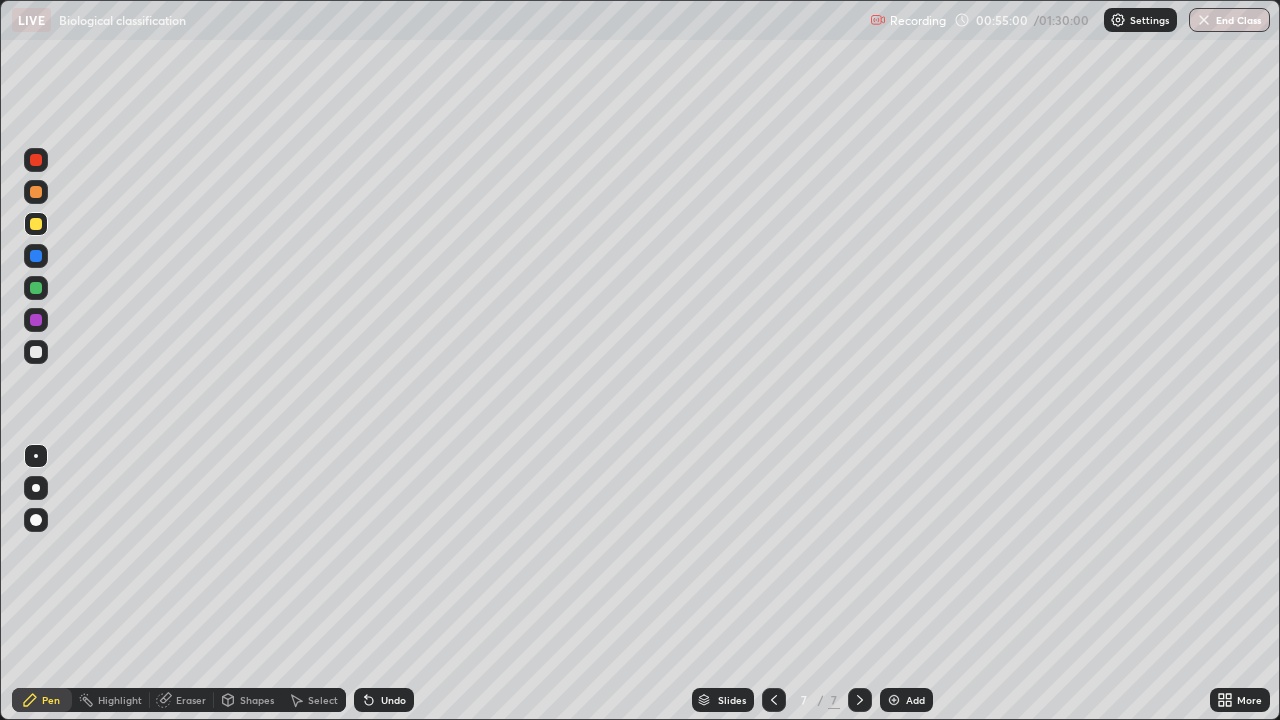 click at bounding box center (36, 352) 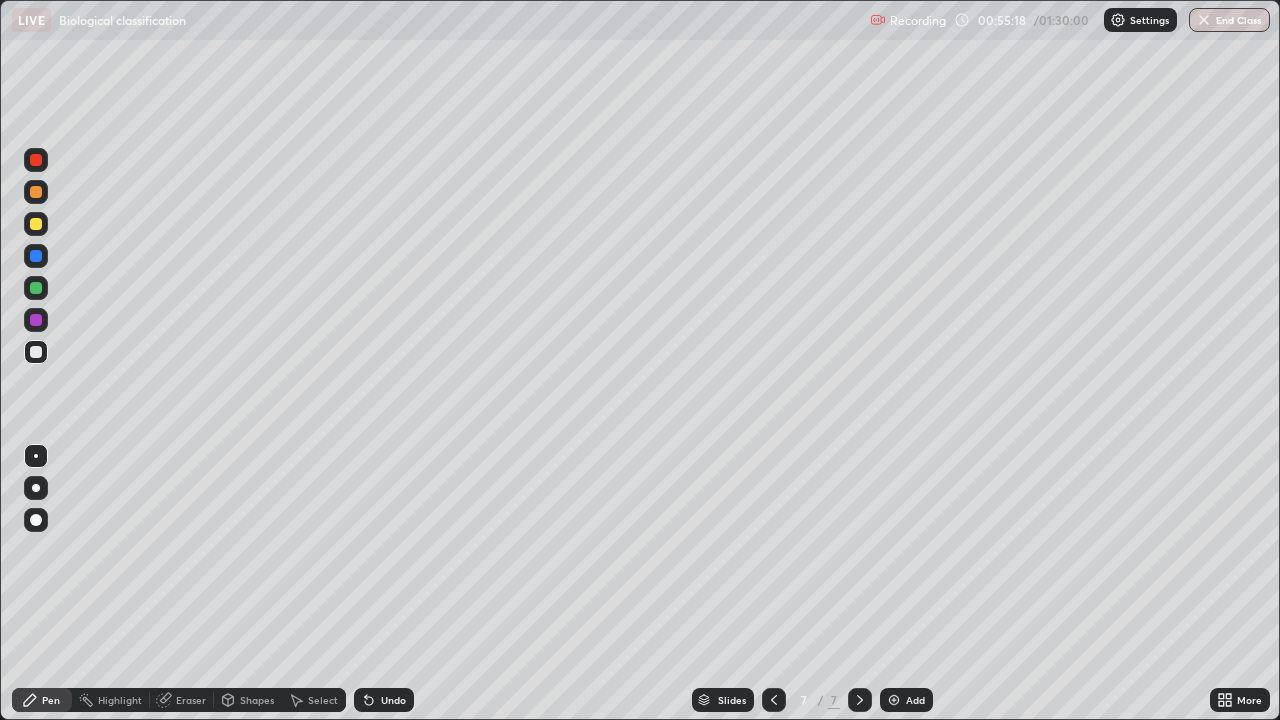 click at bounding box center [36, 320] 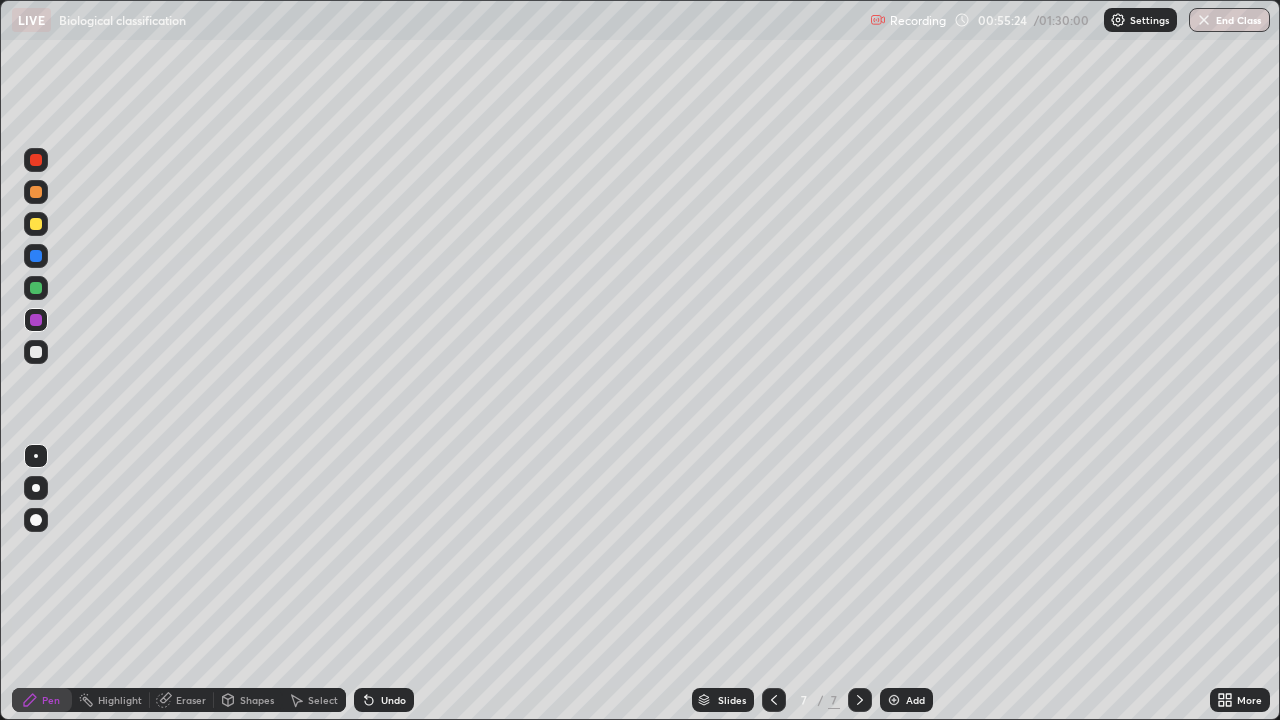 click at bounding box center (36, 352) 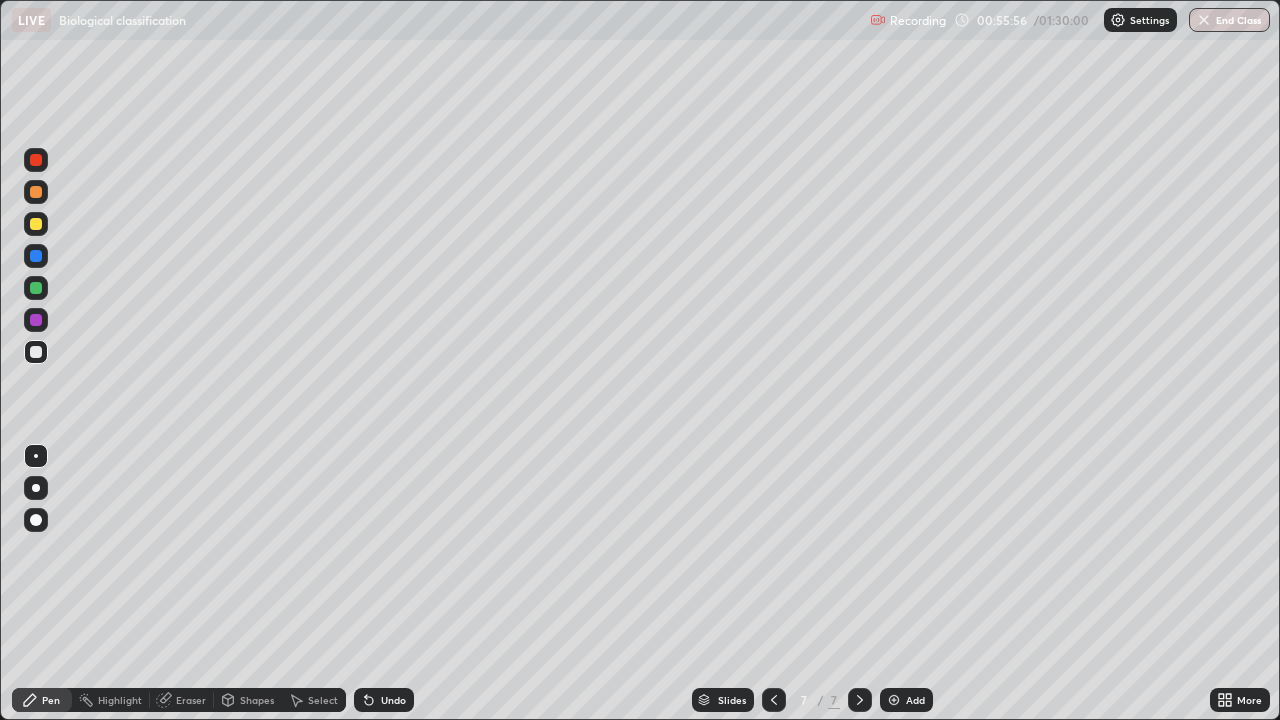click at bounding box center [36, 224] 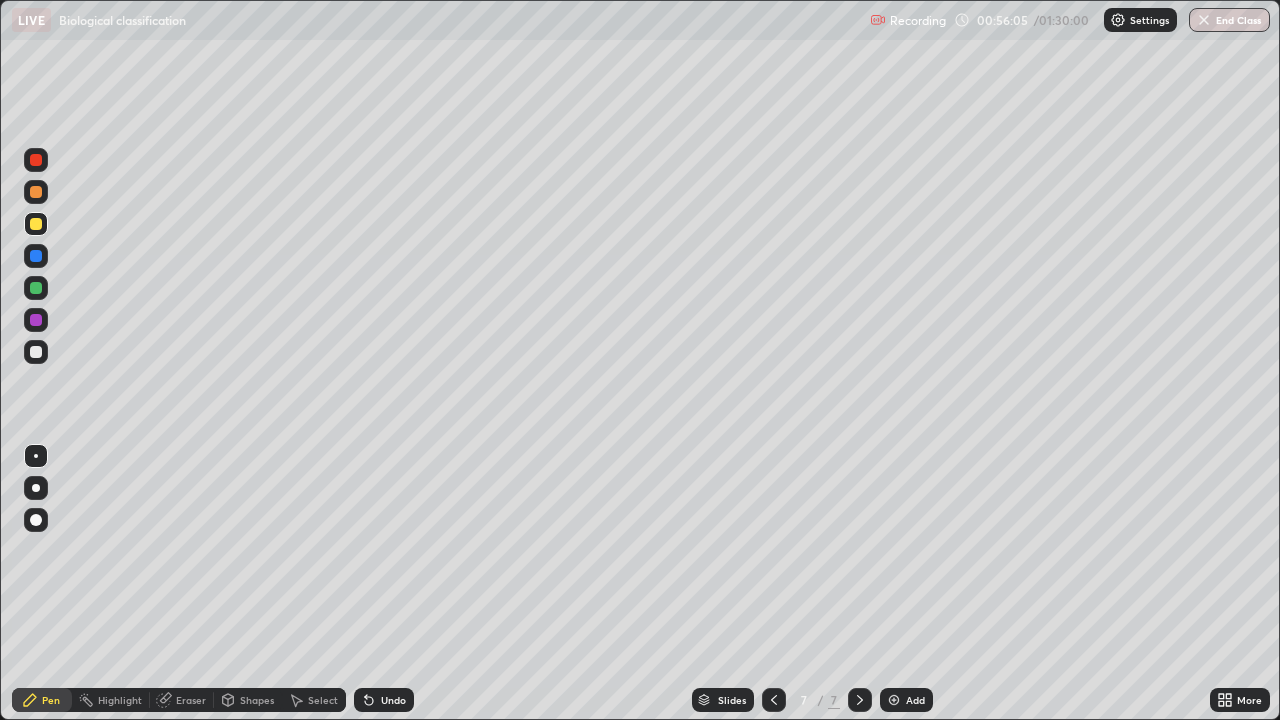 click at bounding box center [36, 352] 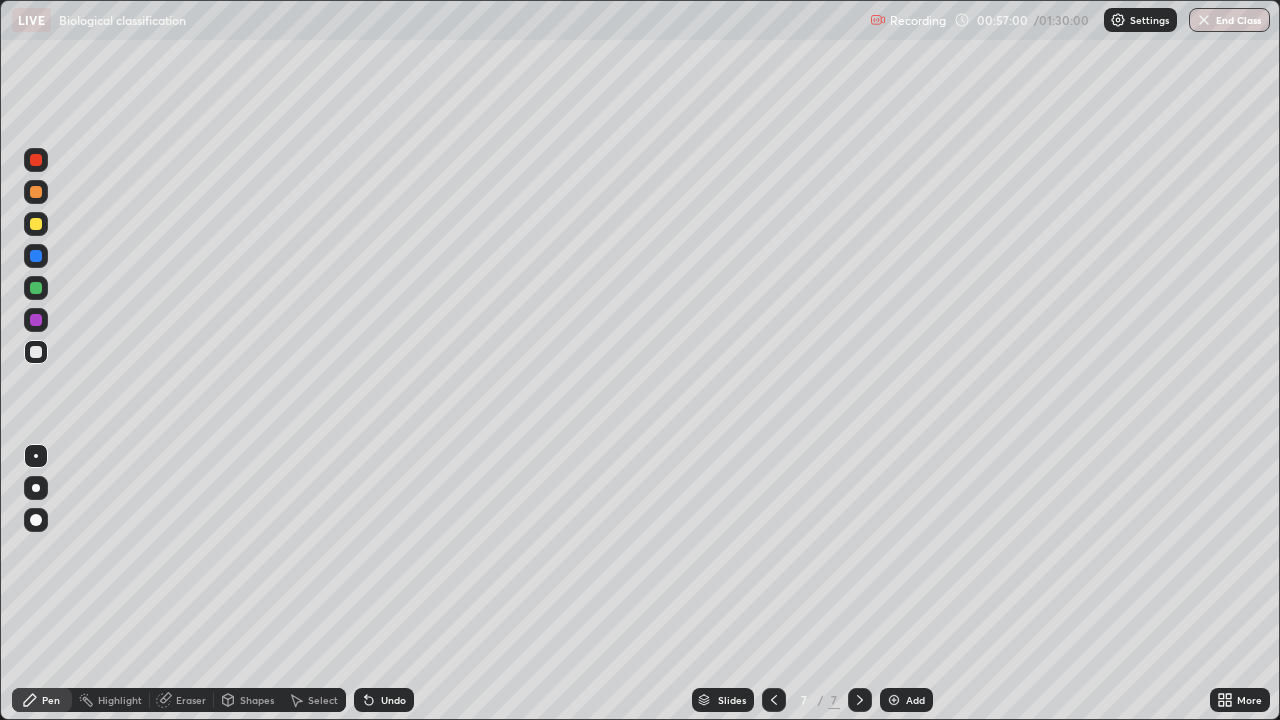 click at bounding box center [36, 224] 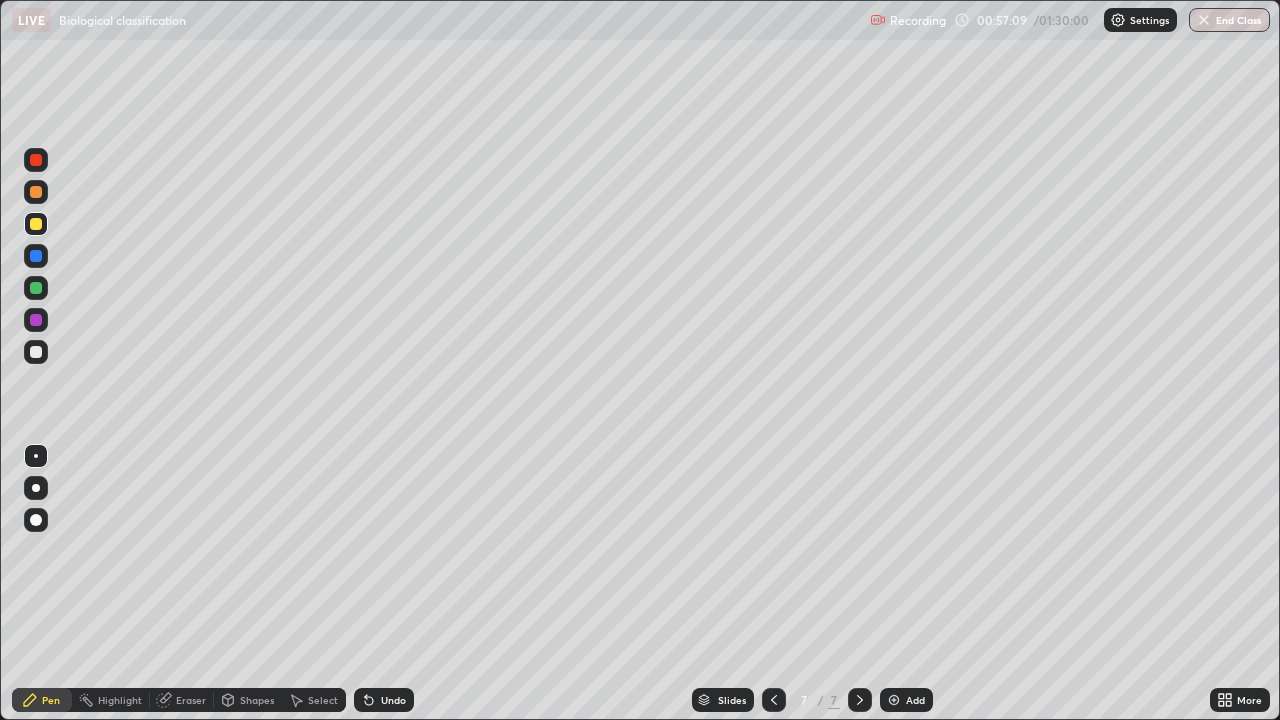 click at bounding box center [36, 352] 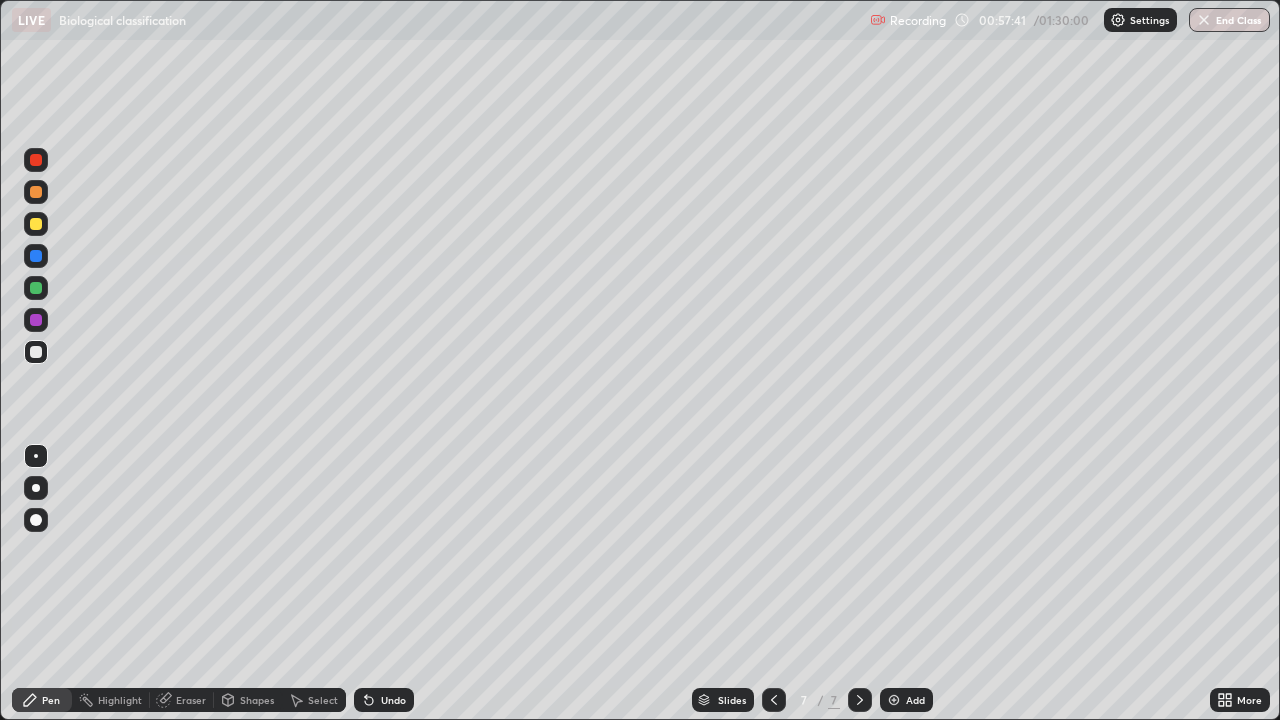 click at bounding box center (36, 320) 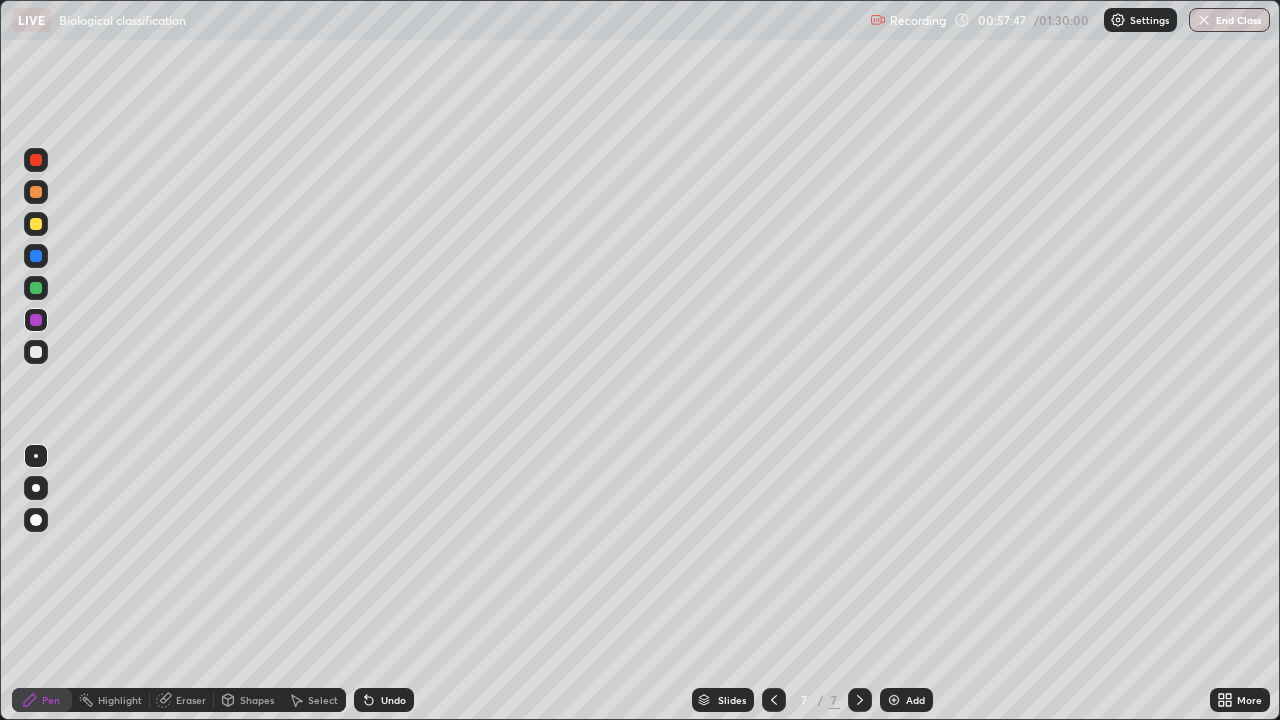 click at bounding box center (36, 352) 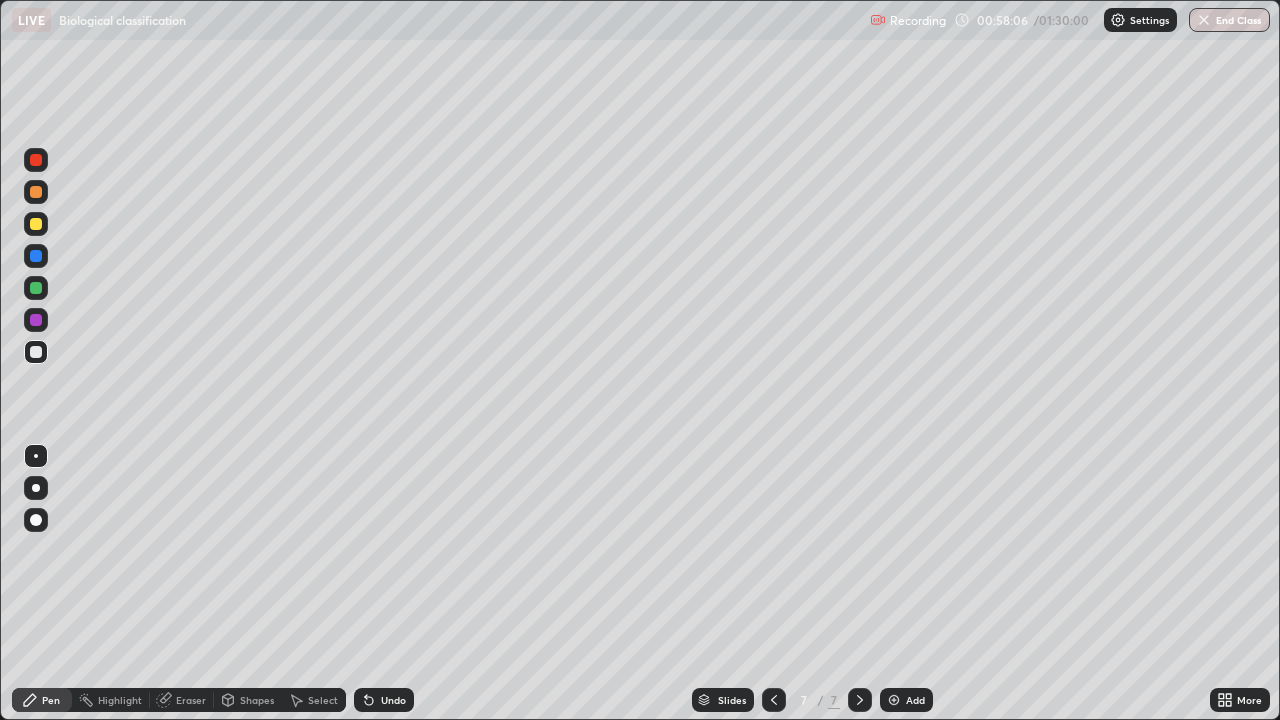 click at bounding box center (36, 320) 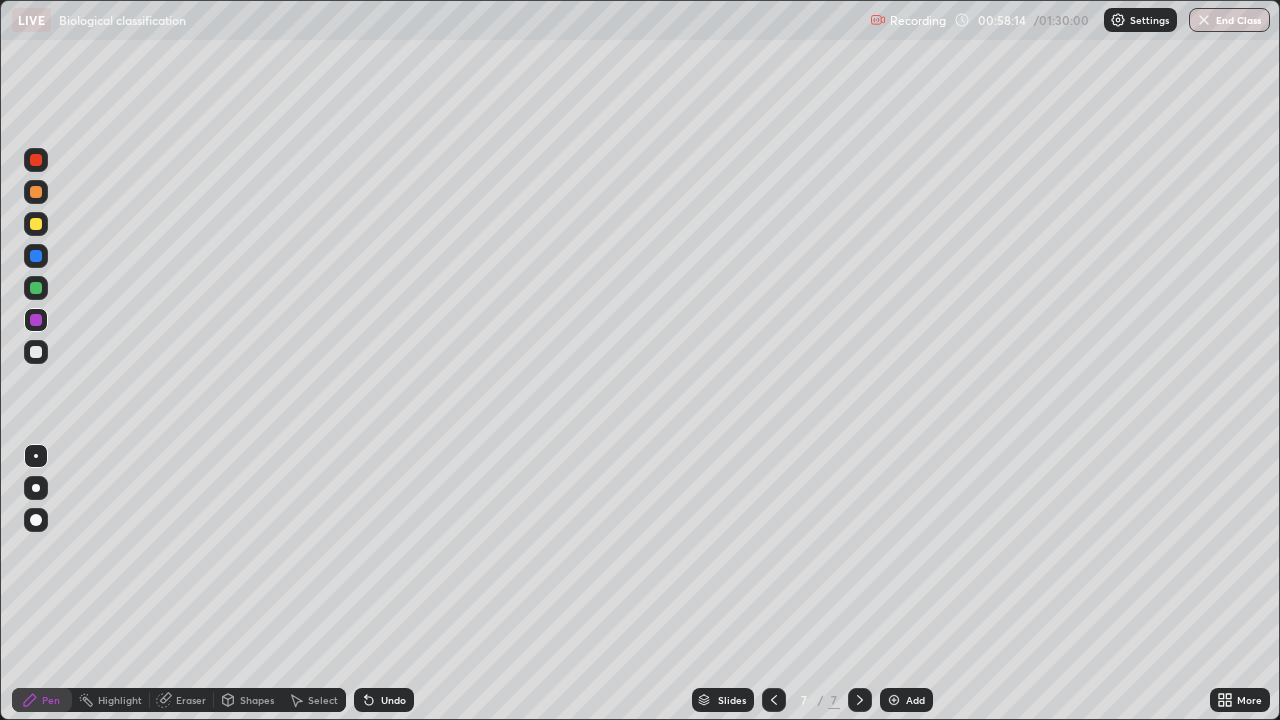click at bounding box center (36, 352) 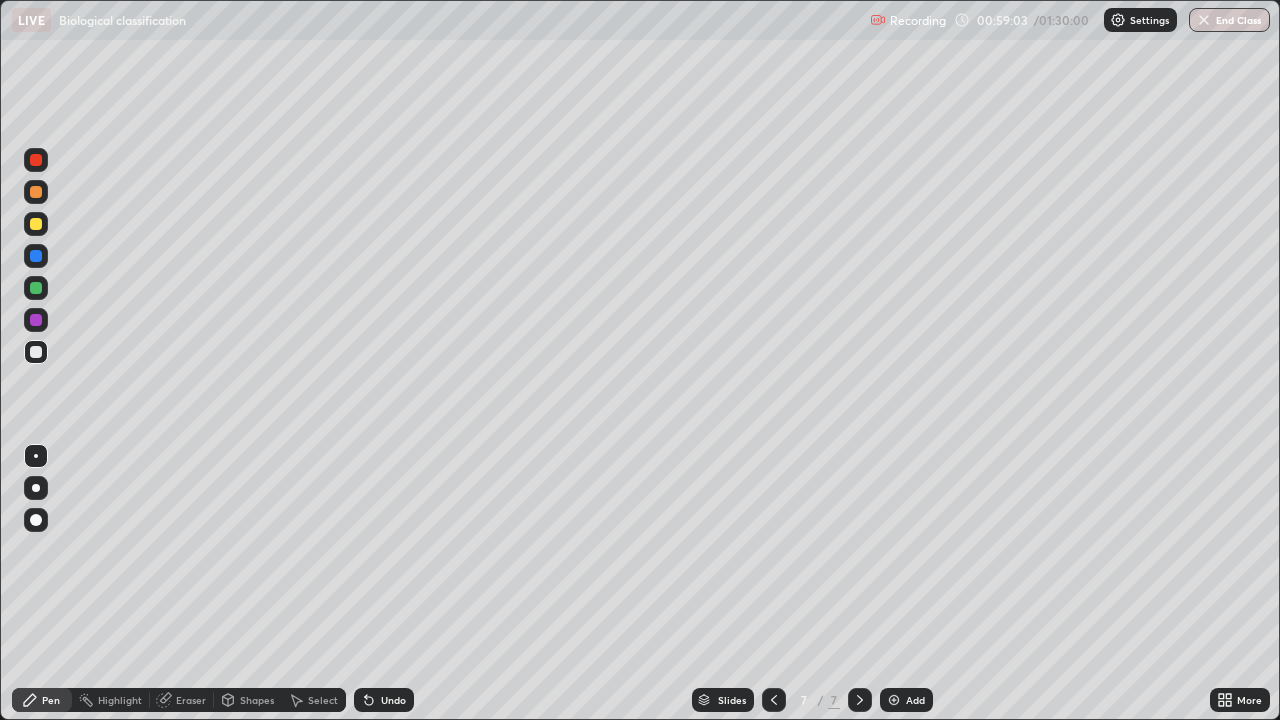 click at bounding box center (36, 320) 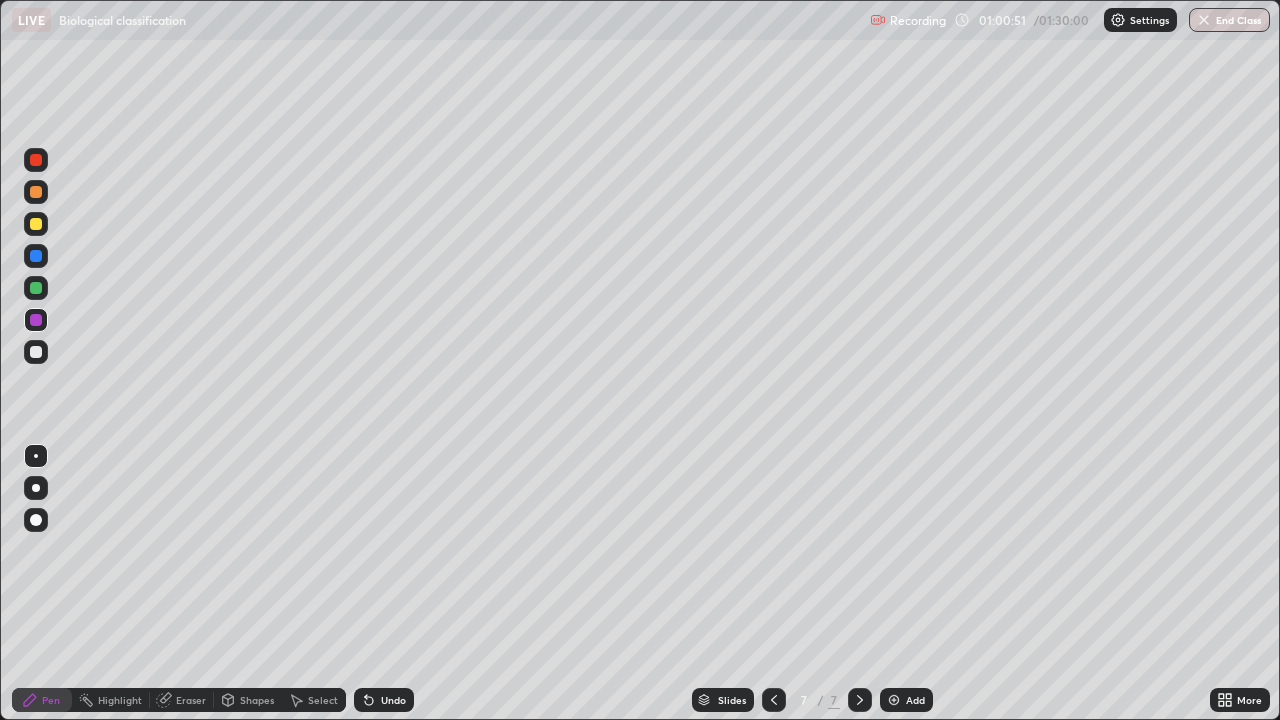 click at bounding box center [894, 700] 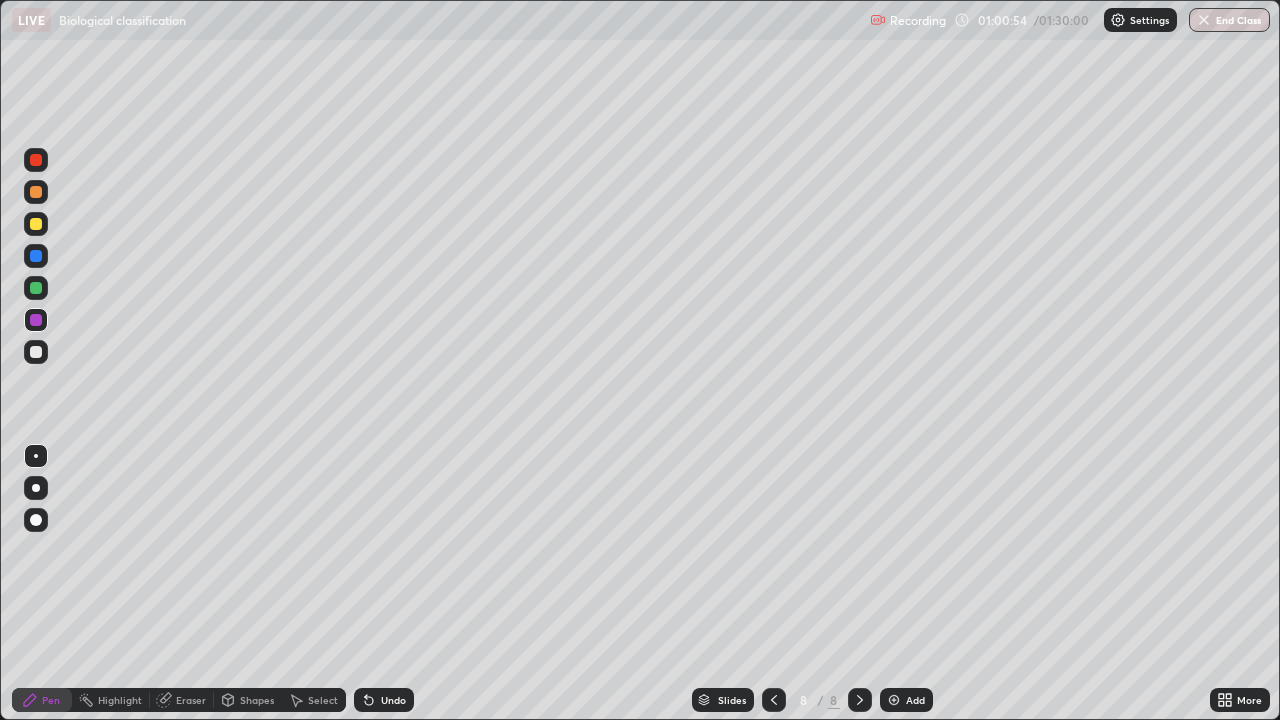 click at bounding box center [36, 192] 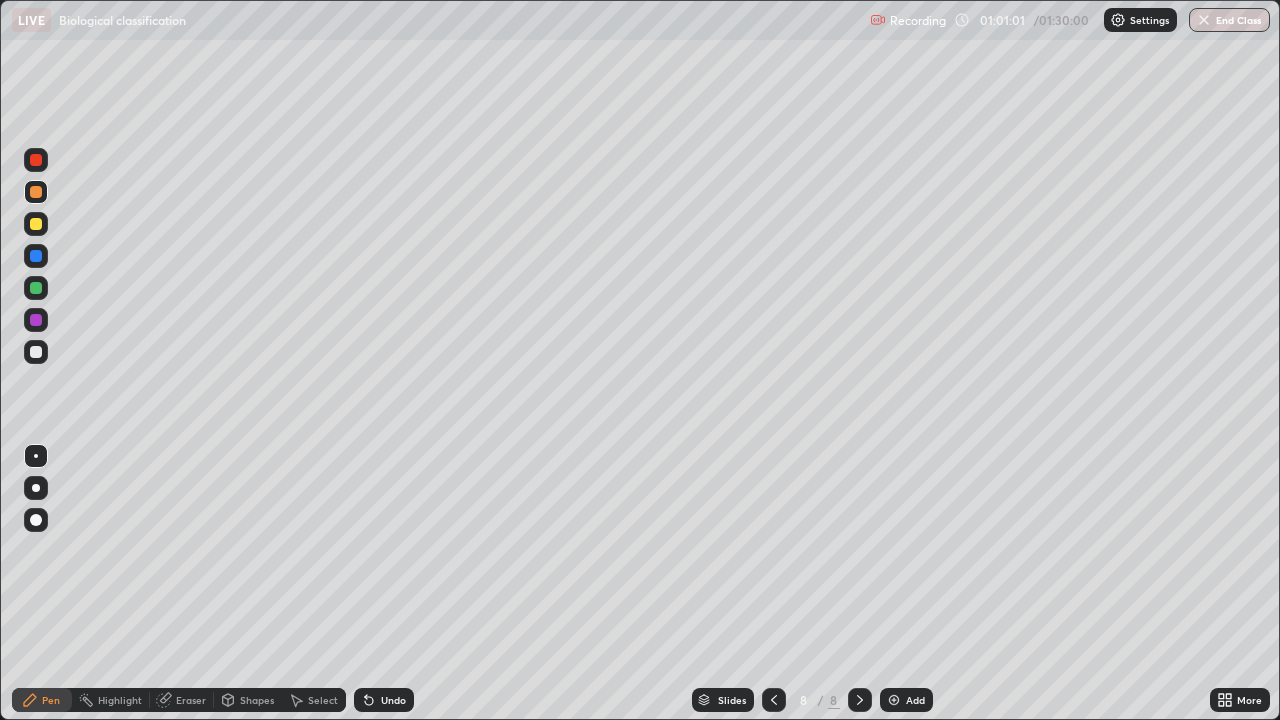 click at bounding box center [36, 352] 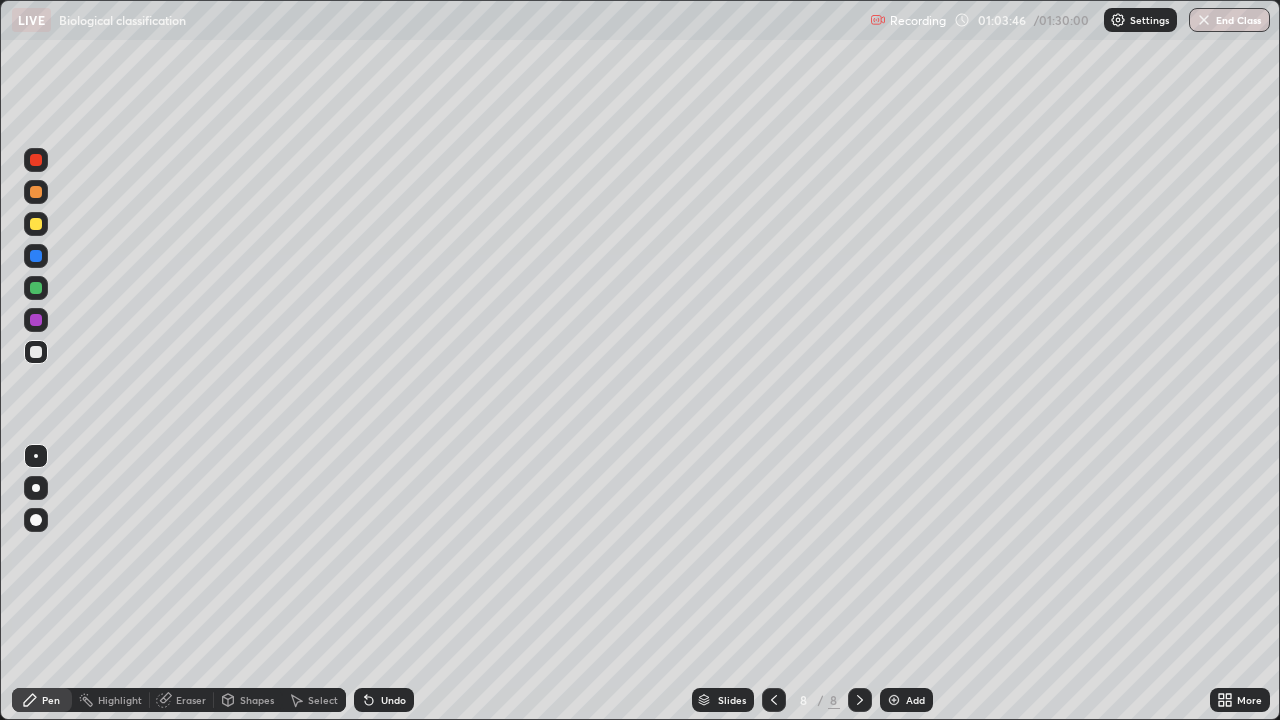 click at bounding box center (36, 224) 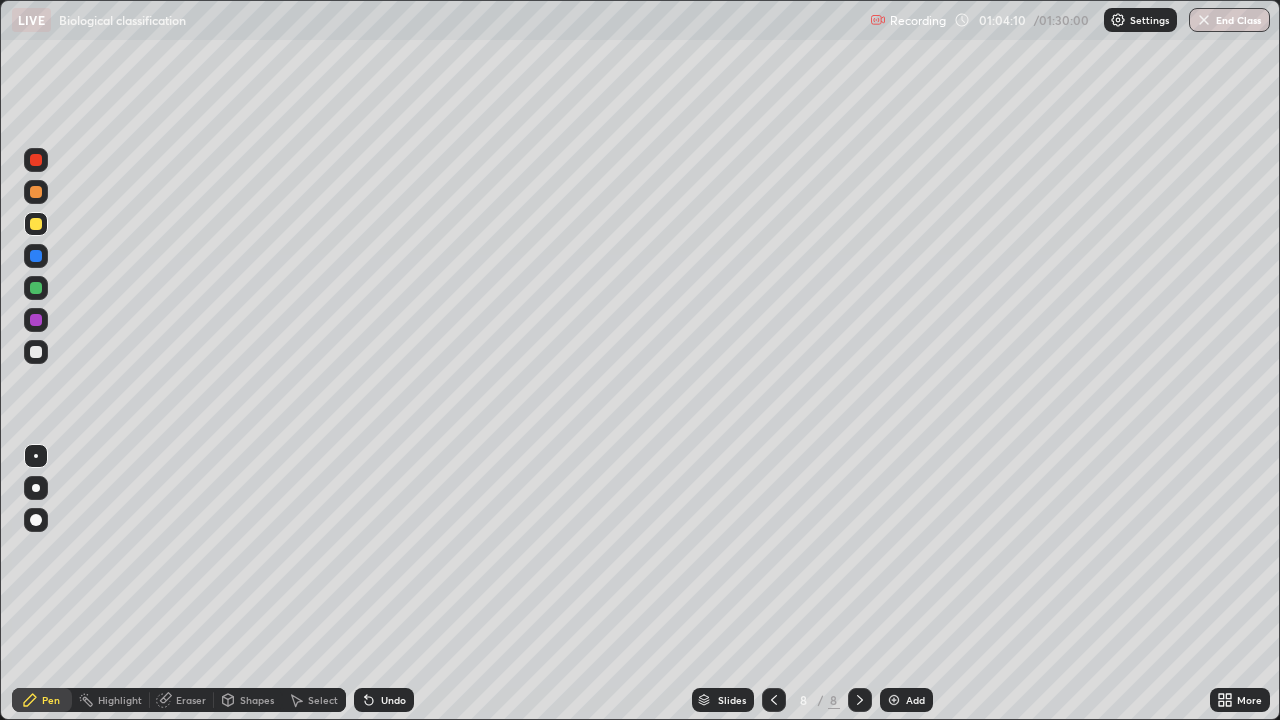 click at bounding box center (36, 192) 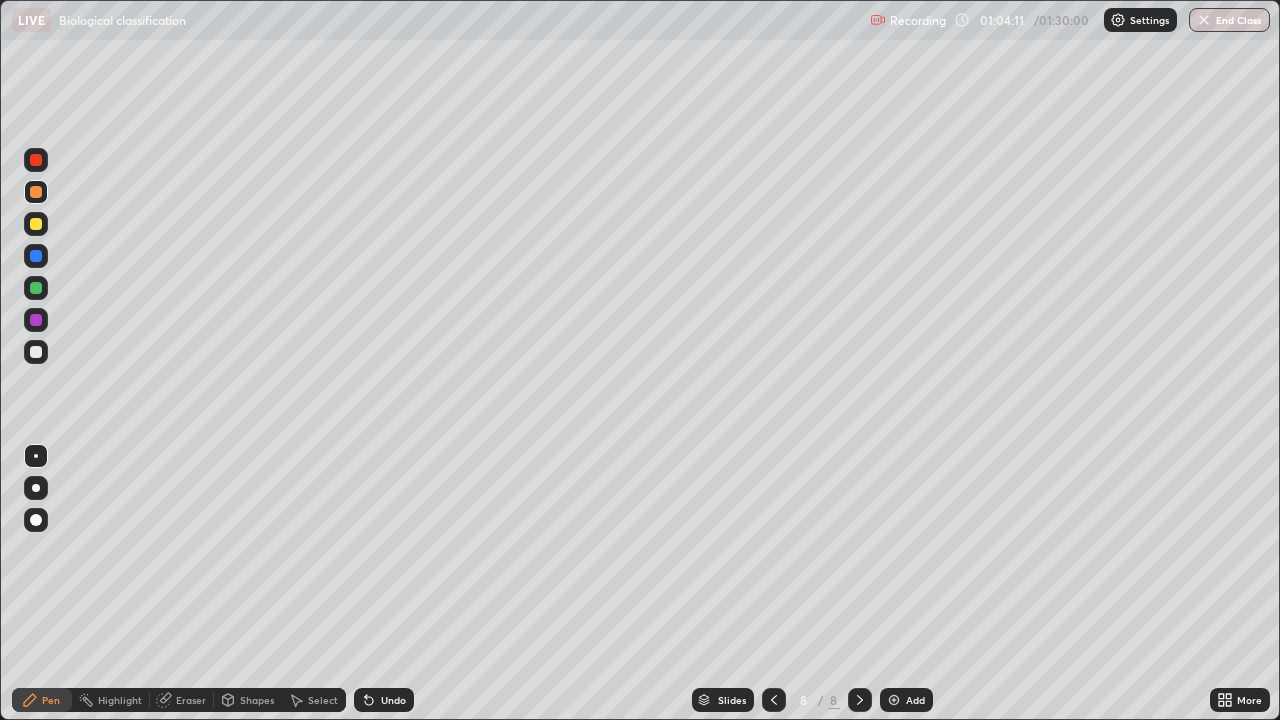 click at bounding box center [36, 320] 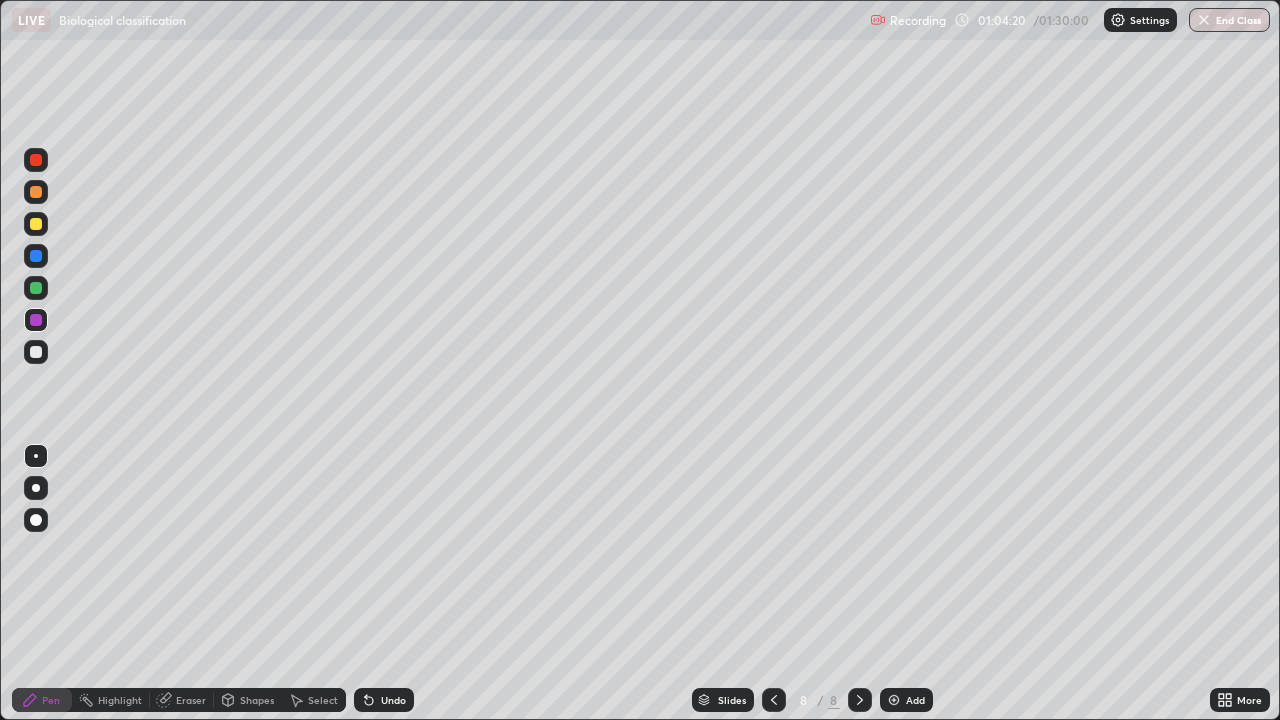 click at bounding box center (36, 352) 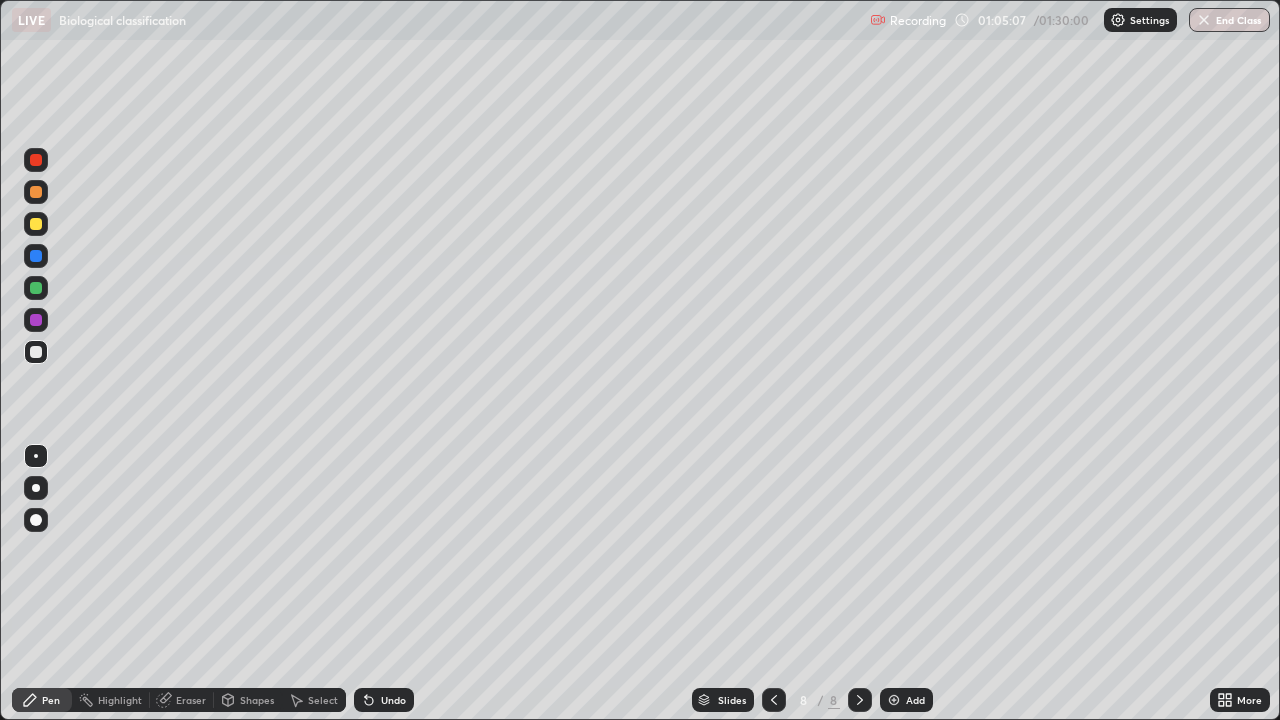 click on "Undo" at bounding box center (393, 700) 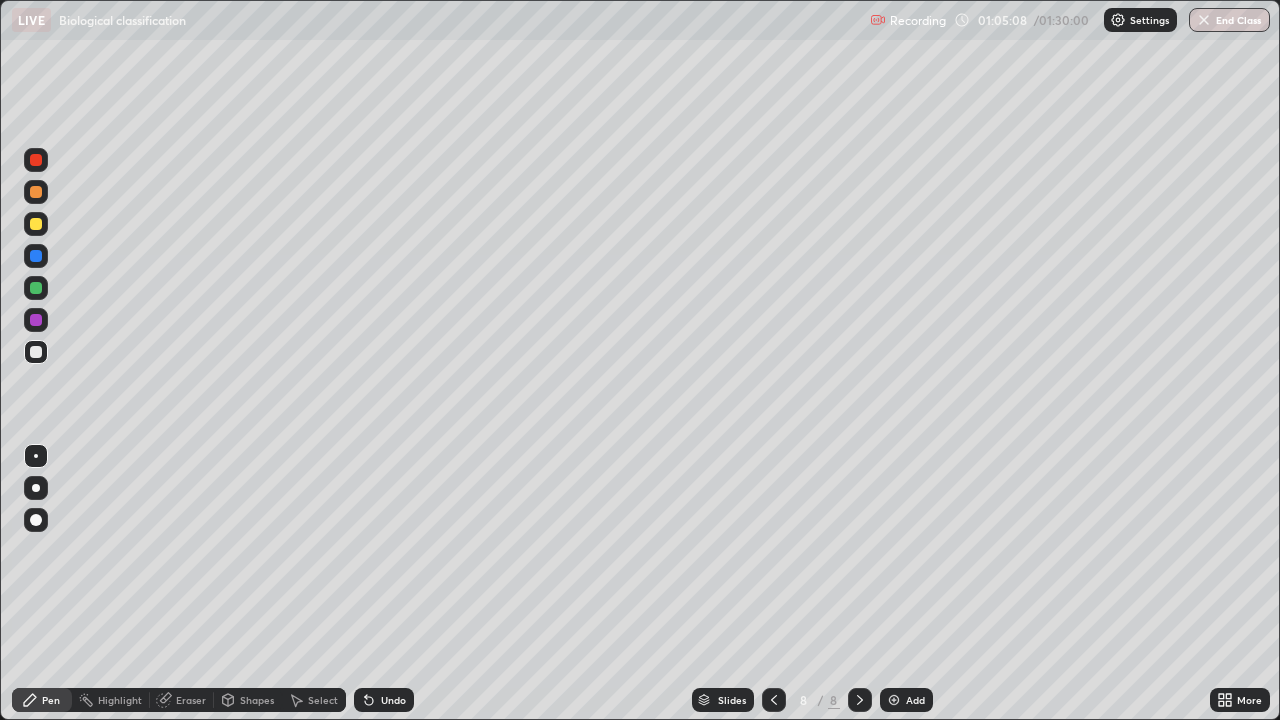 click on "Undo" at bounding box center (393, 700) 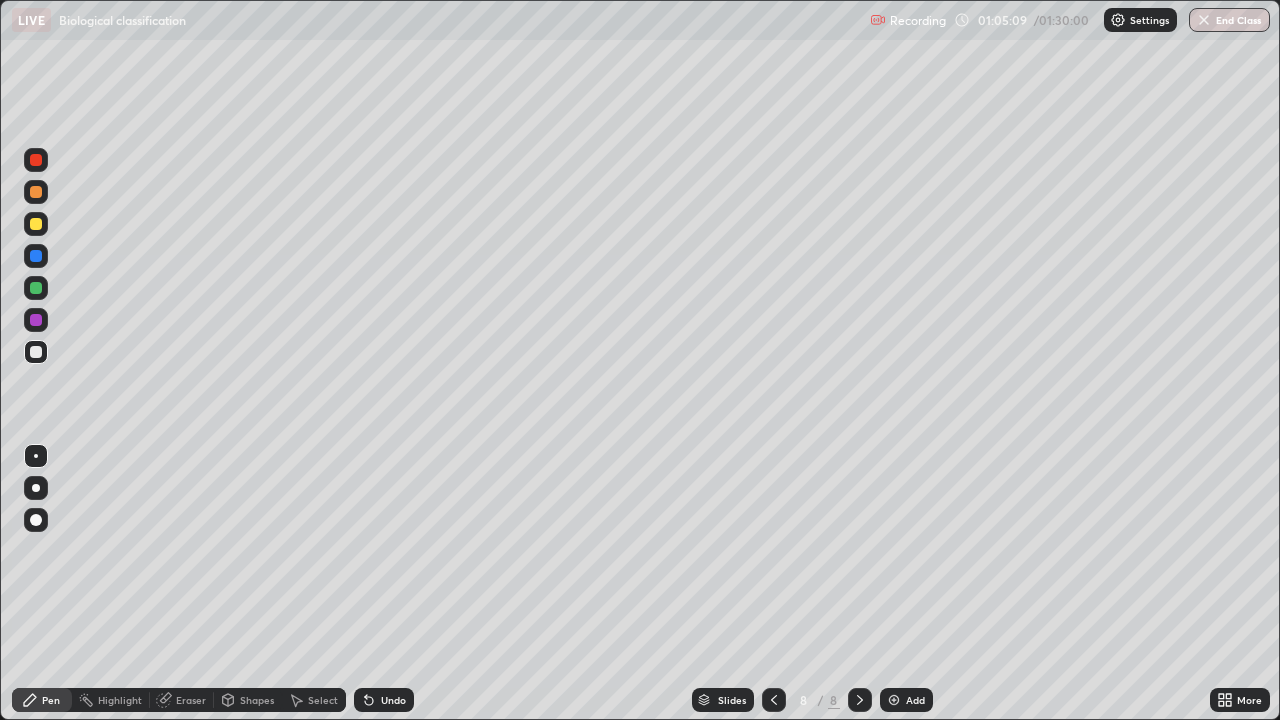 click on "Undo" at bounding box center [393, 700] 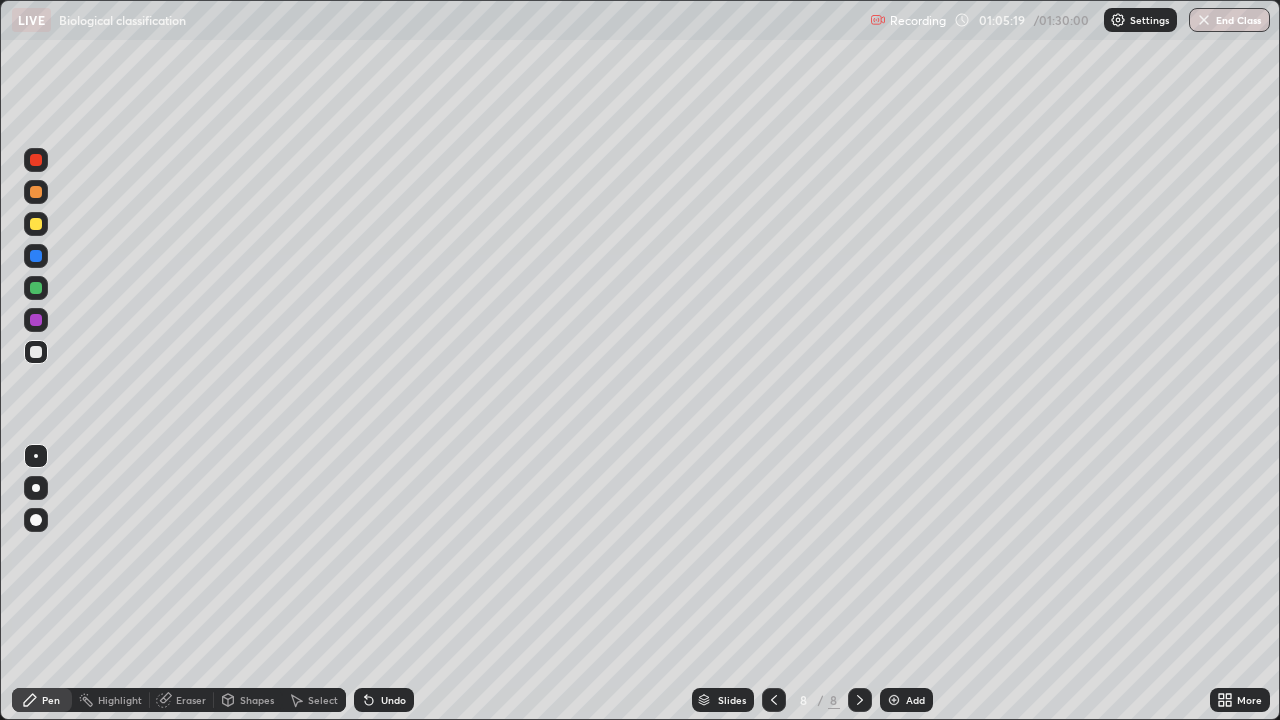 click at bounding box center (36, 352) 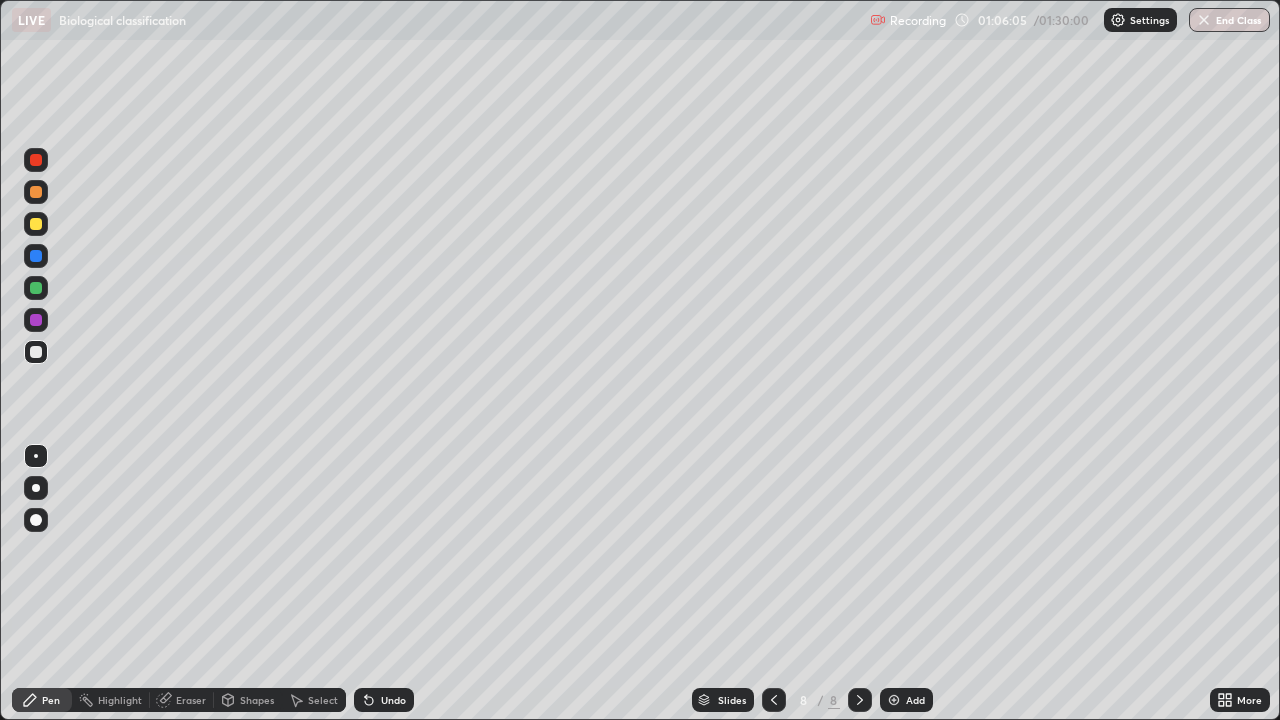click at bounding box center [36, 320] 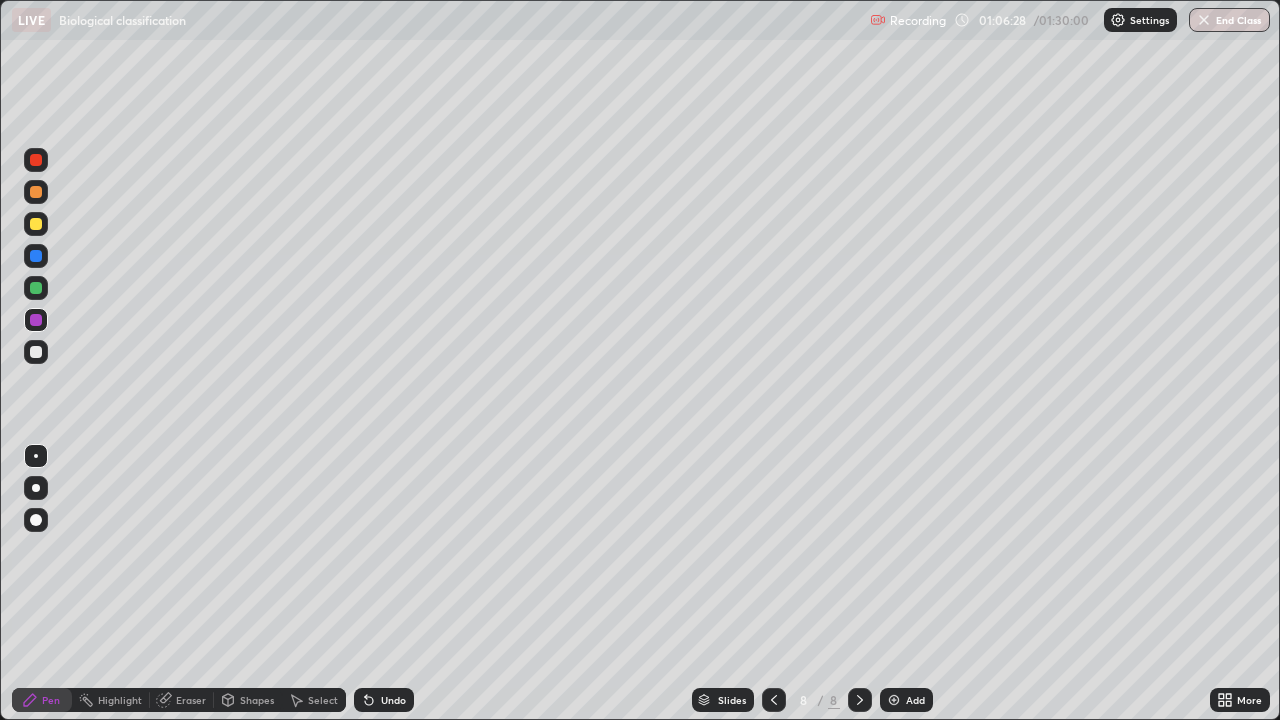 click on "Eraser" at bounding box center [182, 700] 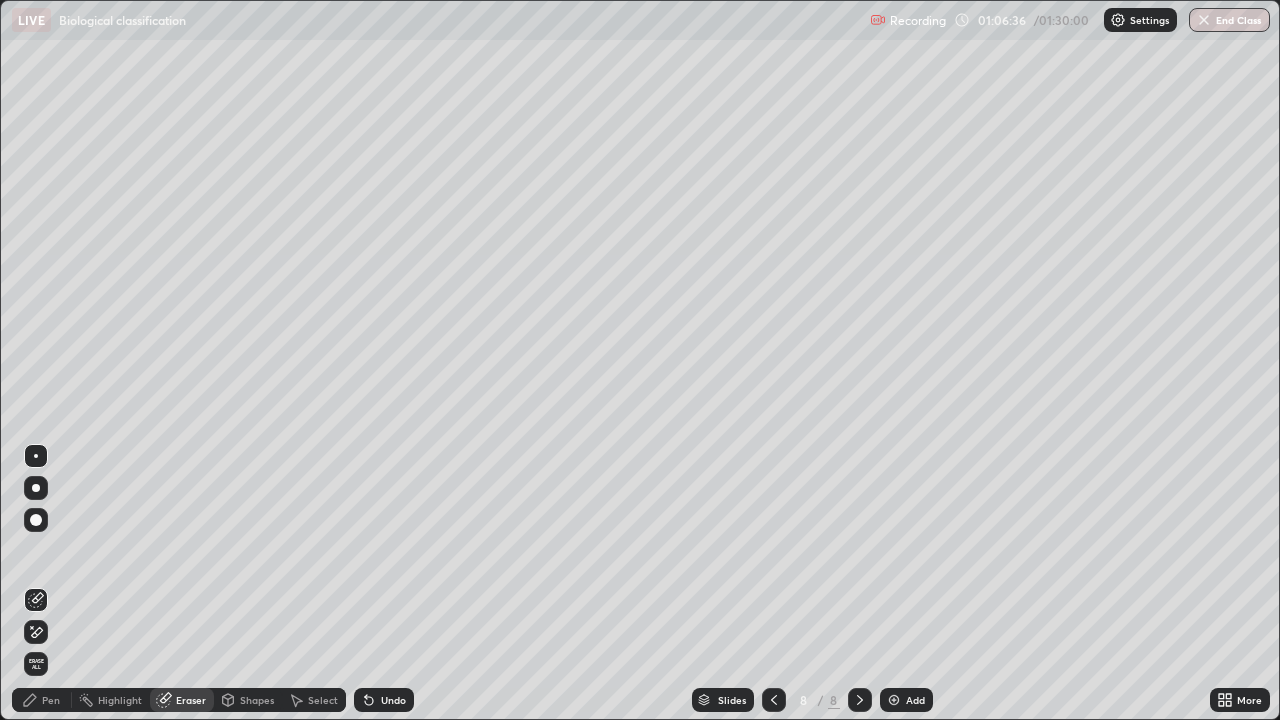 click on "Pen" at bounding box center (42, 700) 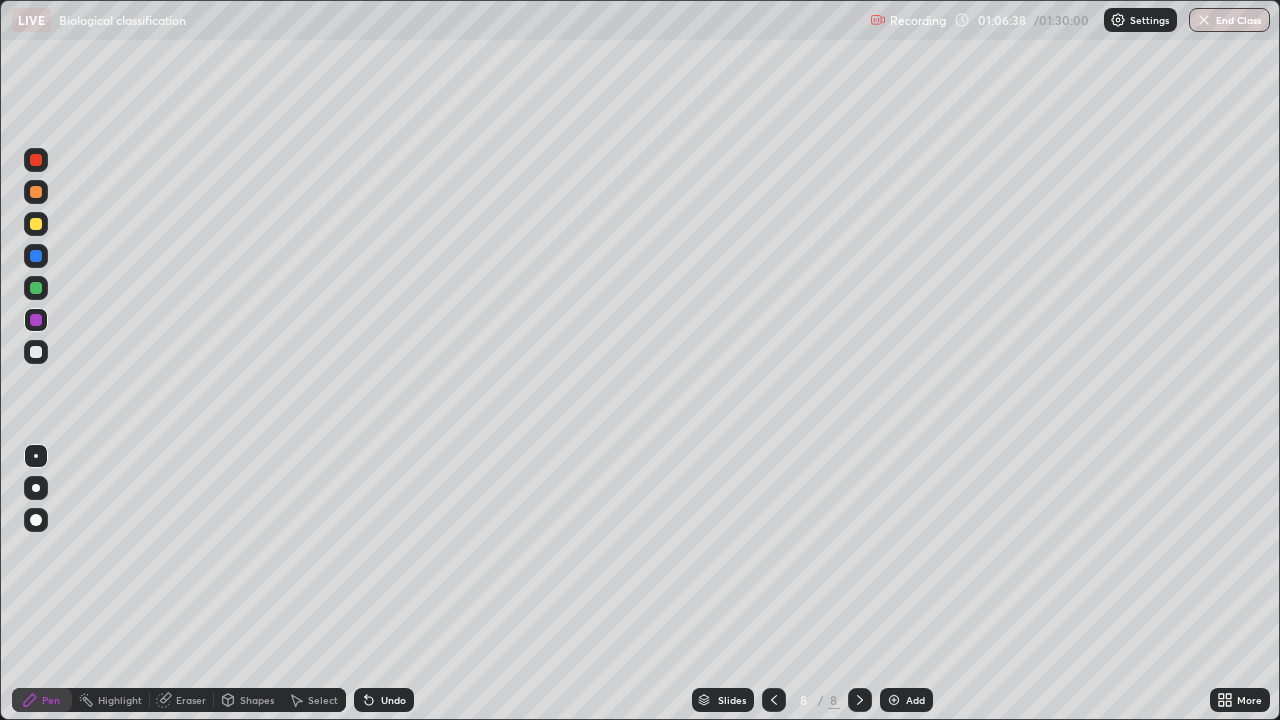 click at bounding box center (36, 352) 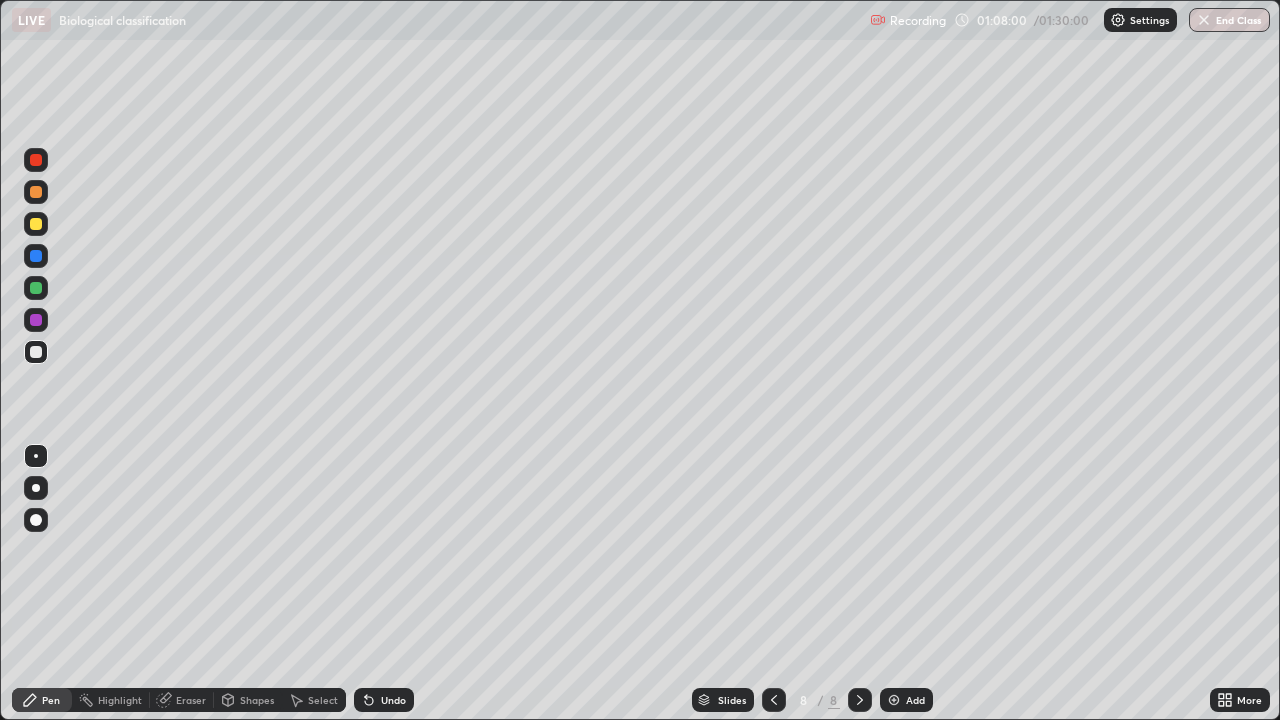 click at bounding box center [36, 256] 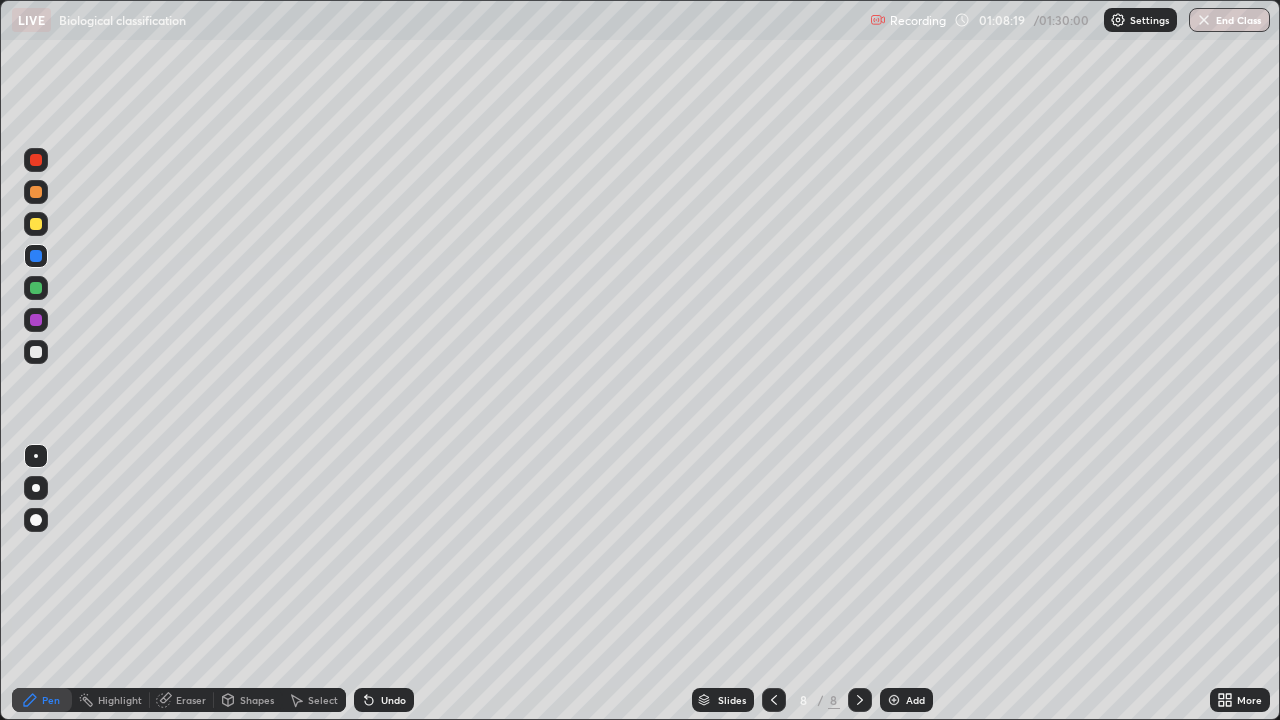 click at bounding box center [36, 224] 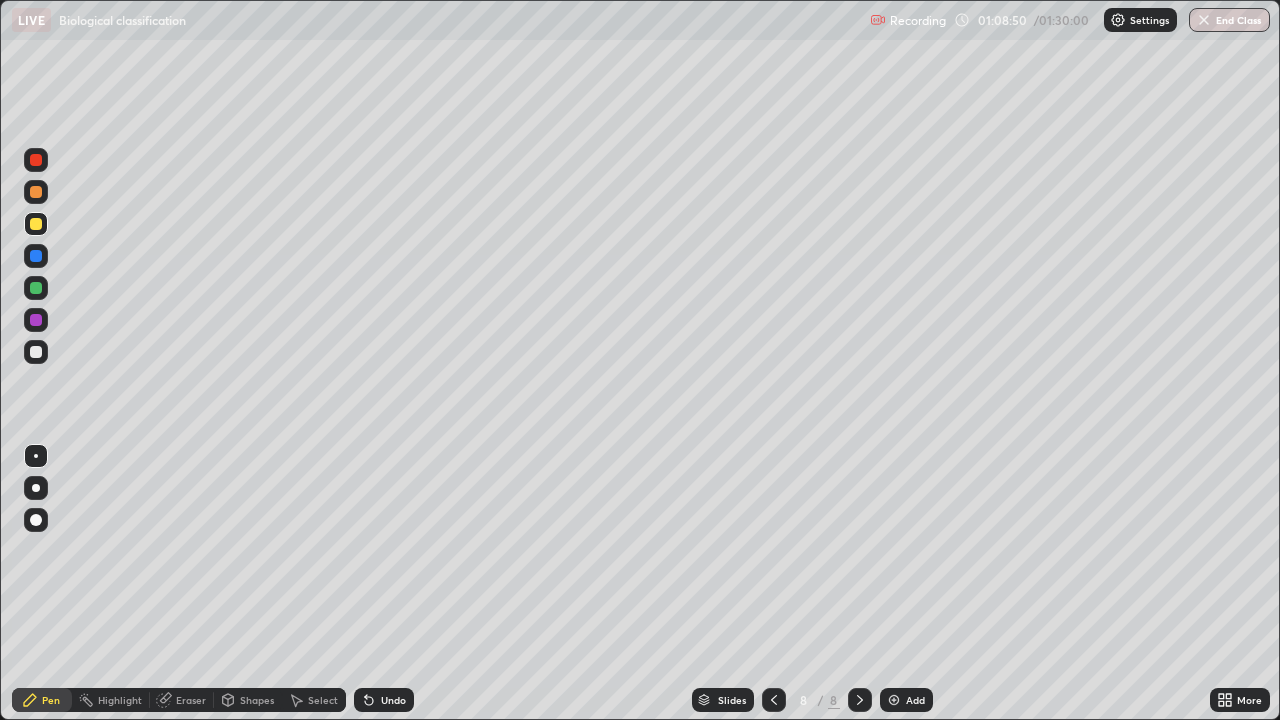 click at bounding box center (36, 352) 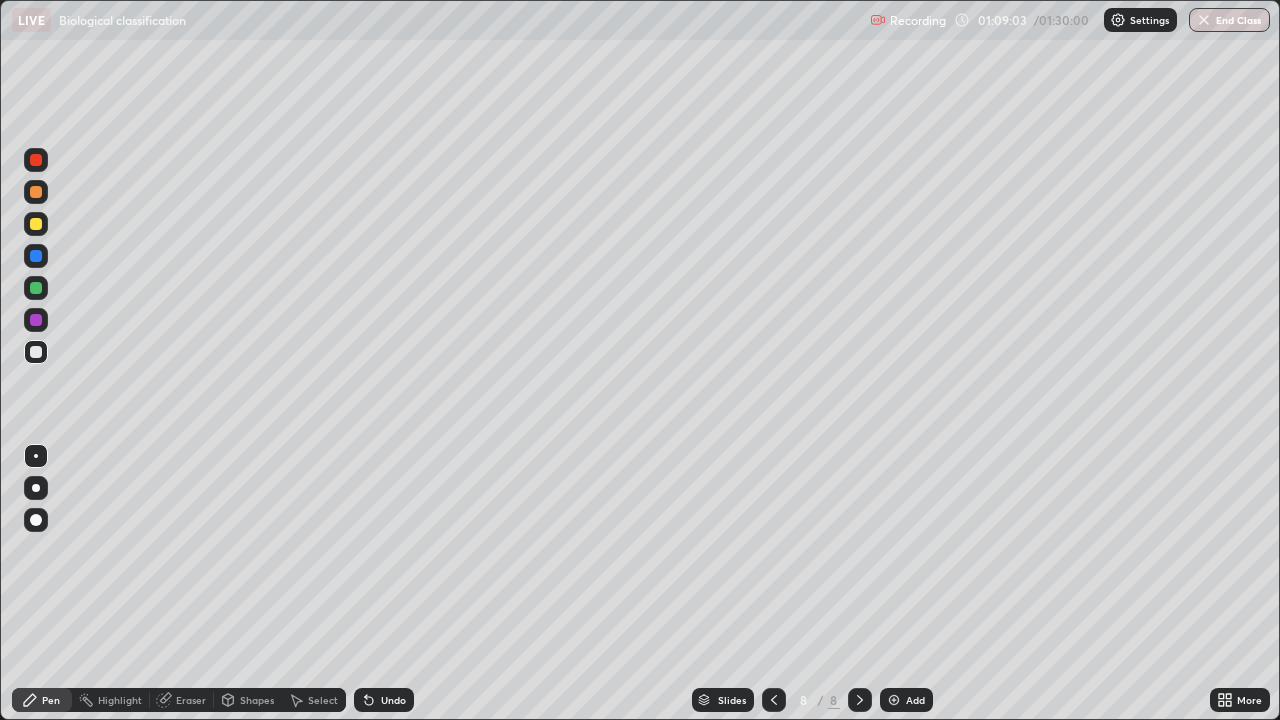 click at bounding box center [36, 224] 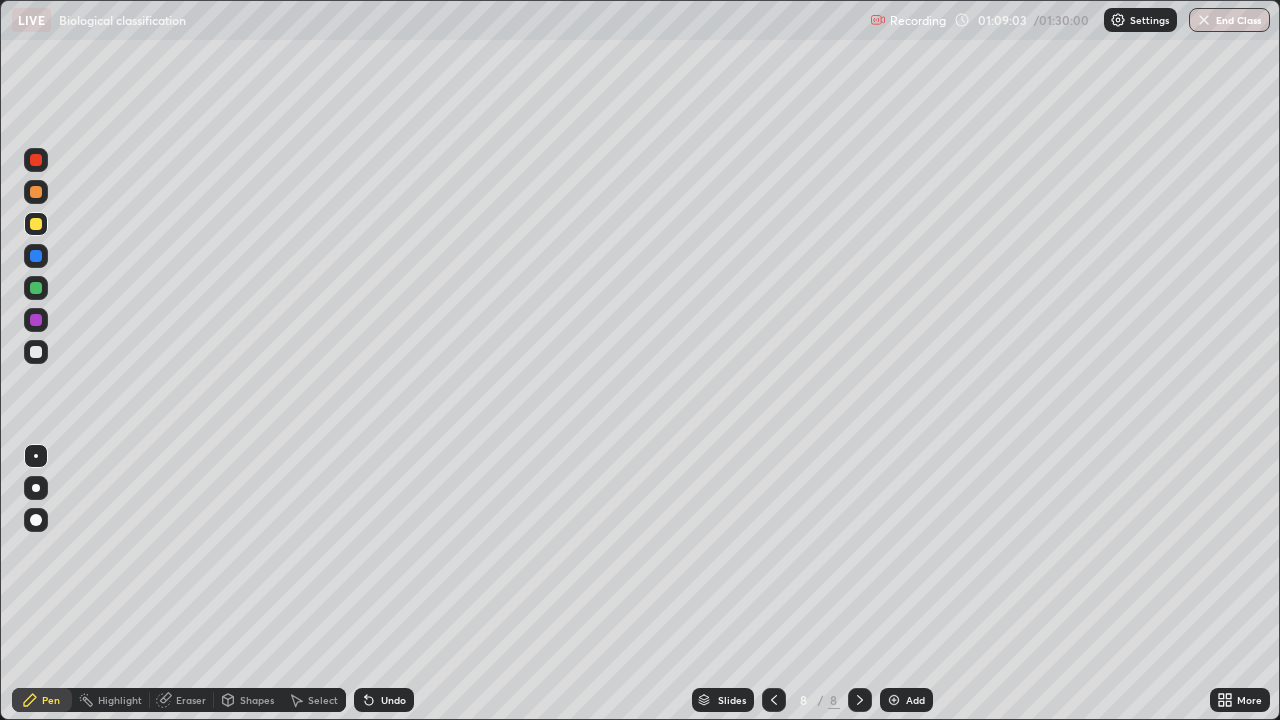 click at bounding box center [36, 192] 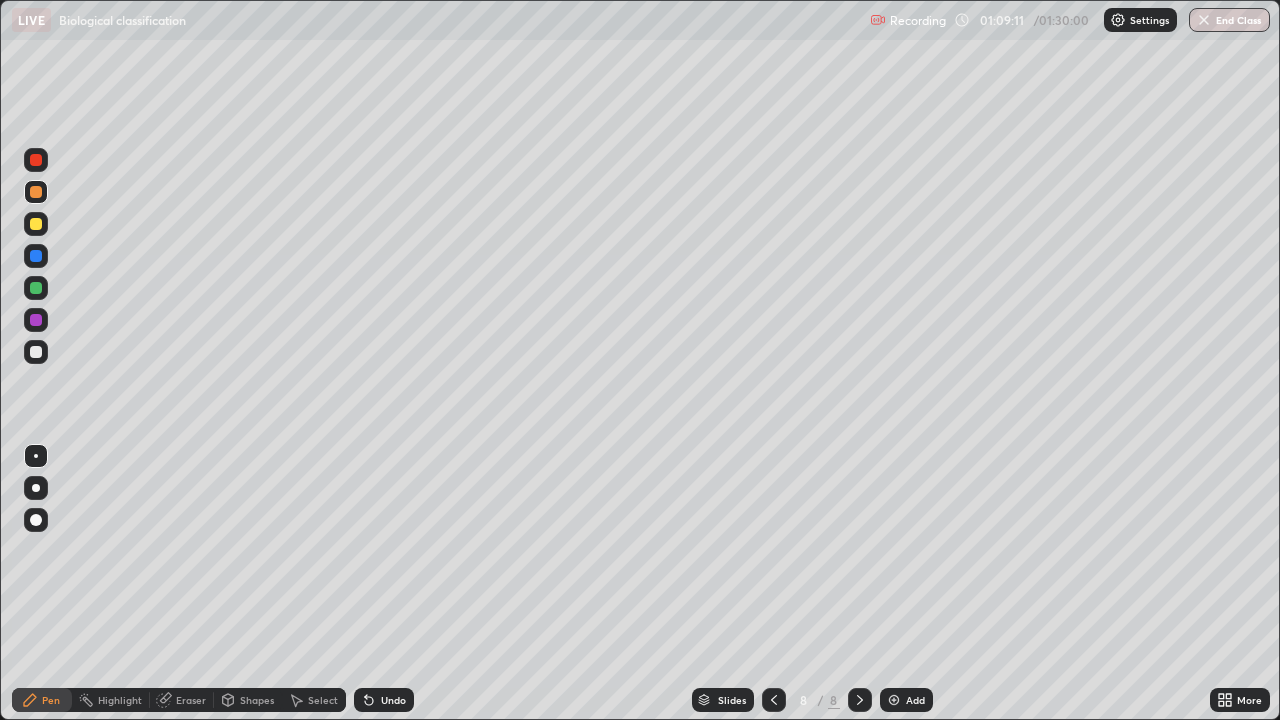 click at bounding box center (36, 288) 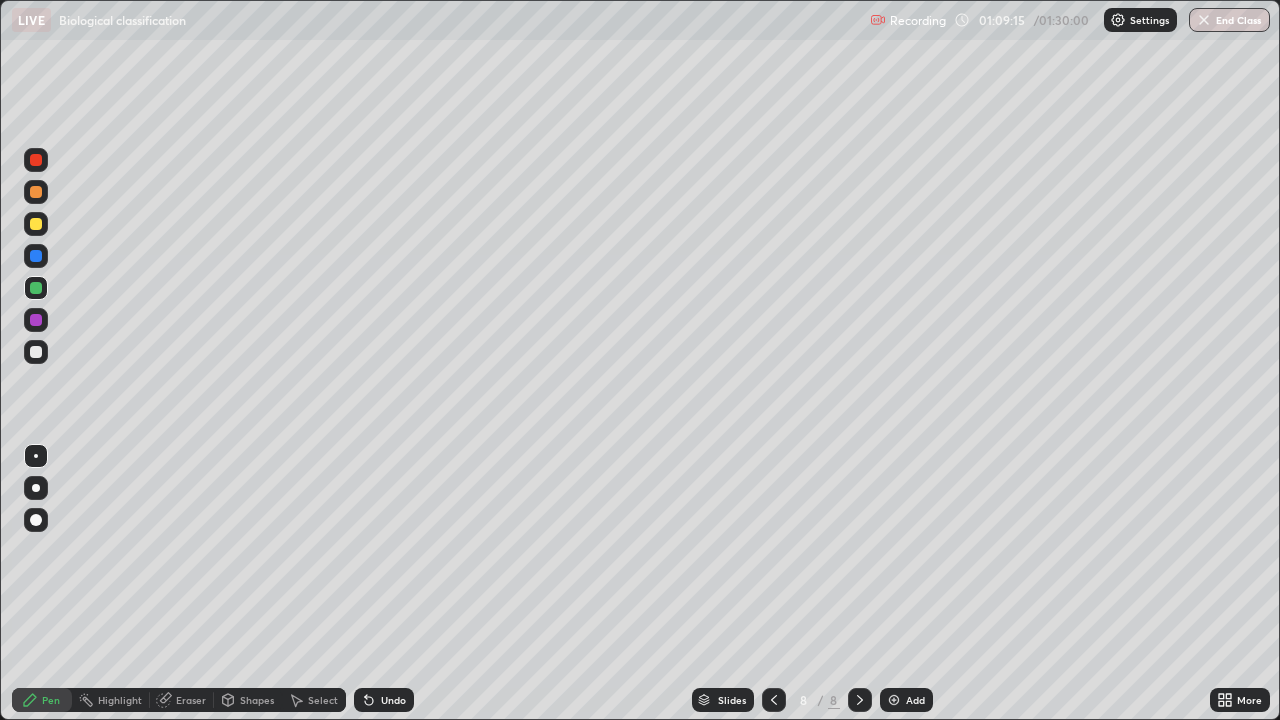 click at bounding box center [36, 320] 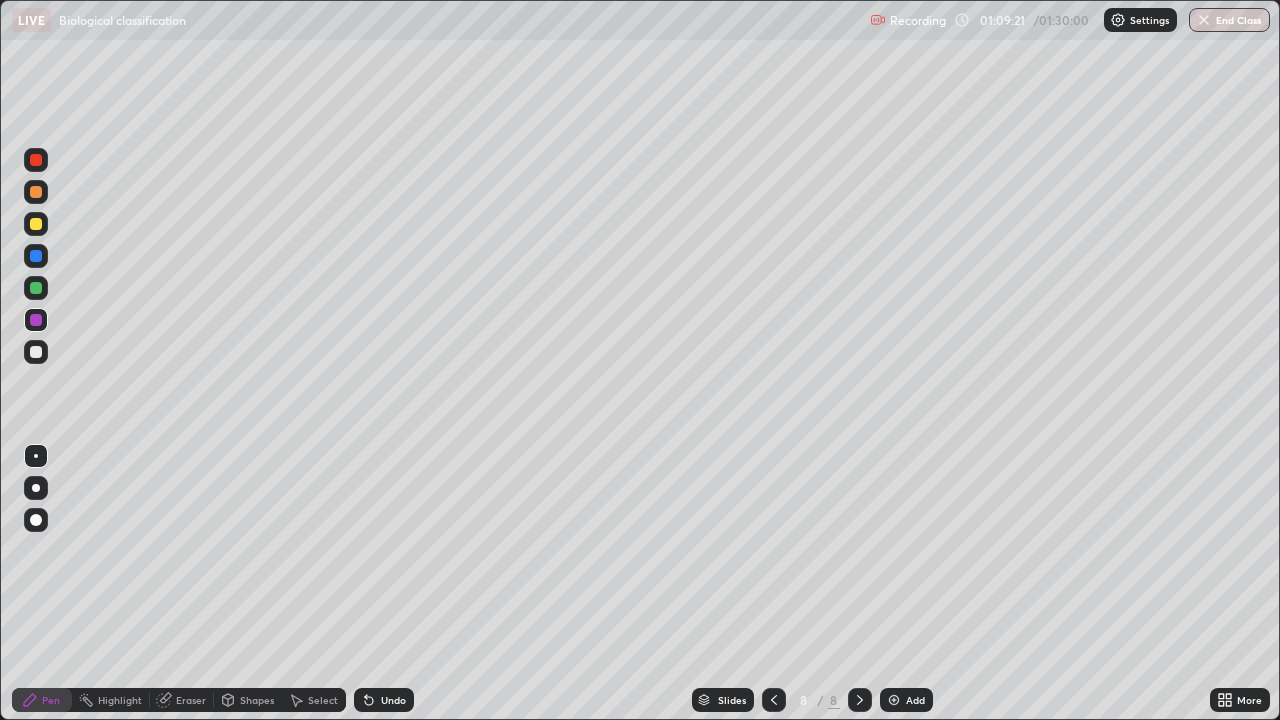 click at bounding box center (36, 352) 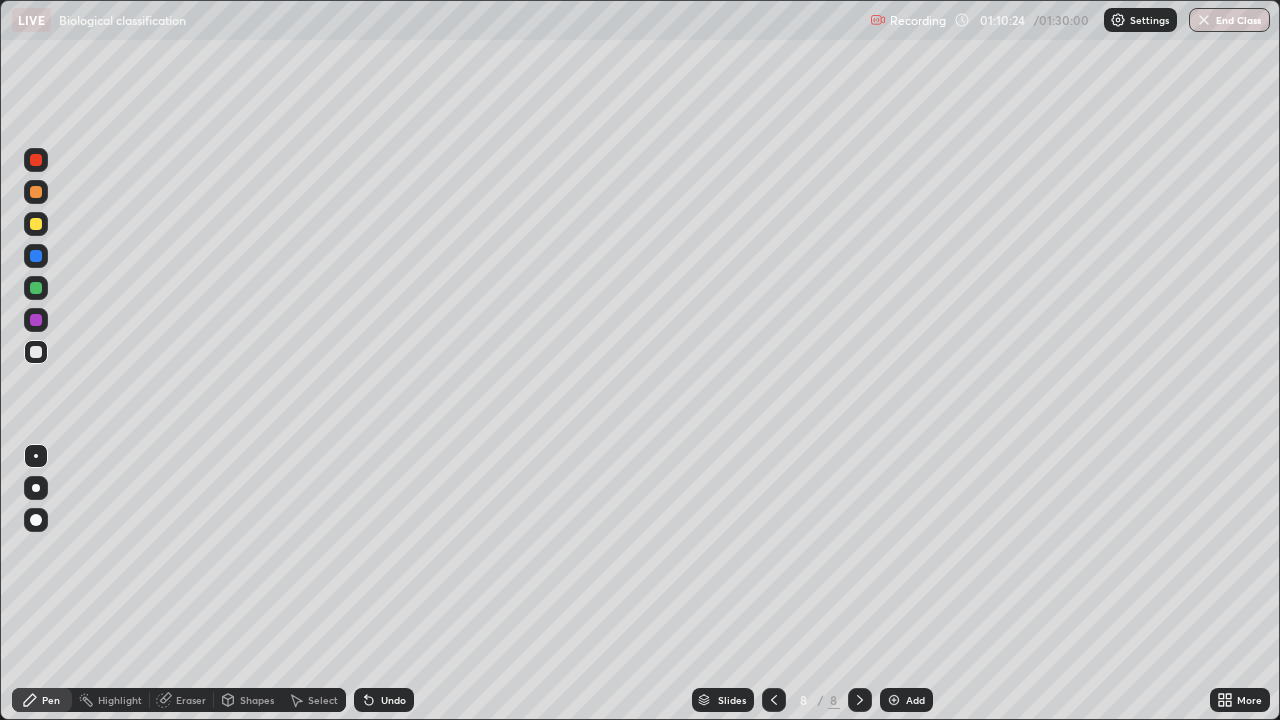 click on "Pen" at bounding box center (42, 700) 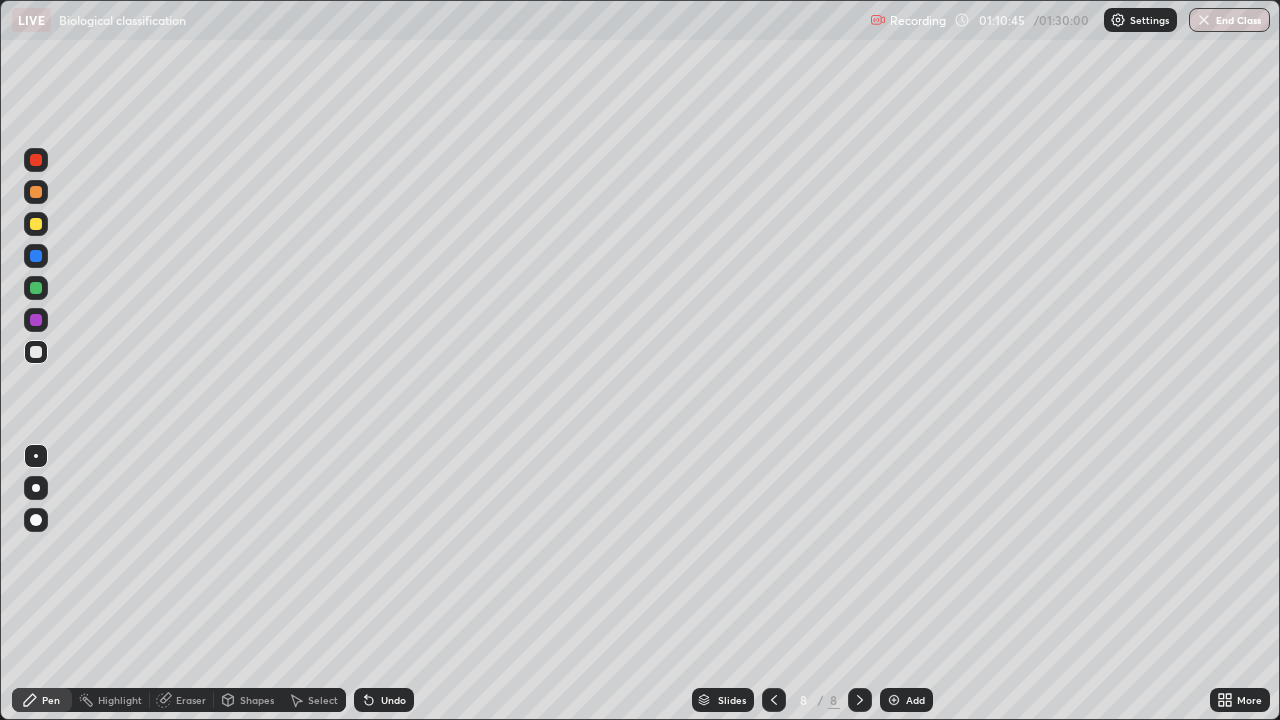 click on "Undo" at bounding box center [384, 700] 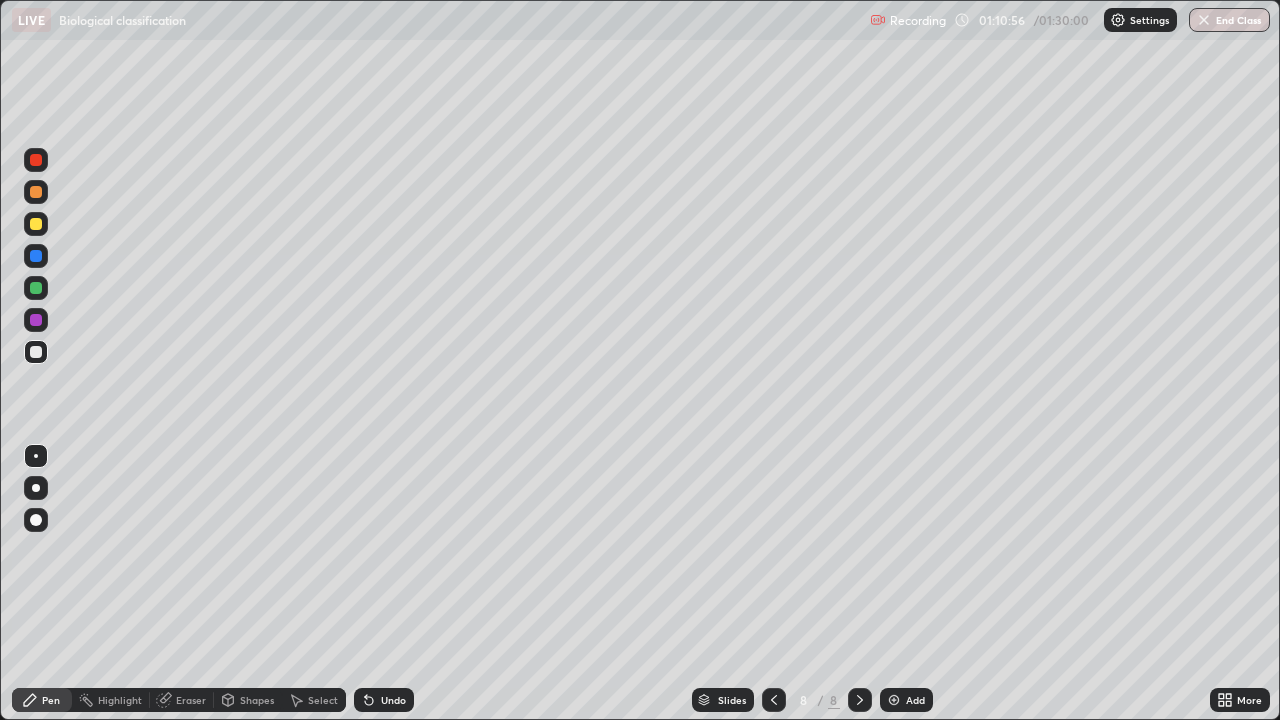 click at bounding box center [36, 288] 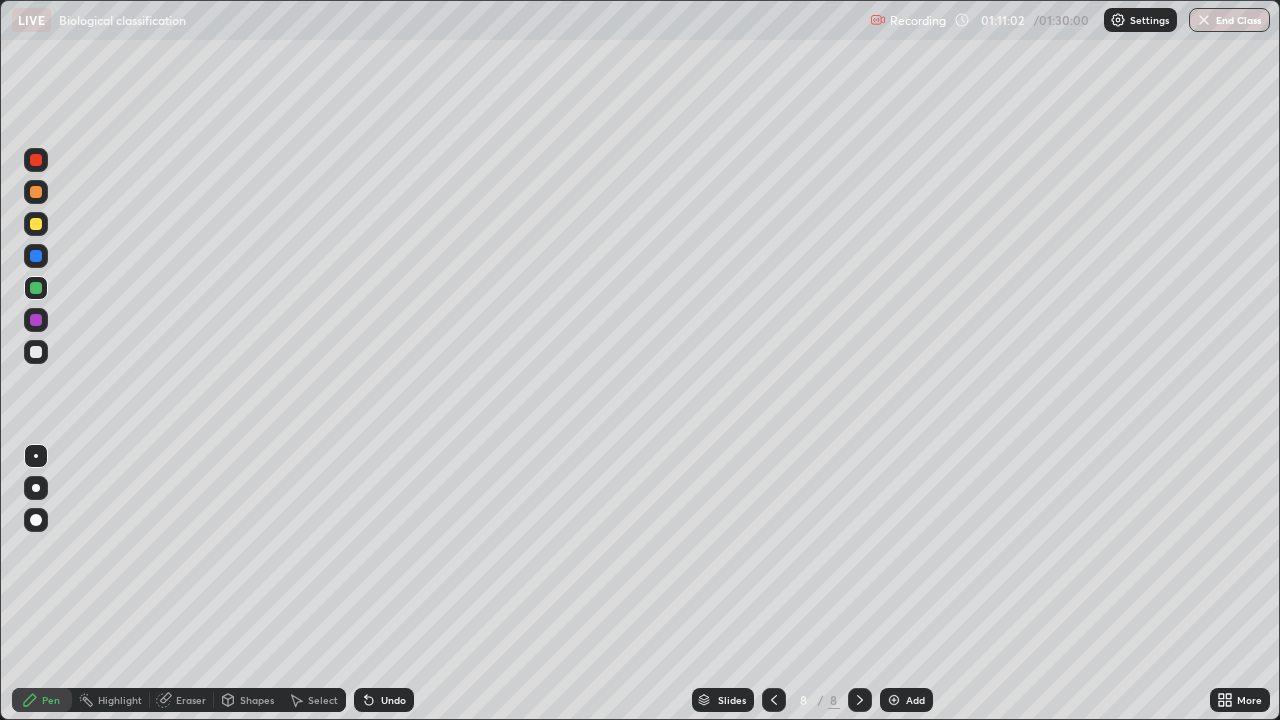 click at bounding box center (36, 192) 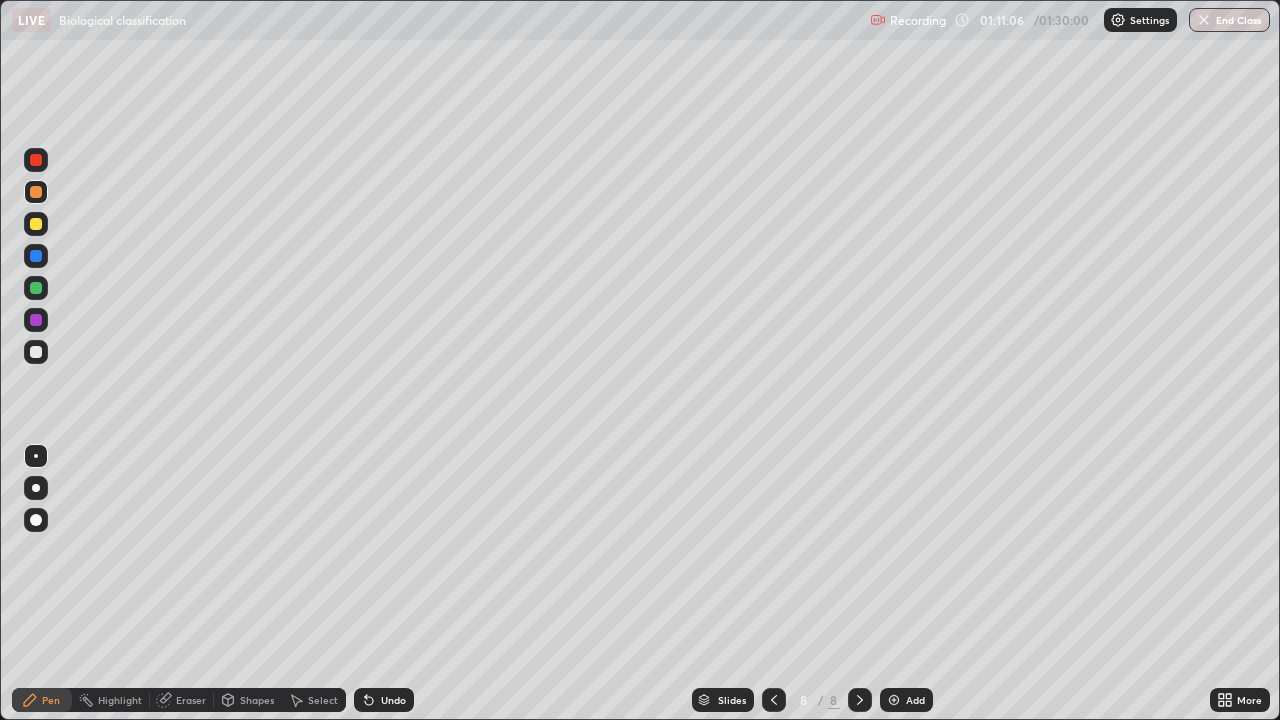 click at bounding box center (36, 320) 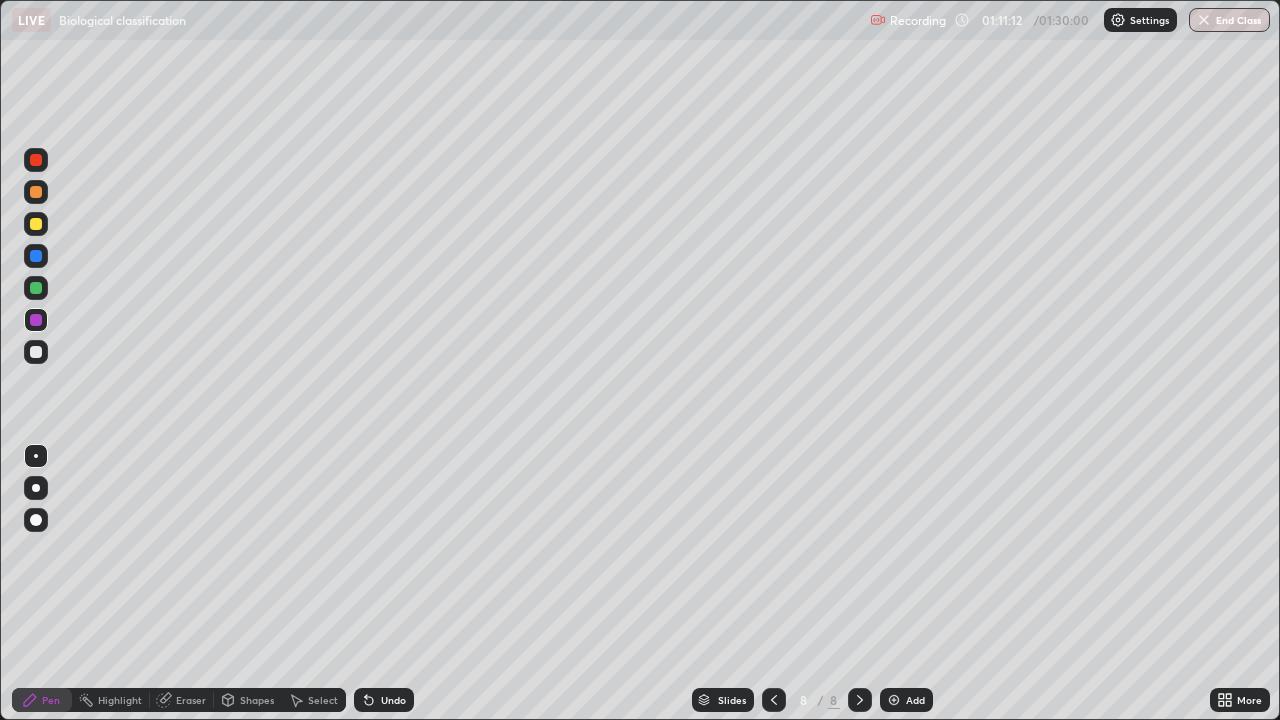 click at bounding box center [36, 352] 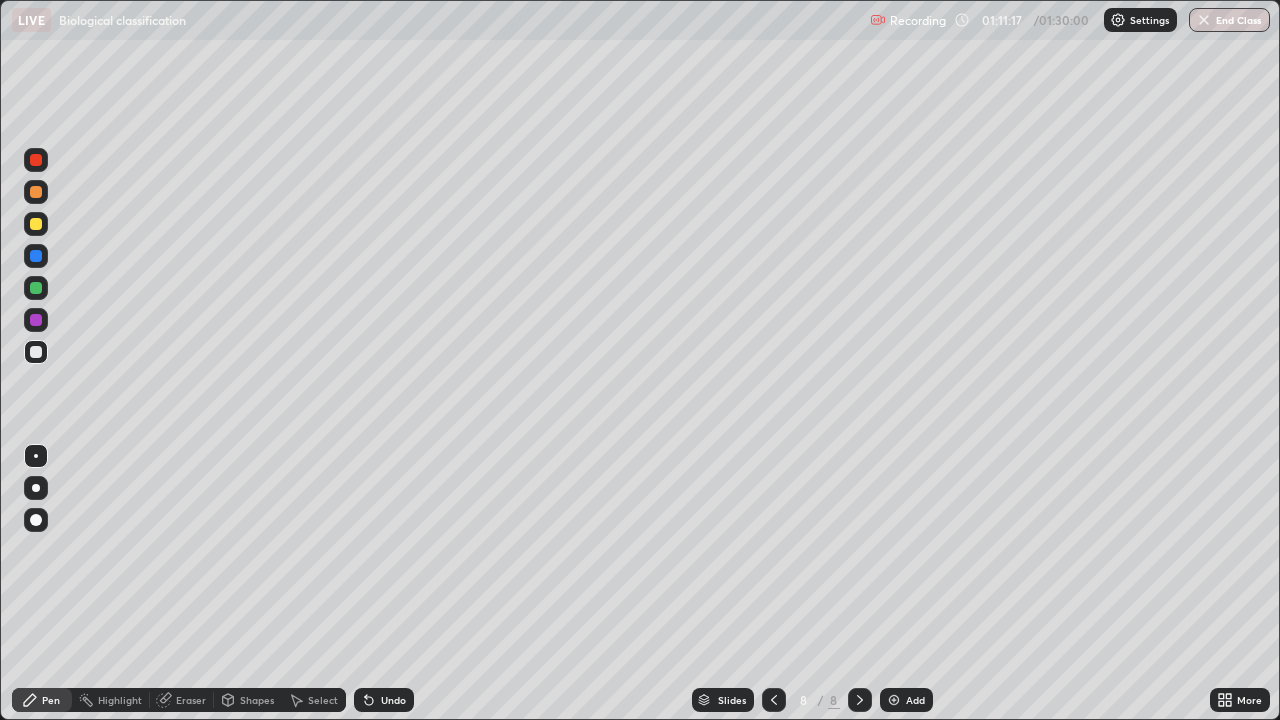 click at bounding box center [36, 224] 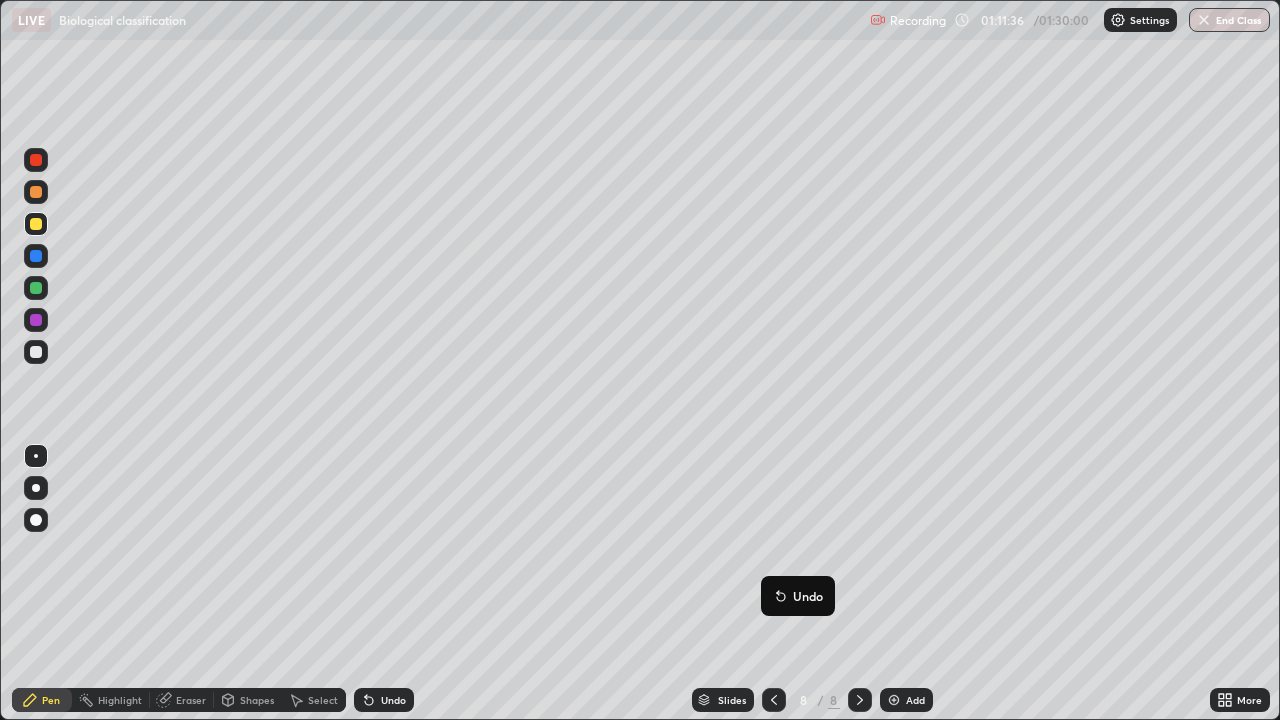 click on "Undo" at bounding box center (798, 596) 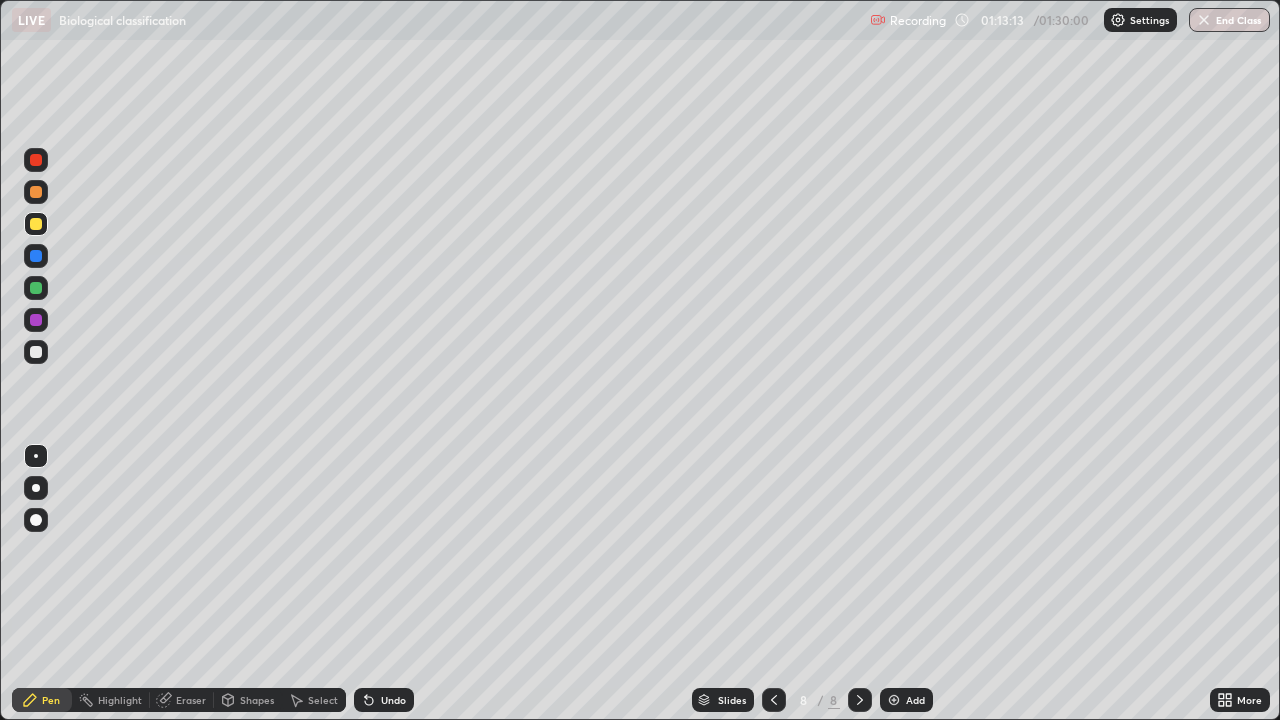 click at bounding box center [894, 700] 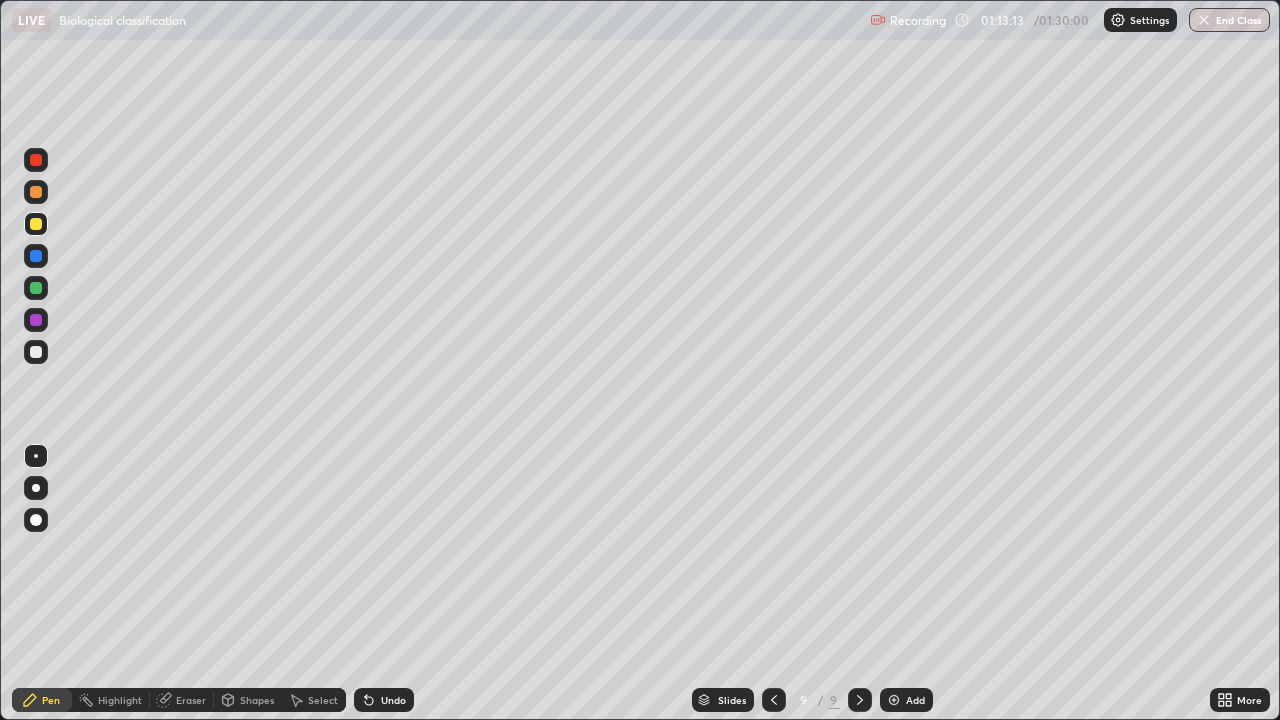 click at bounding box center [894, 700] 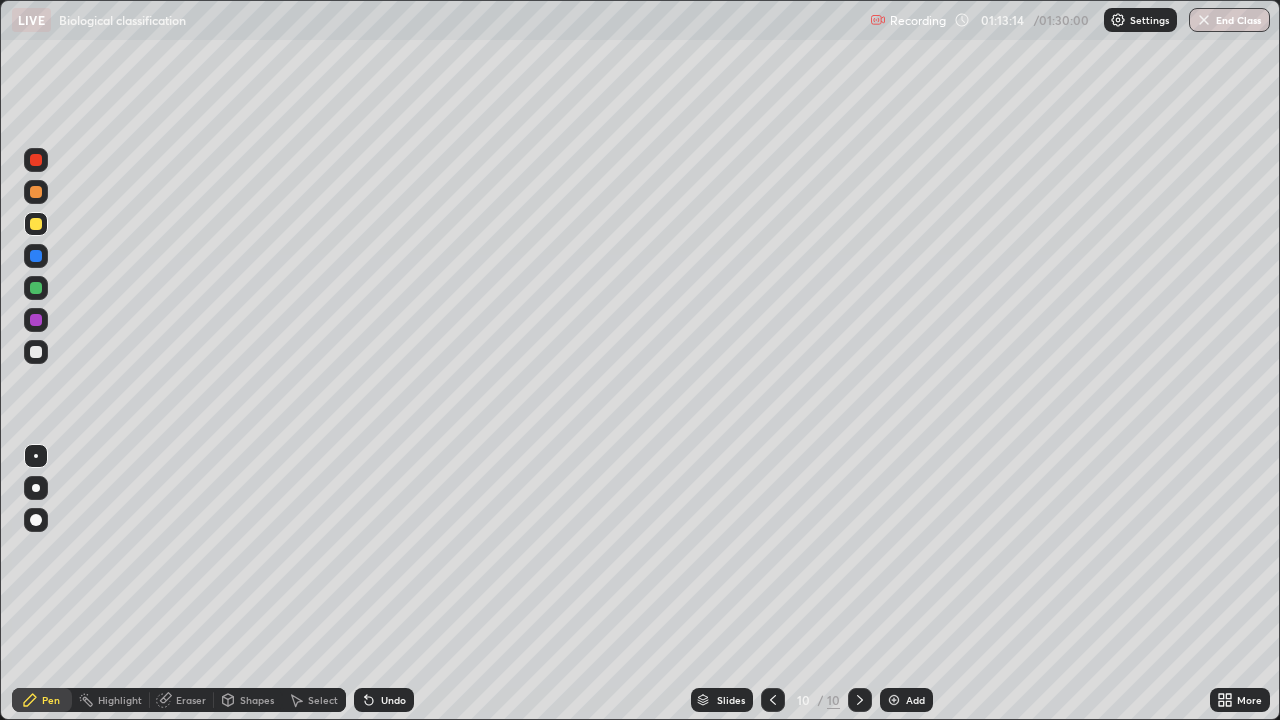 click 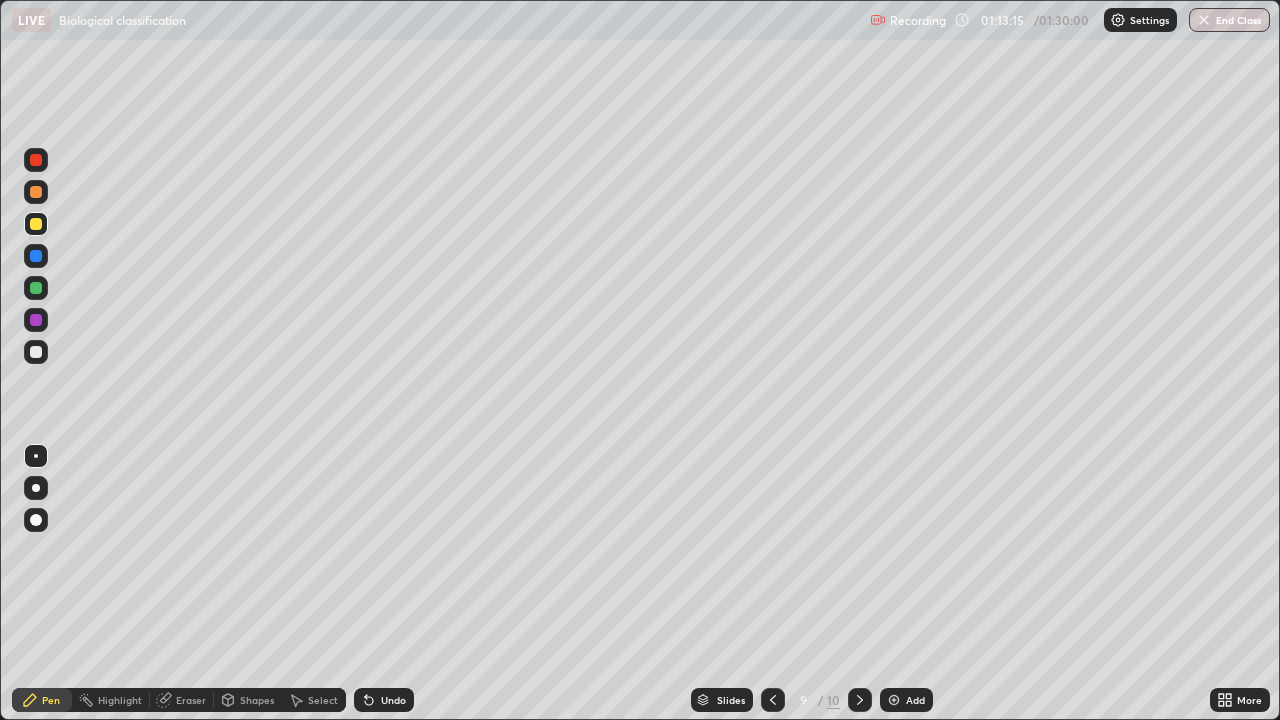 click 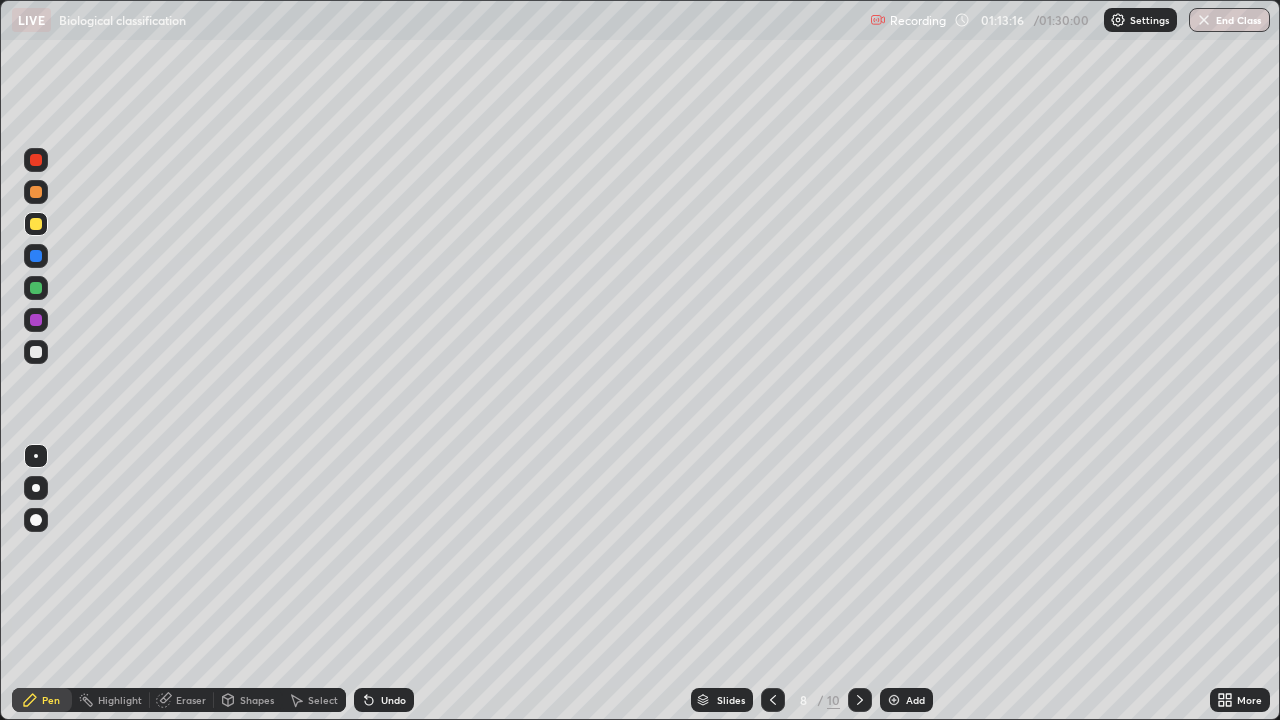 click 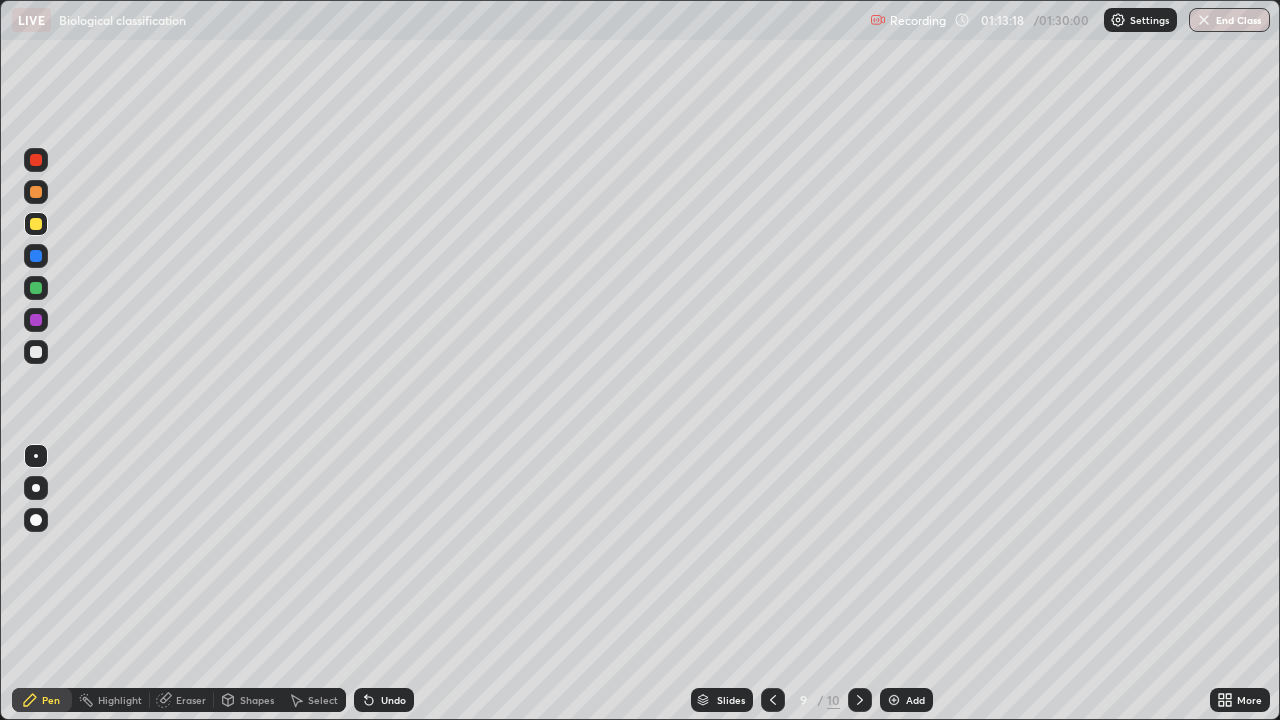 click at bounding box center [36, 192] 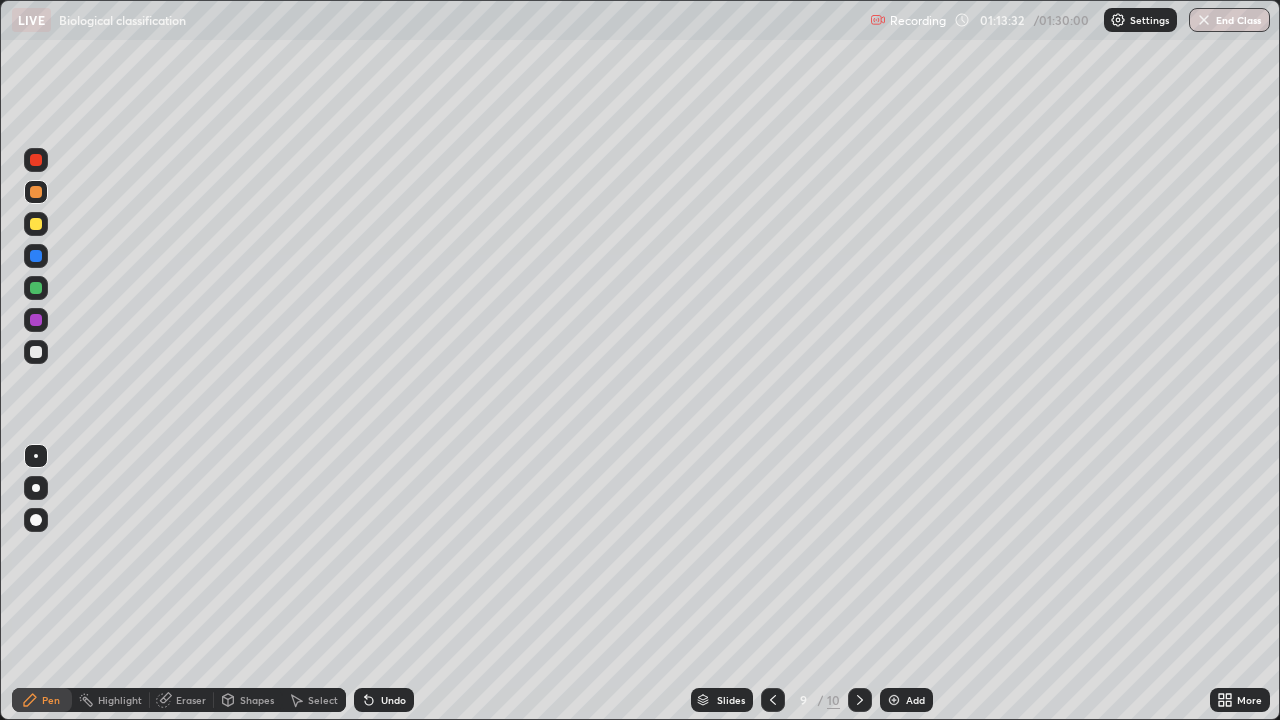 click at bounding box center (36, 352) 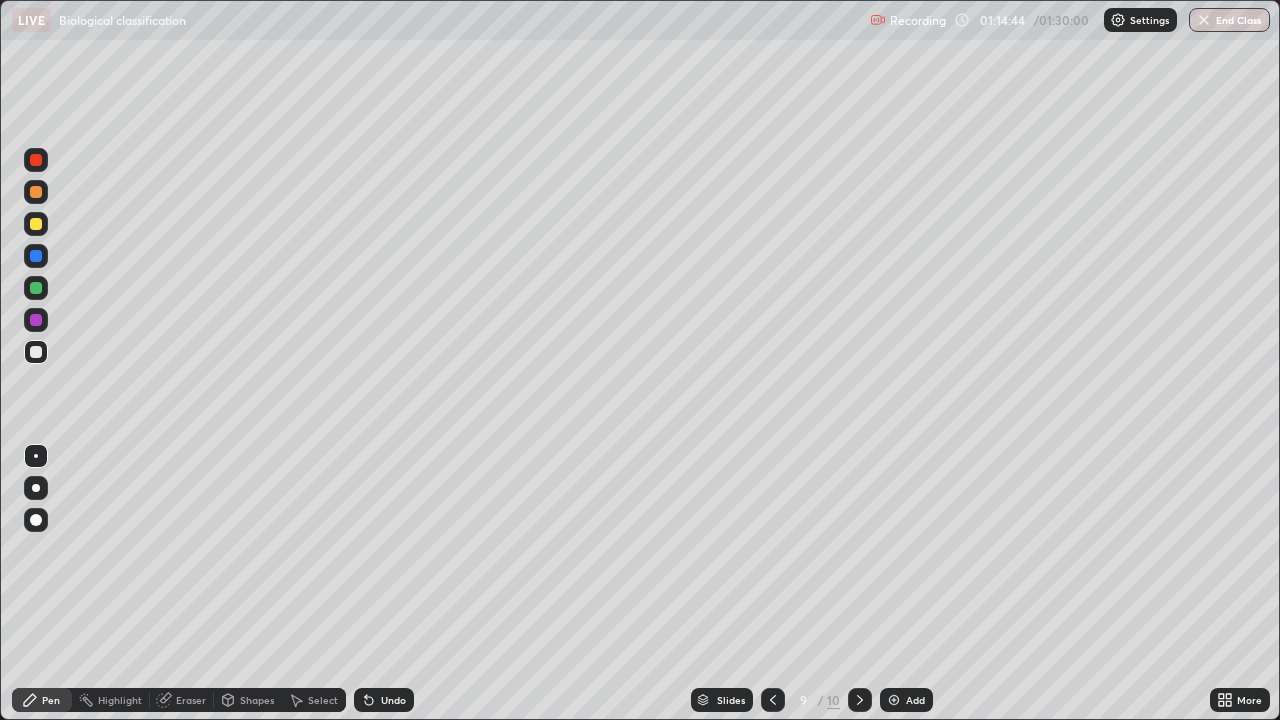 click at bounding box center [36, 320] 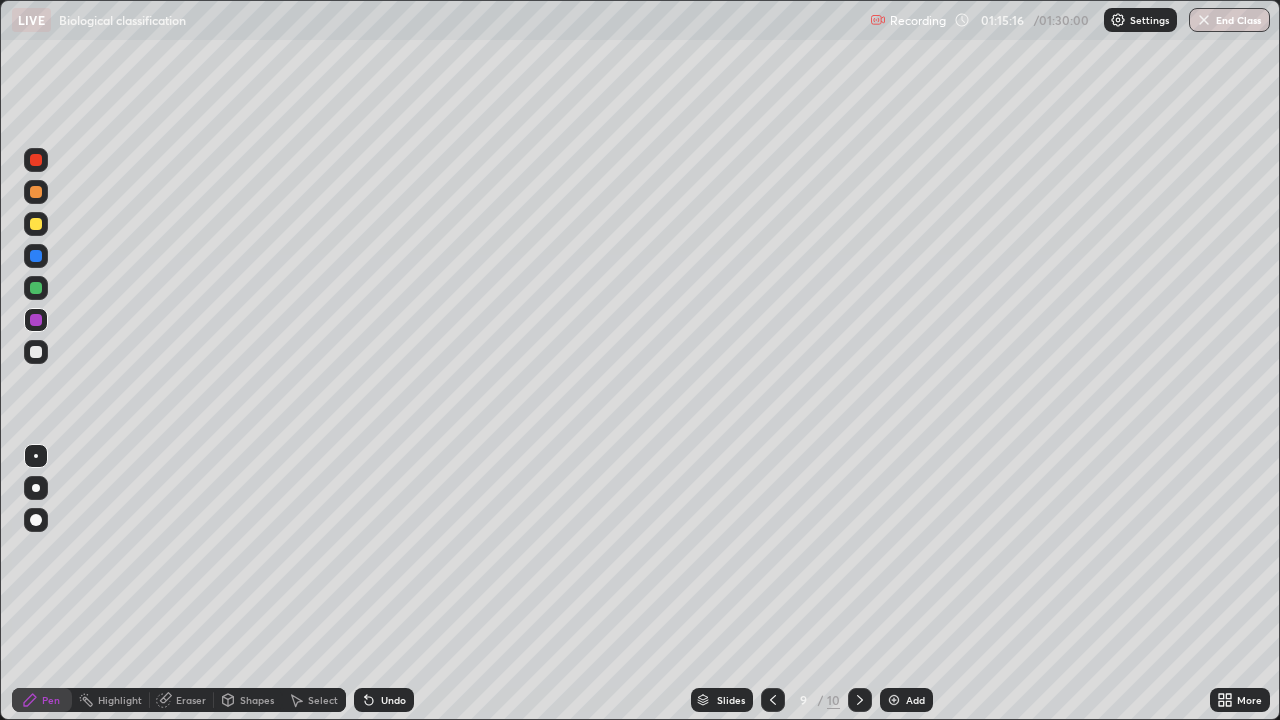 click at bounding box center (36, 288) 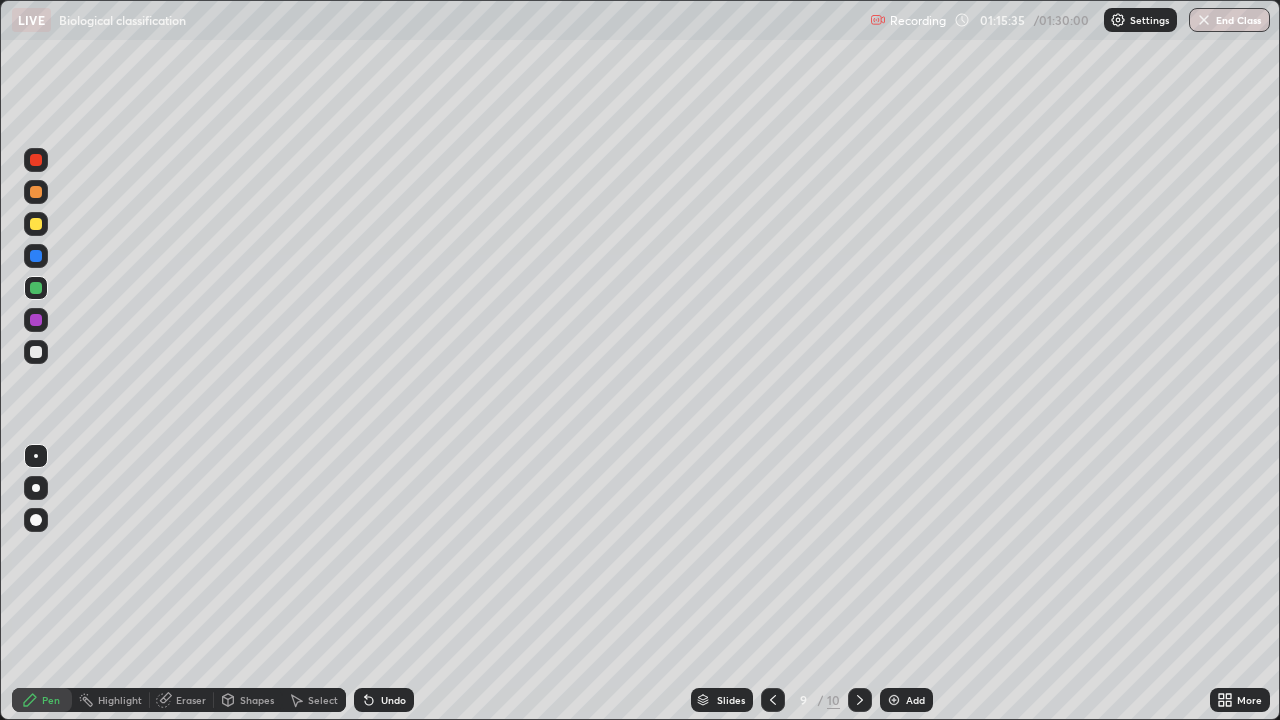 click at bounding box center (36, 352) 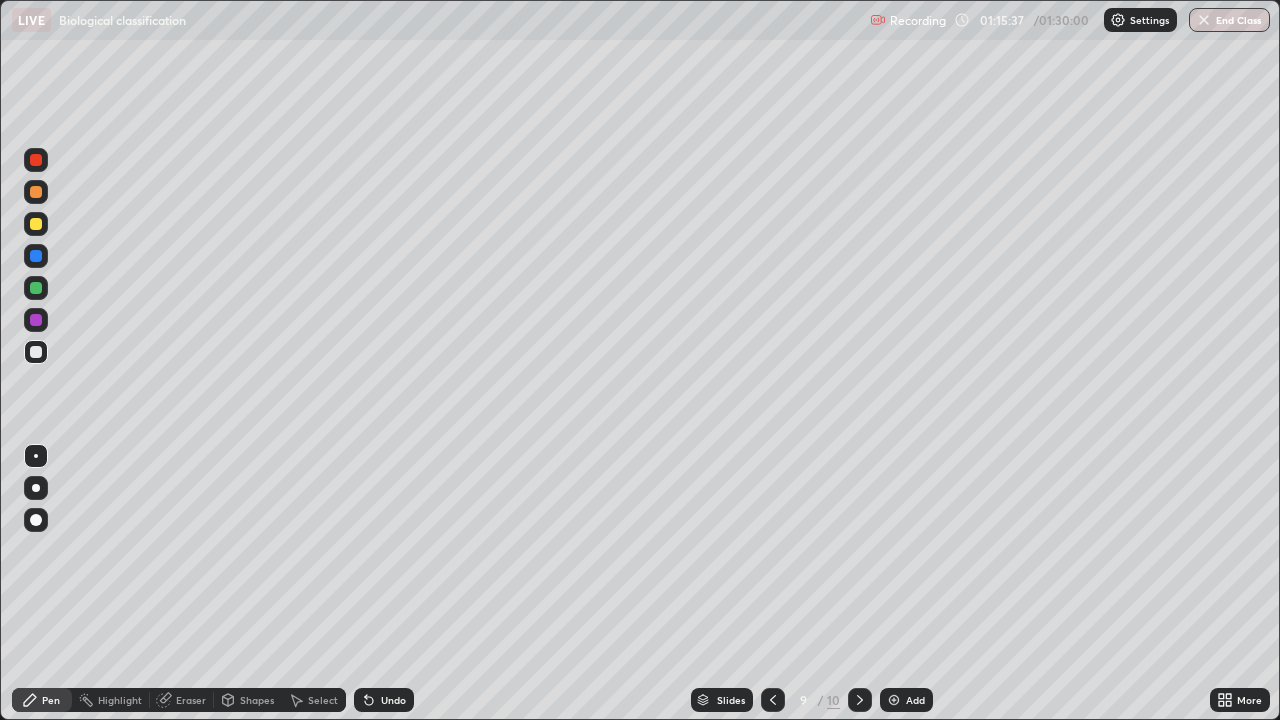 click at bounding box center (36, 224) 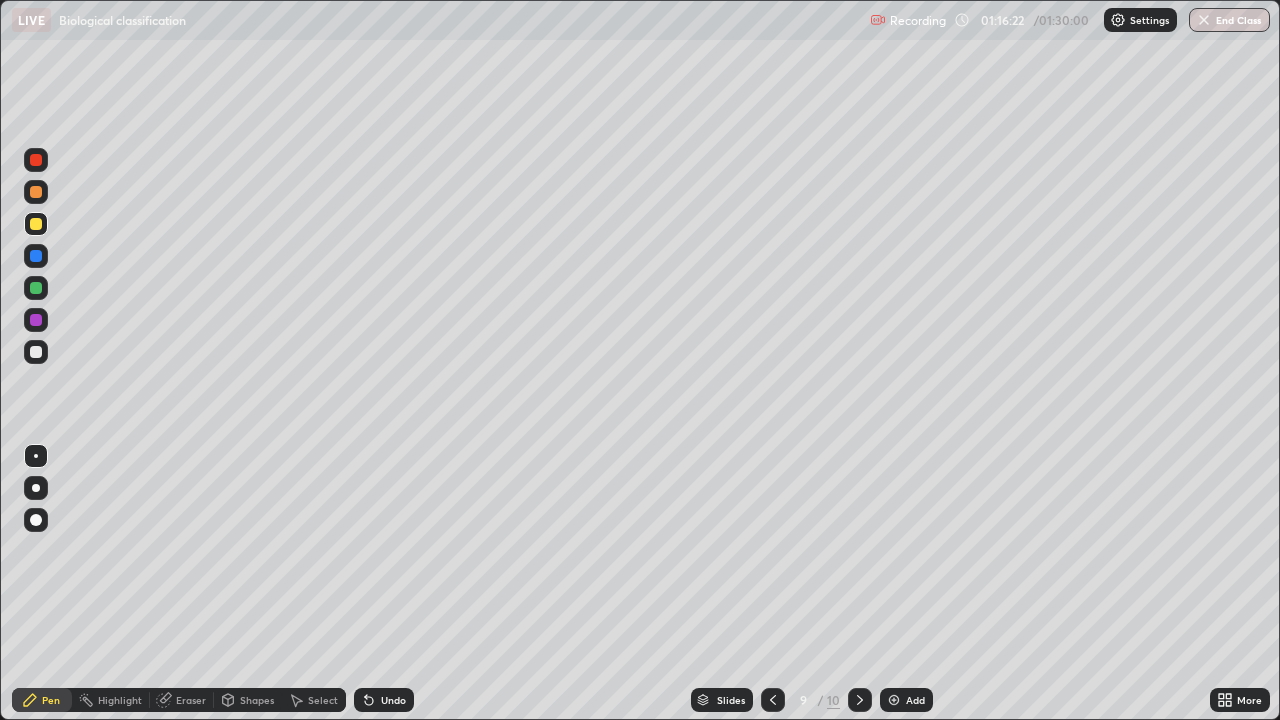 click at bounding box center (36, 352) 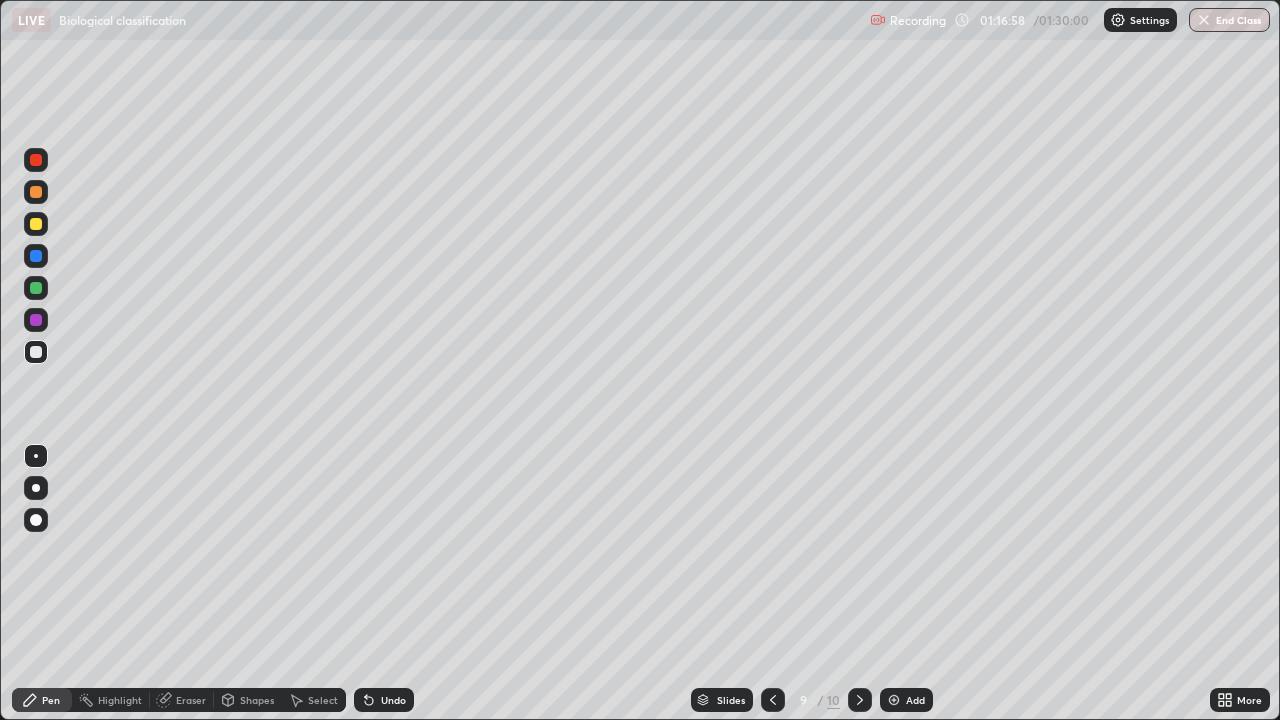 click at bounding box center (36, 224) 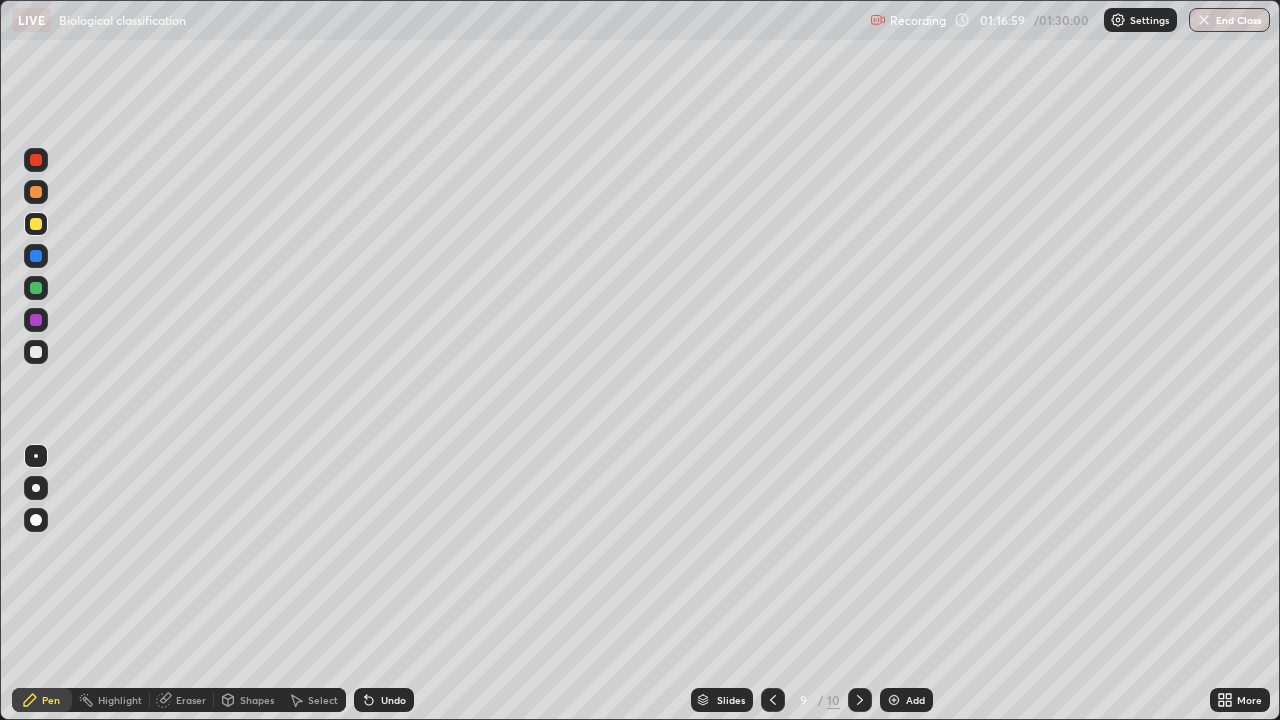 click at bounding box center [36, 192] 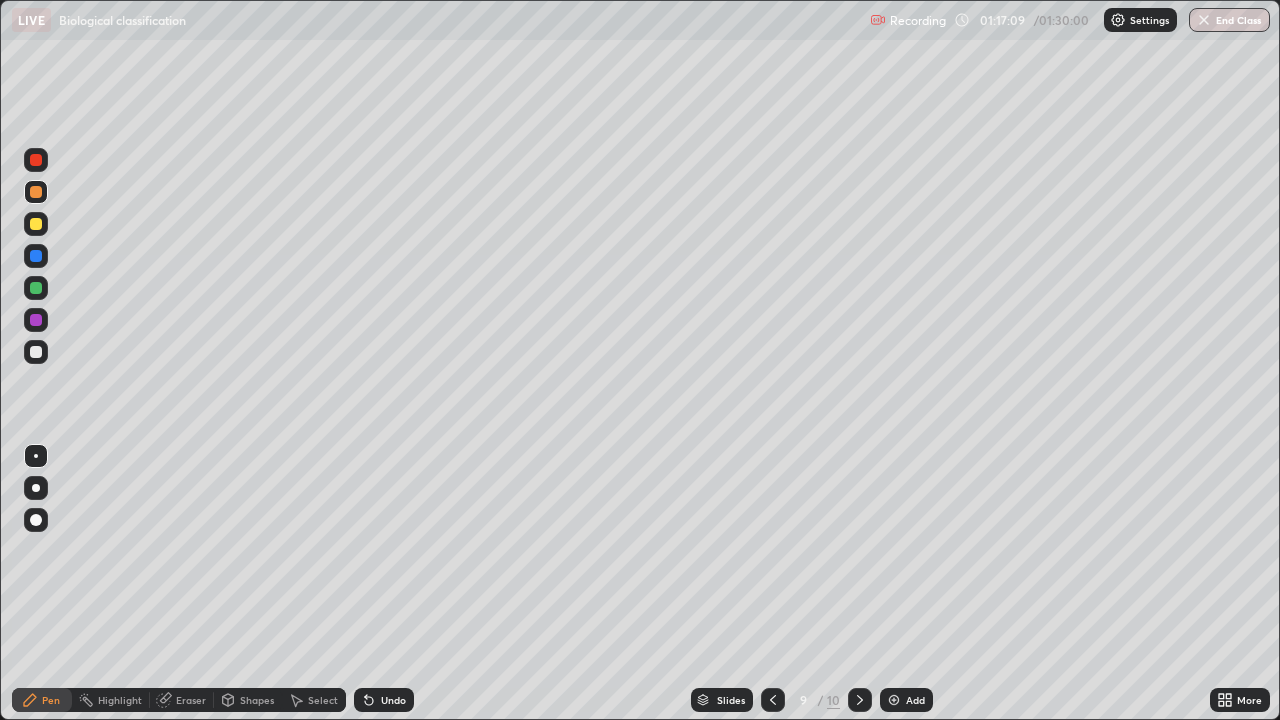 click at bounding box center (36, 352) 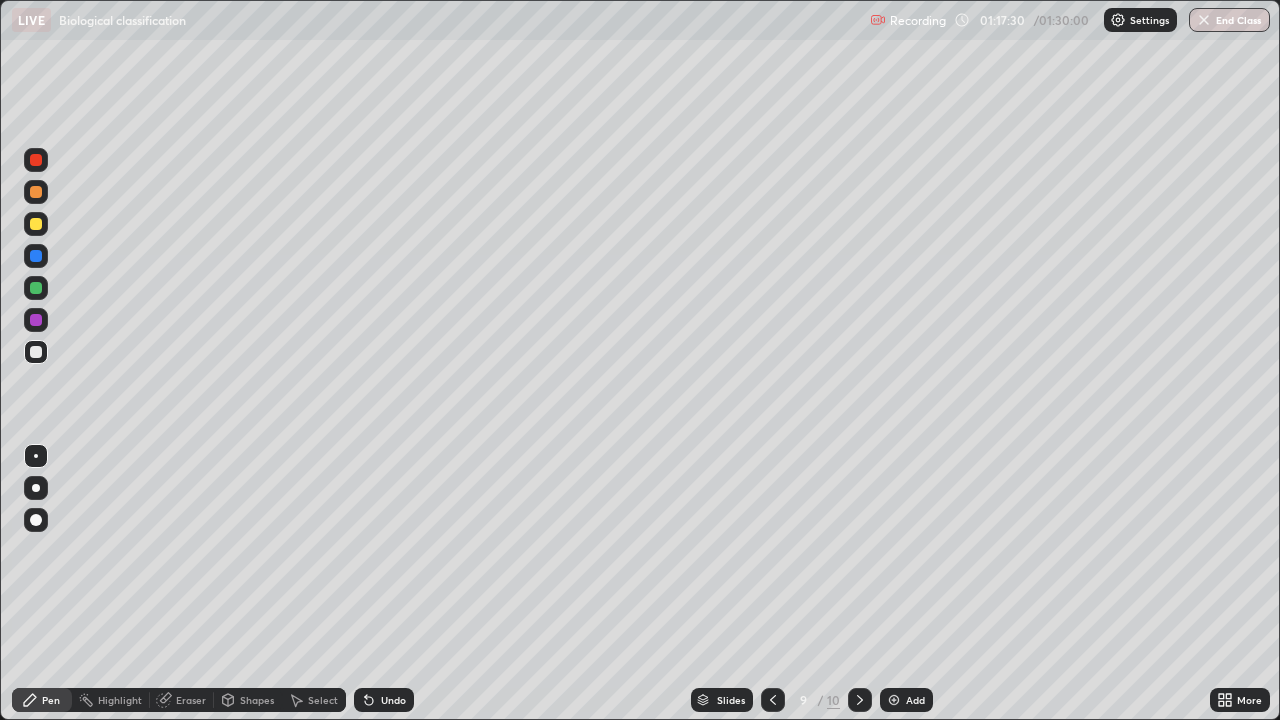 click on "Undo" at bounding box center [393, 700] 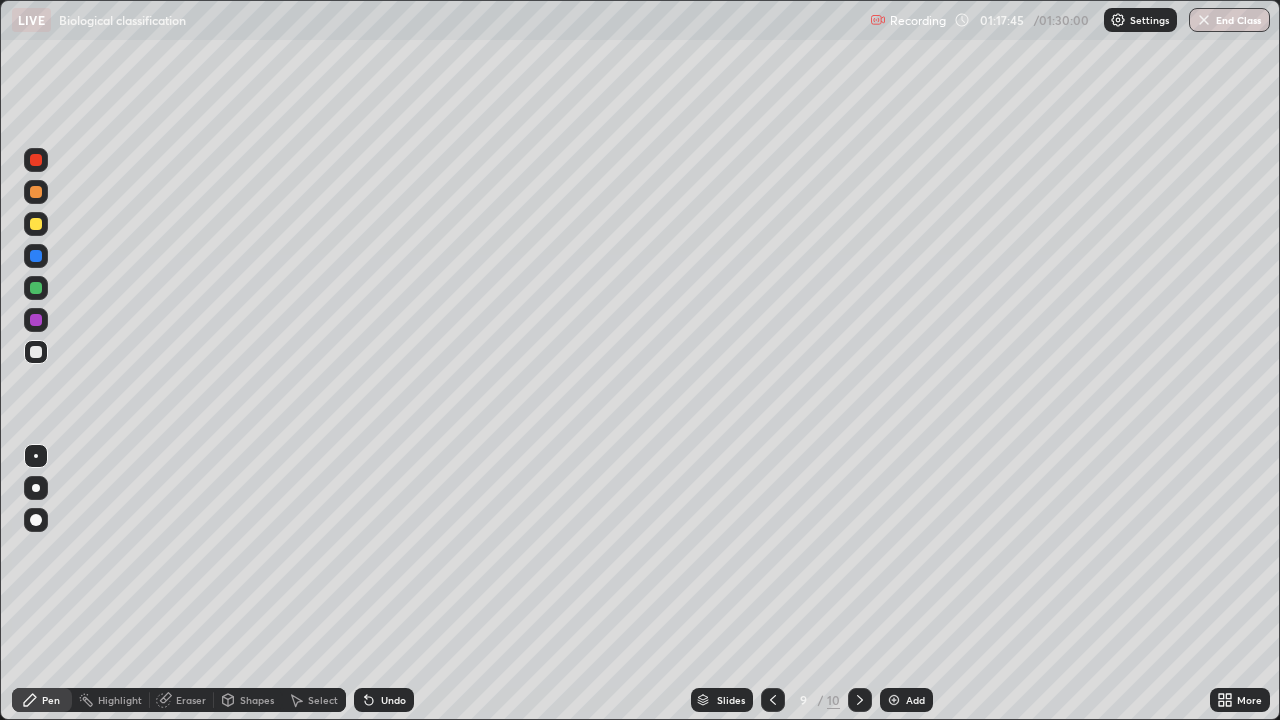 click at bounding box center (36, 352) 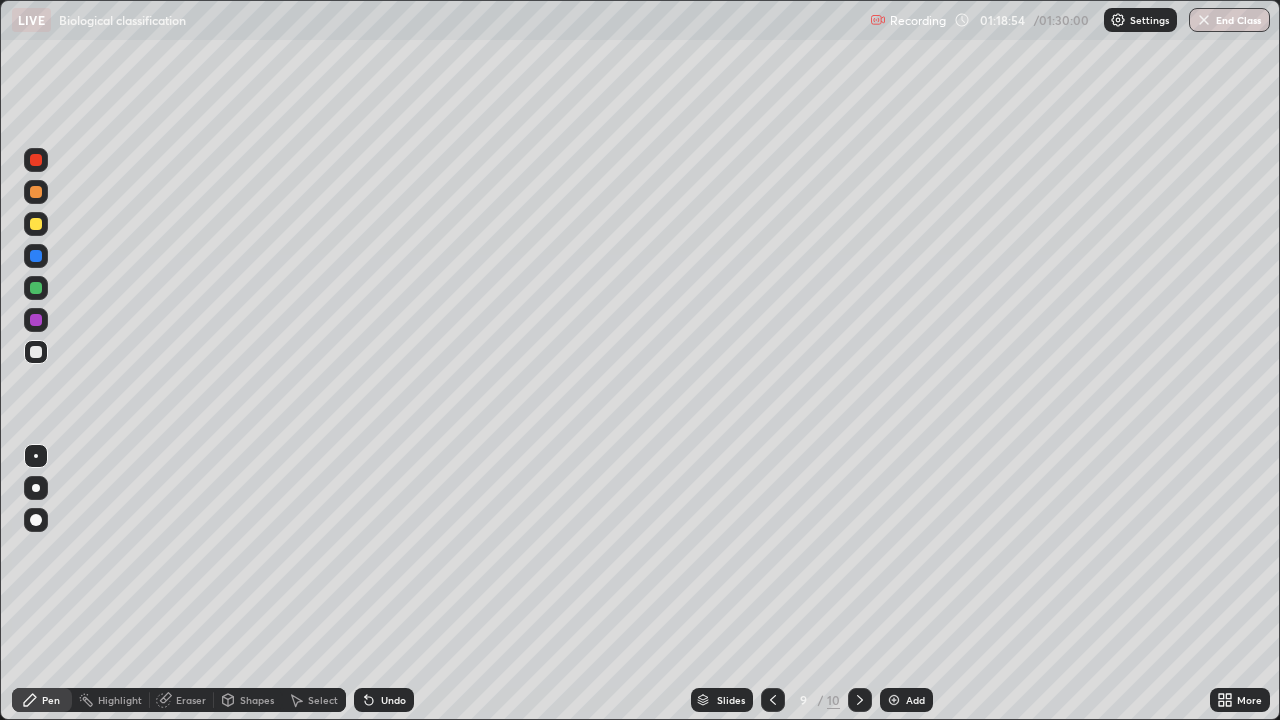 click at bounding box center (36, 352) 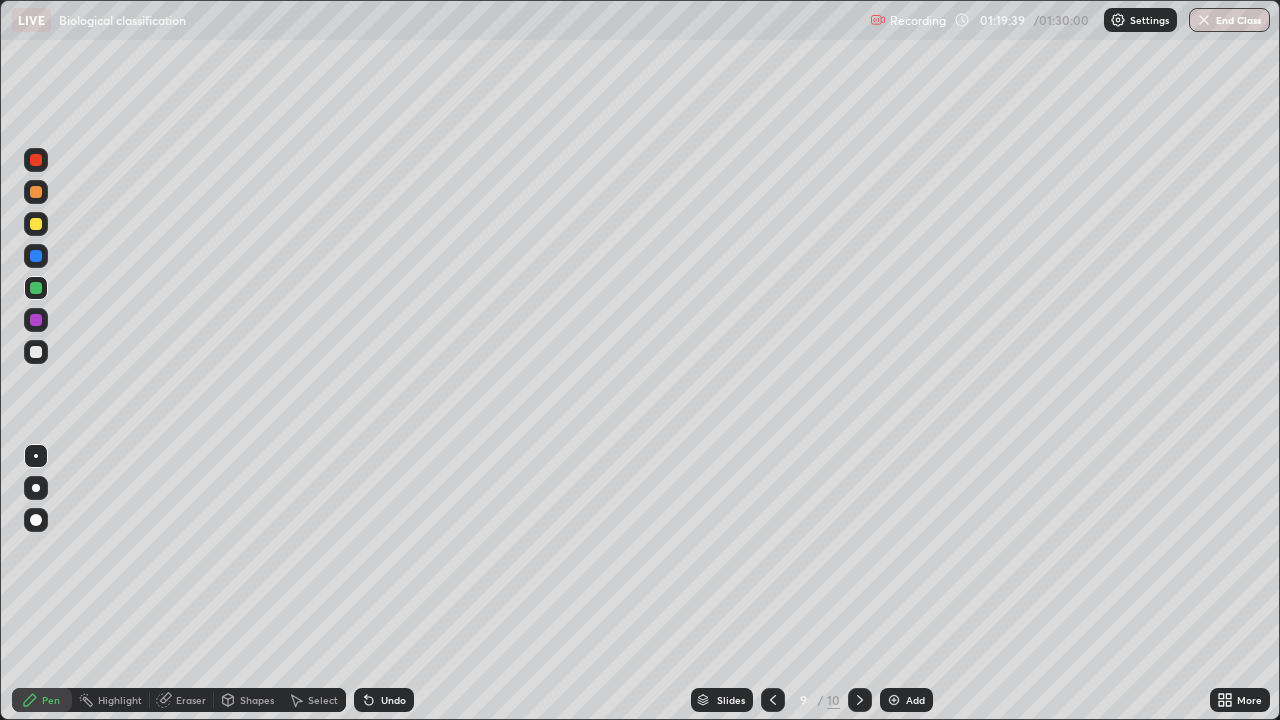 scroll, scrollTop: 0, scrollLeft: 0, axis: both 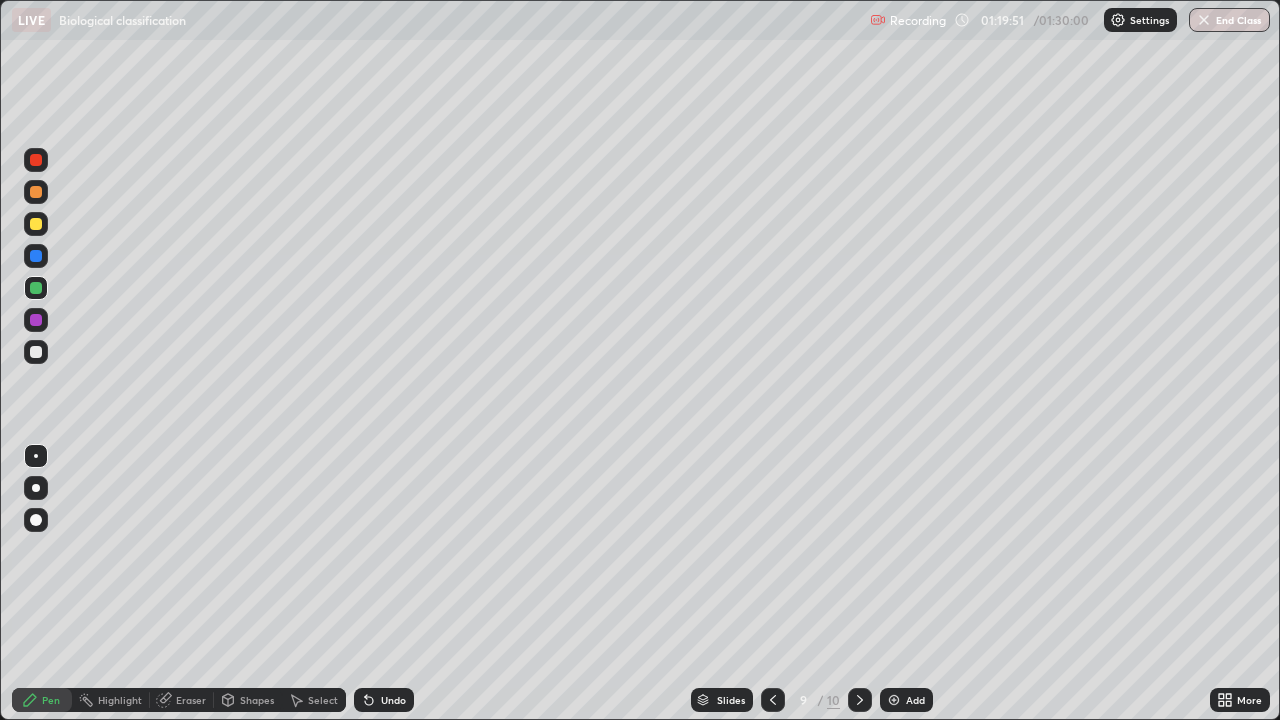 click at bounding box center [36, 352] 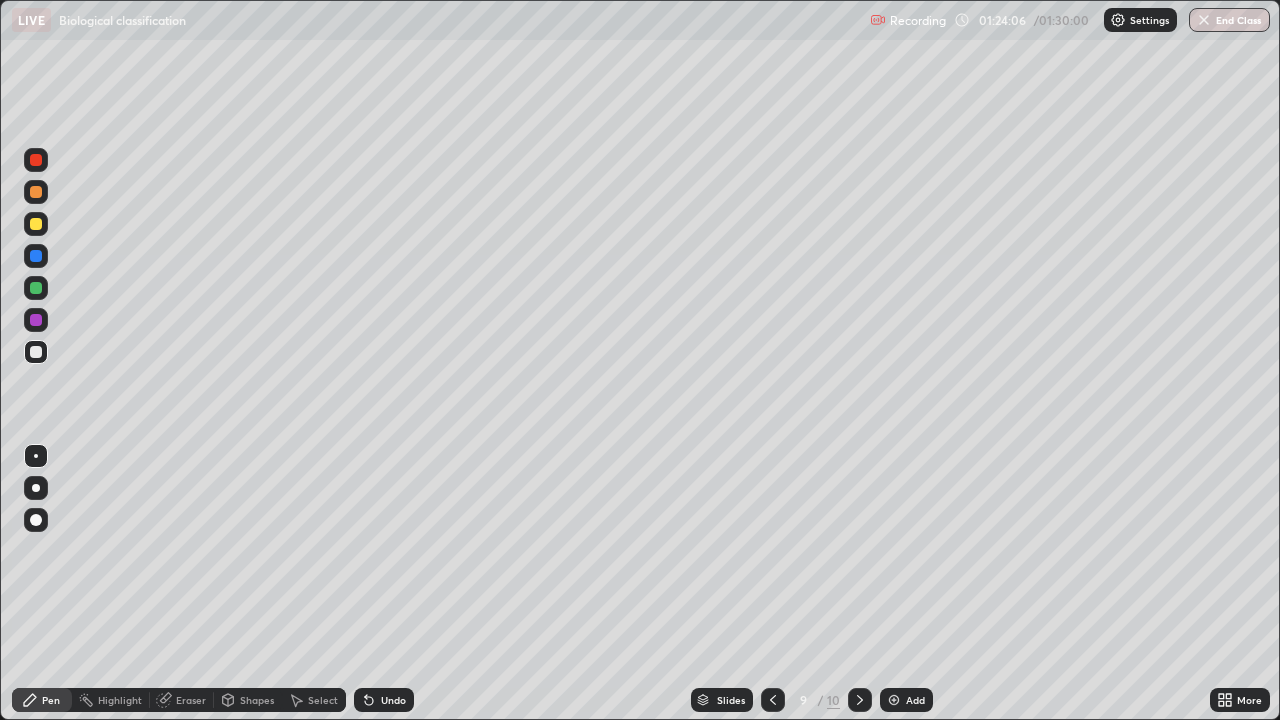 click 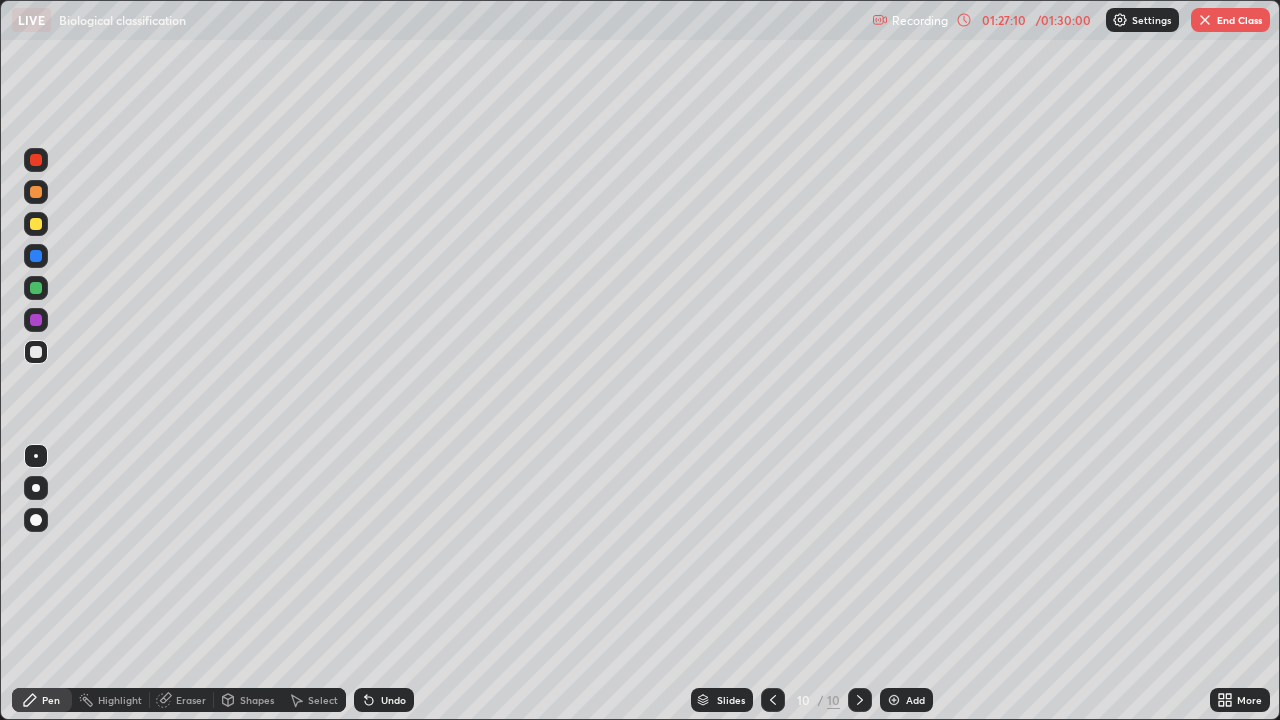 click on "End Class" at bounding box center [1230, 20] 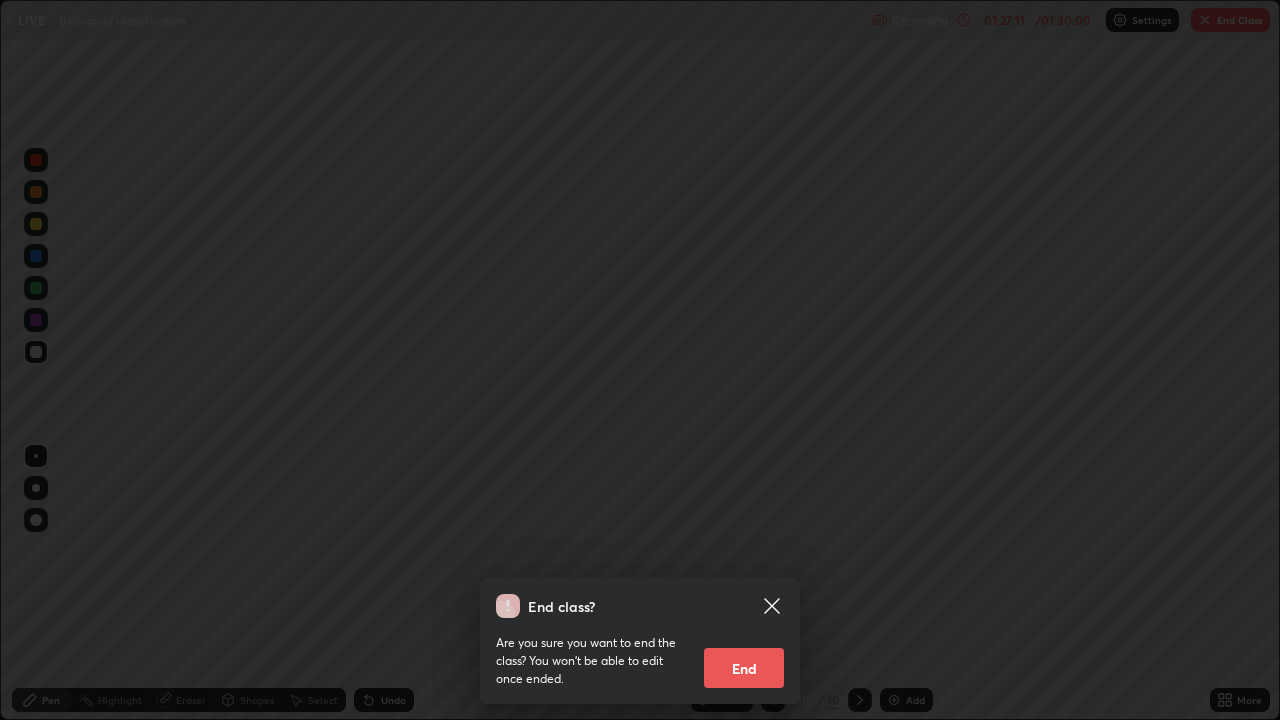 click on "End" at bounding box center (744, 668) 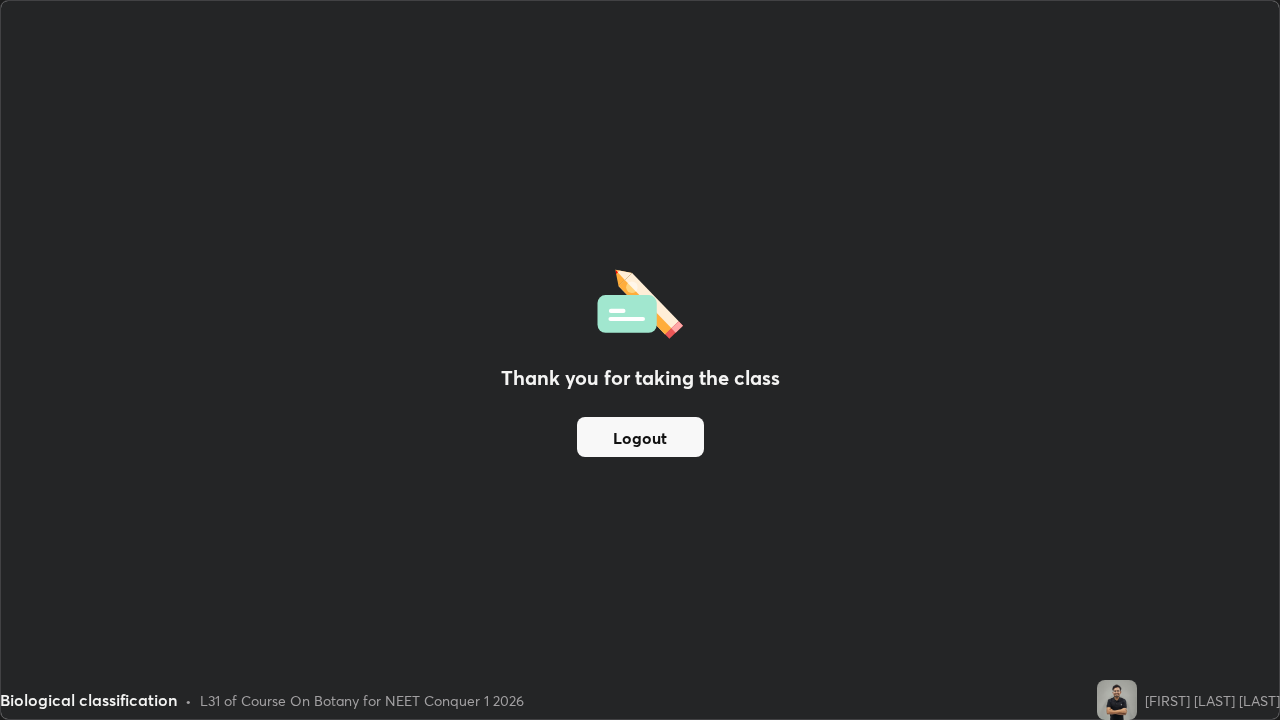 click on "Logout" at bounding box center (640, 437) 